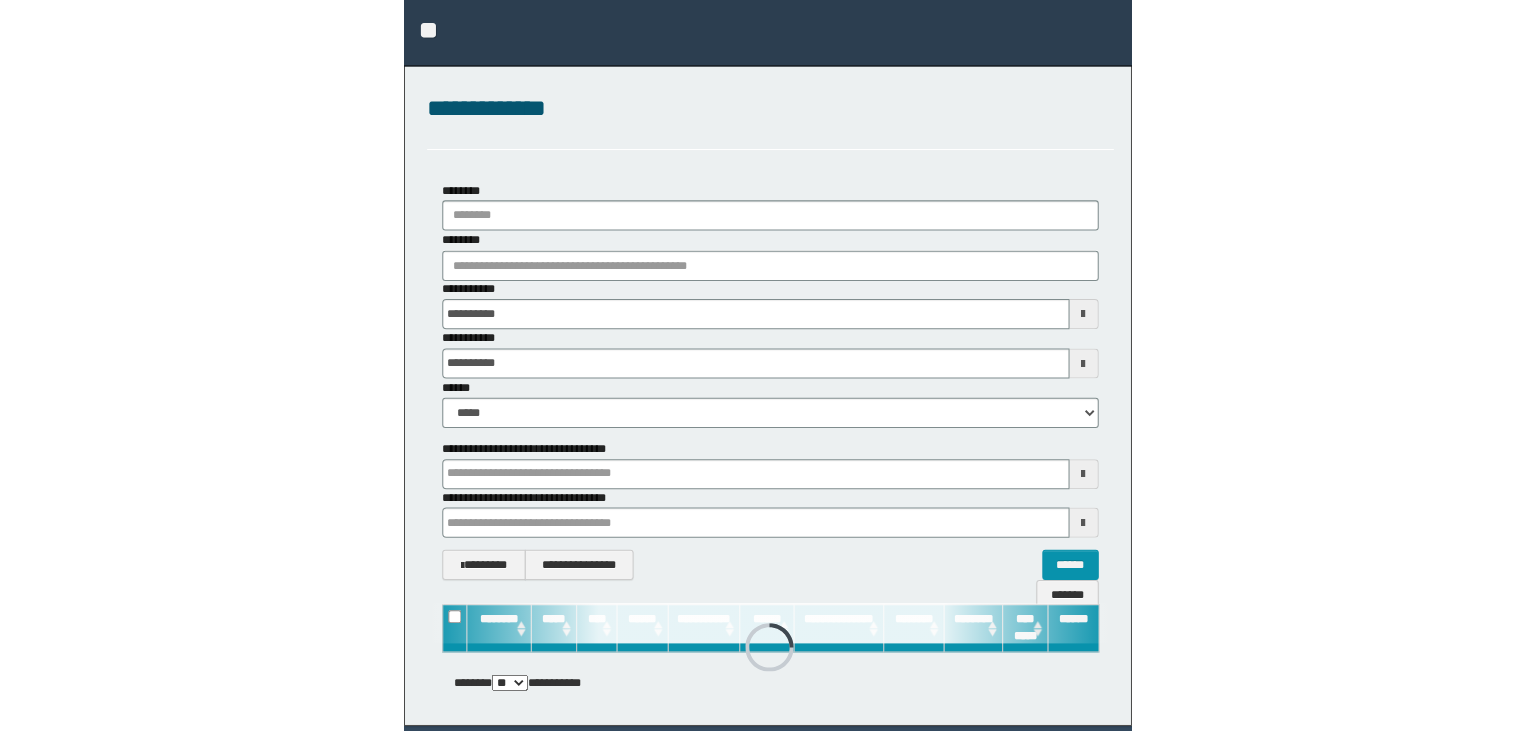 scroll, scrollTop: 0, scrollLeft: 0, axis: both 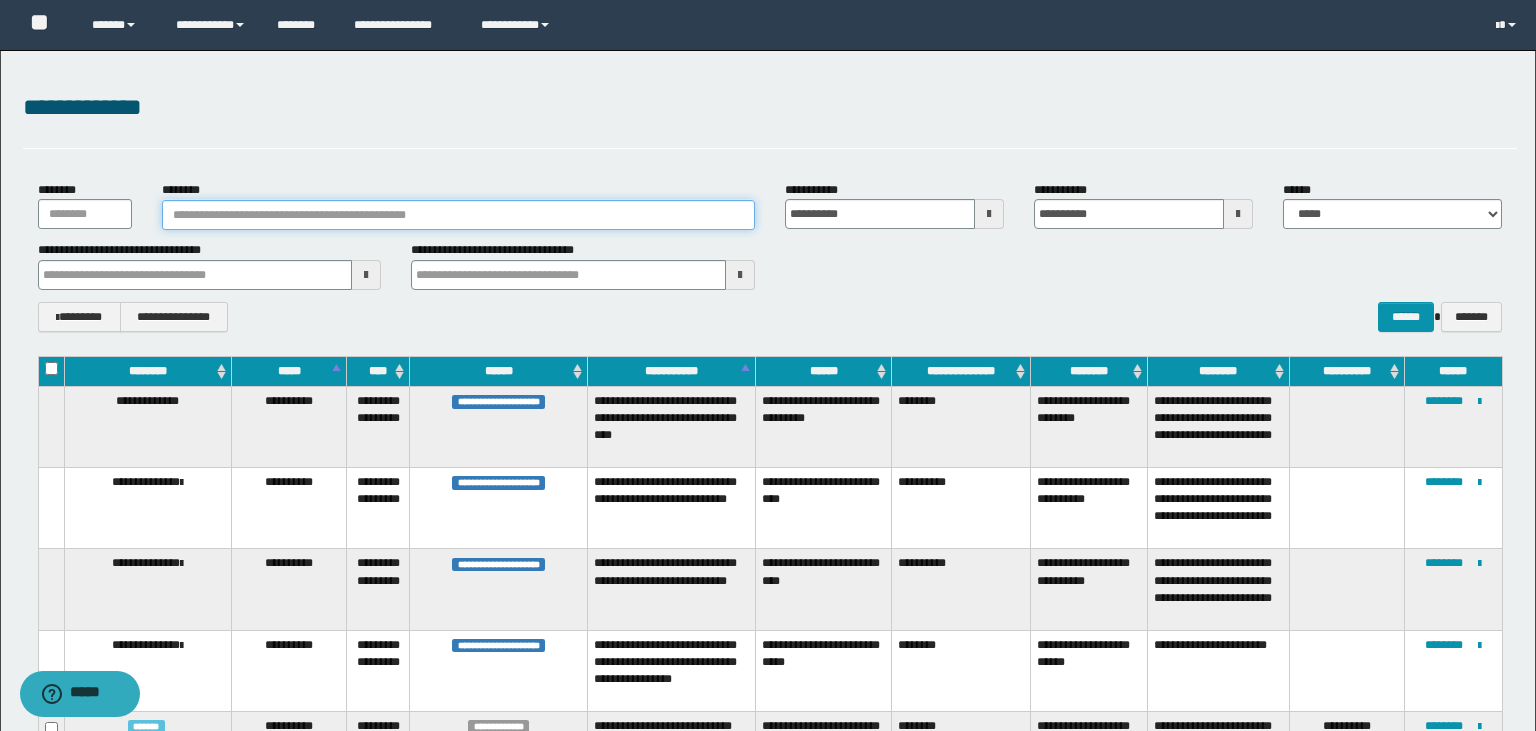 click on "********" at bounding box center [458, 215] 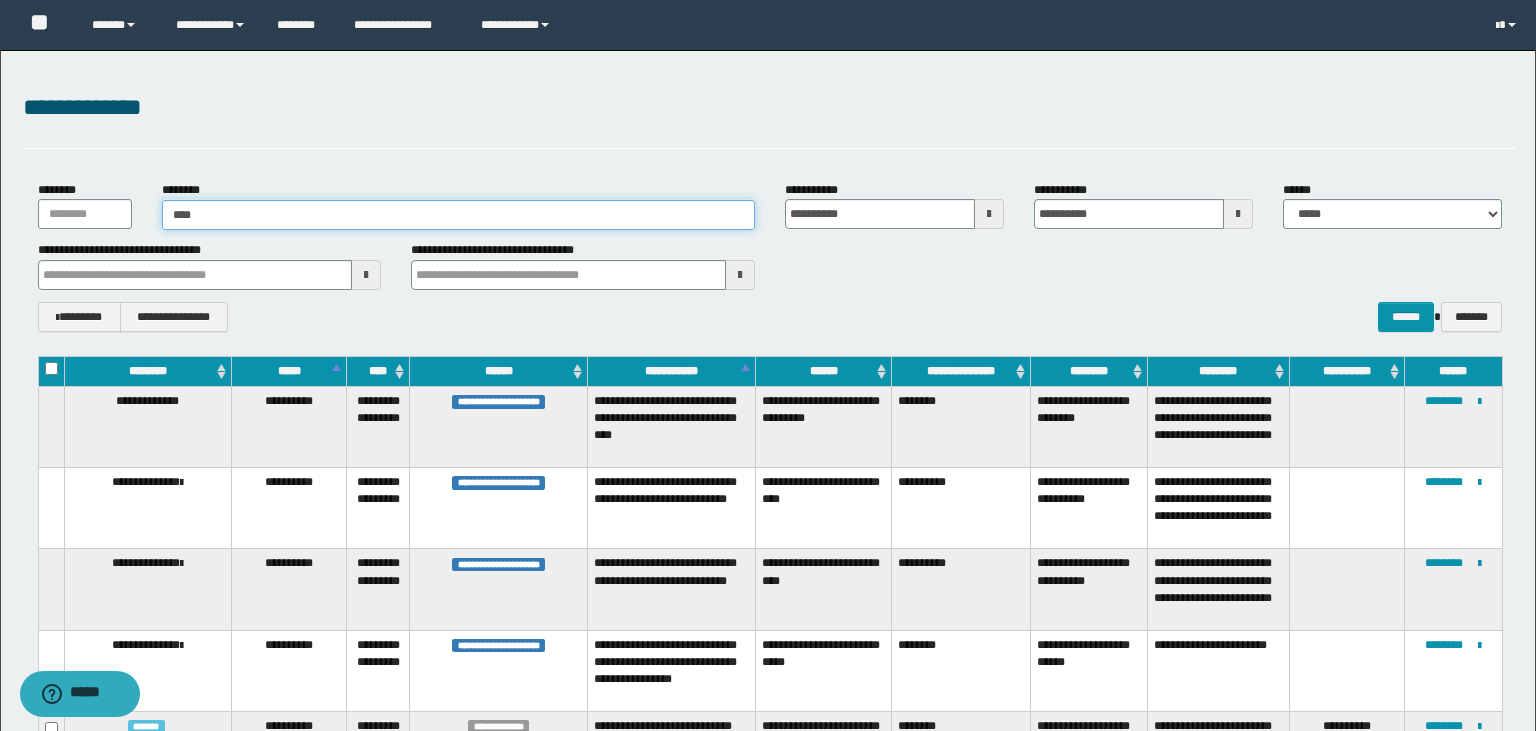 type on "*****" 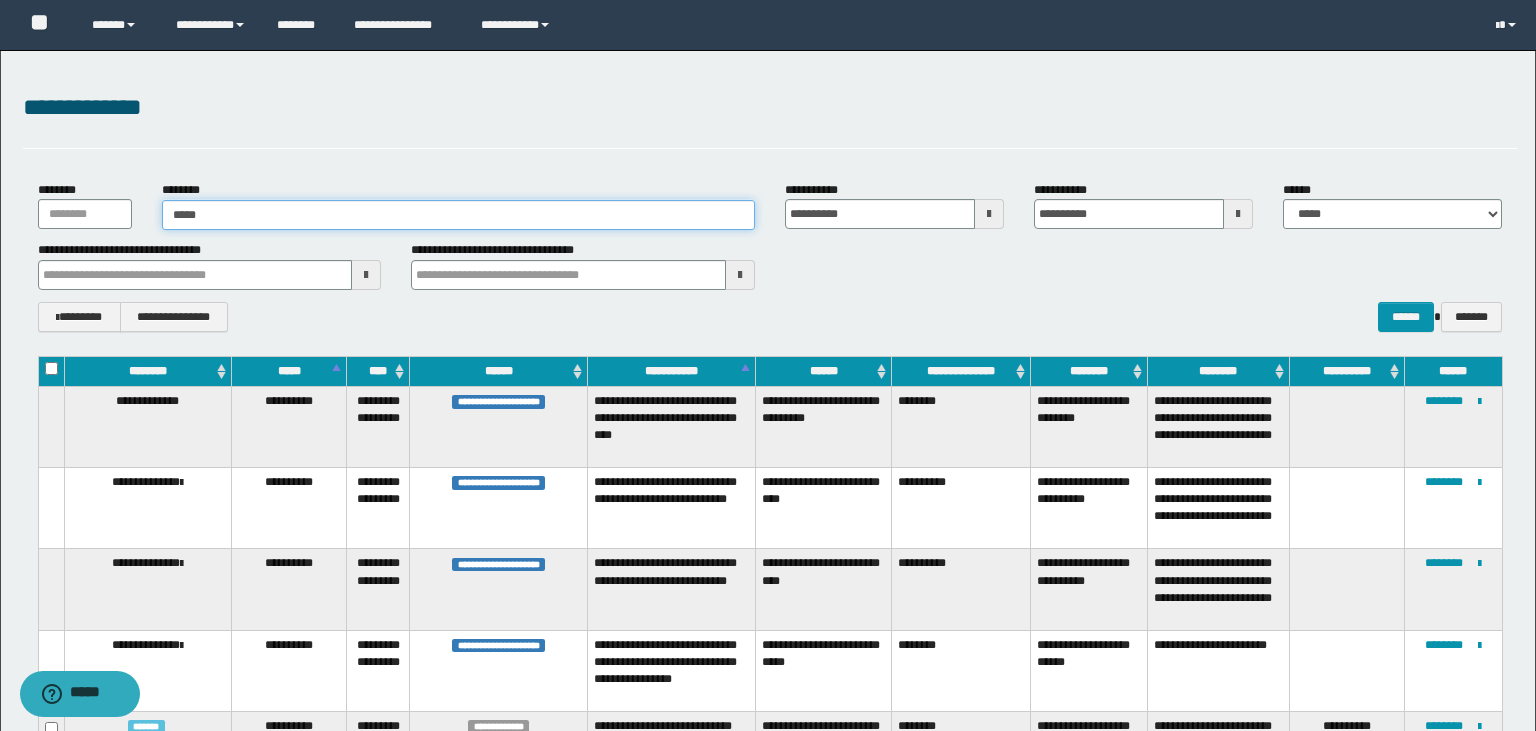 type on "*****" 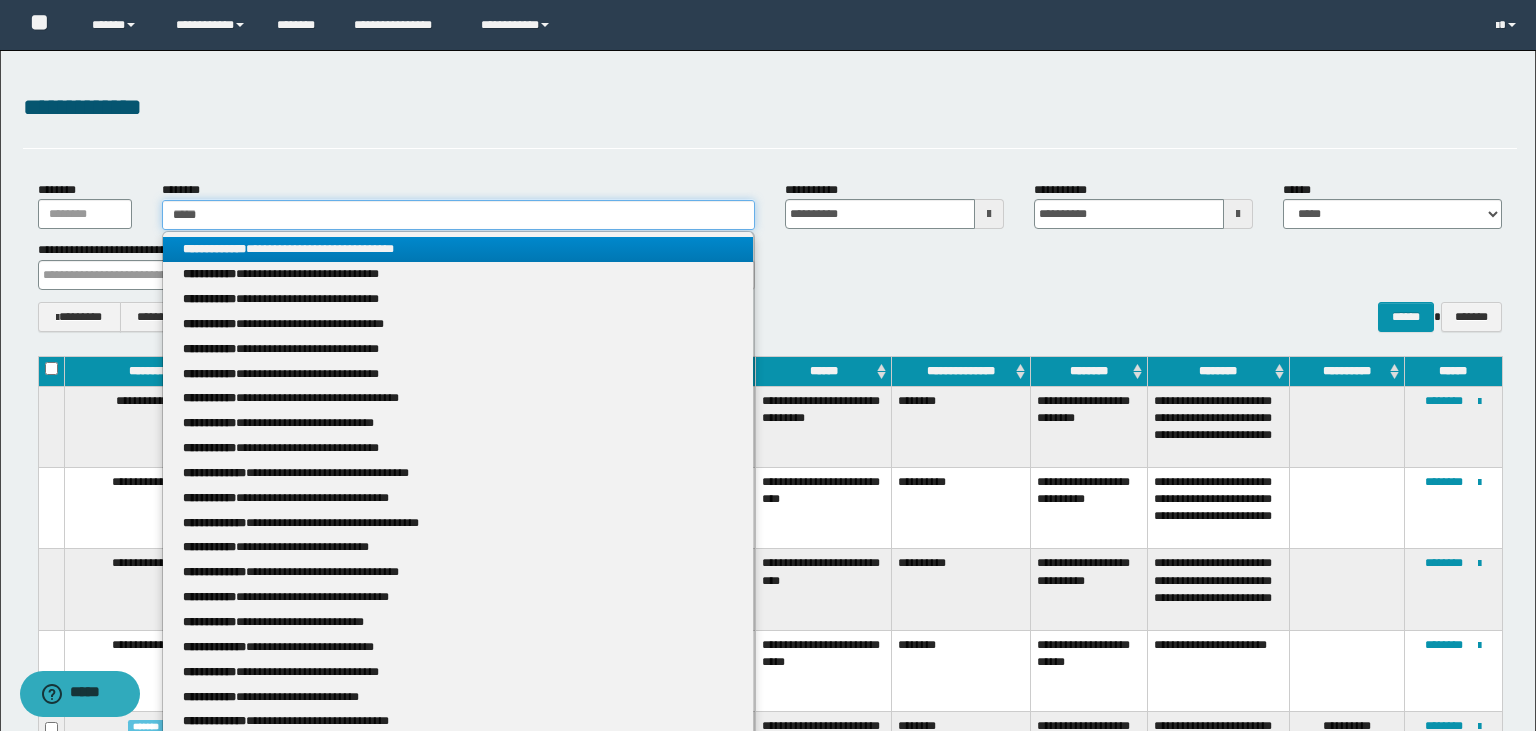 type 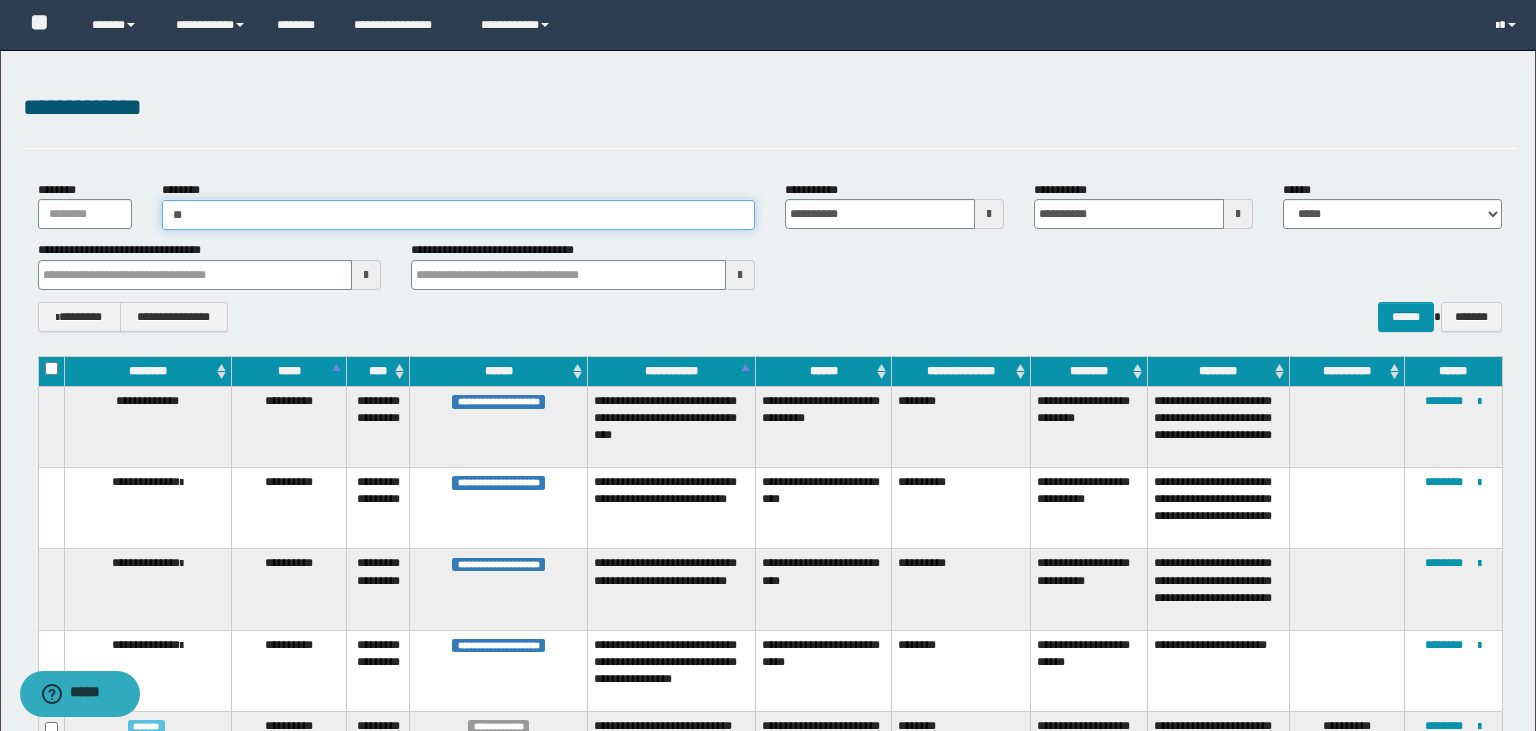 type on "*" 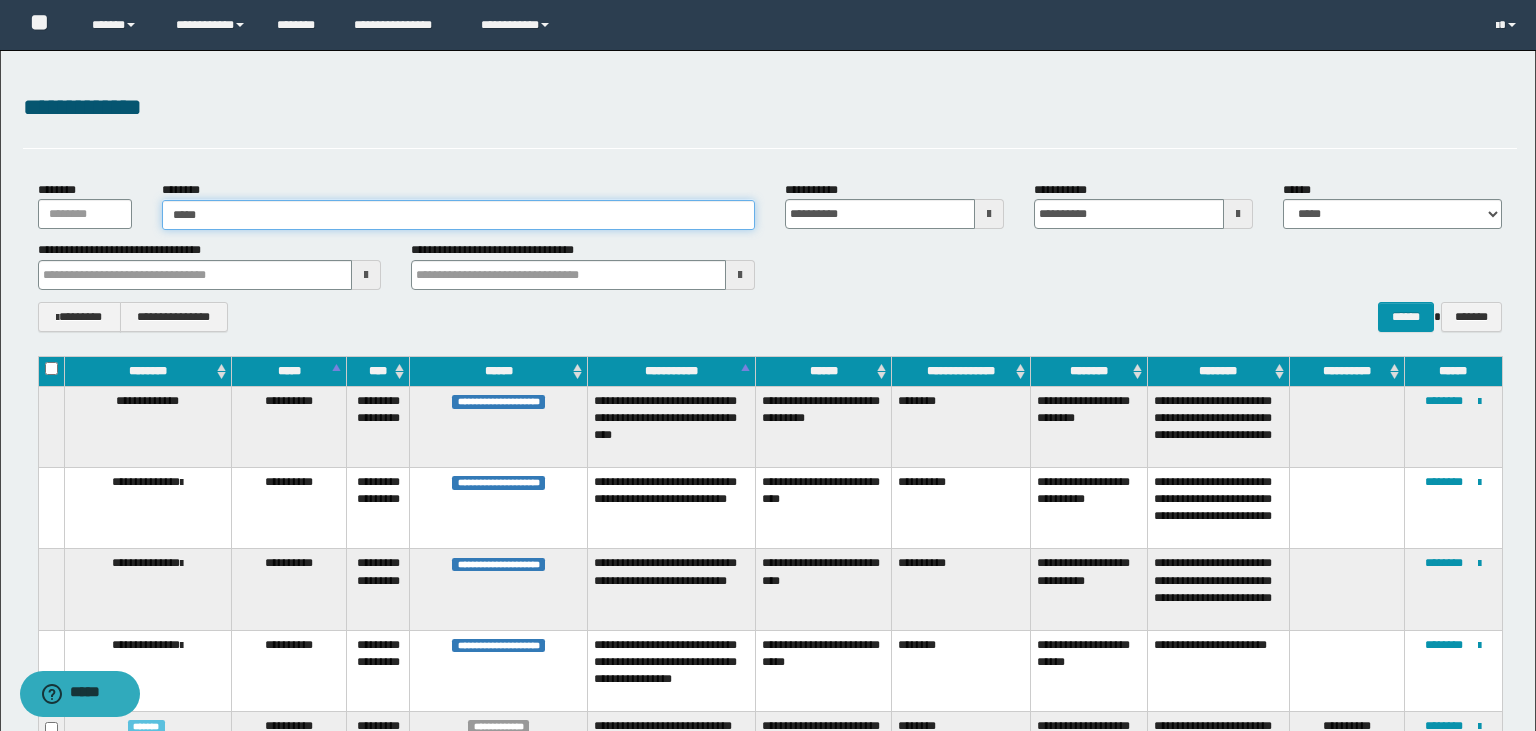 type on "******" 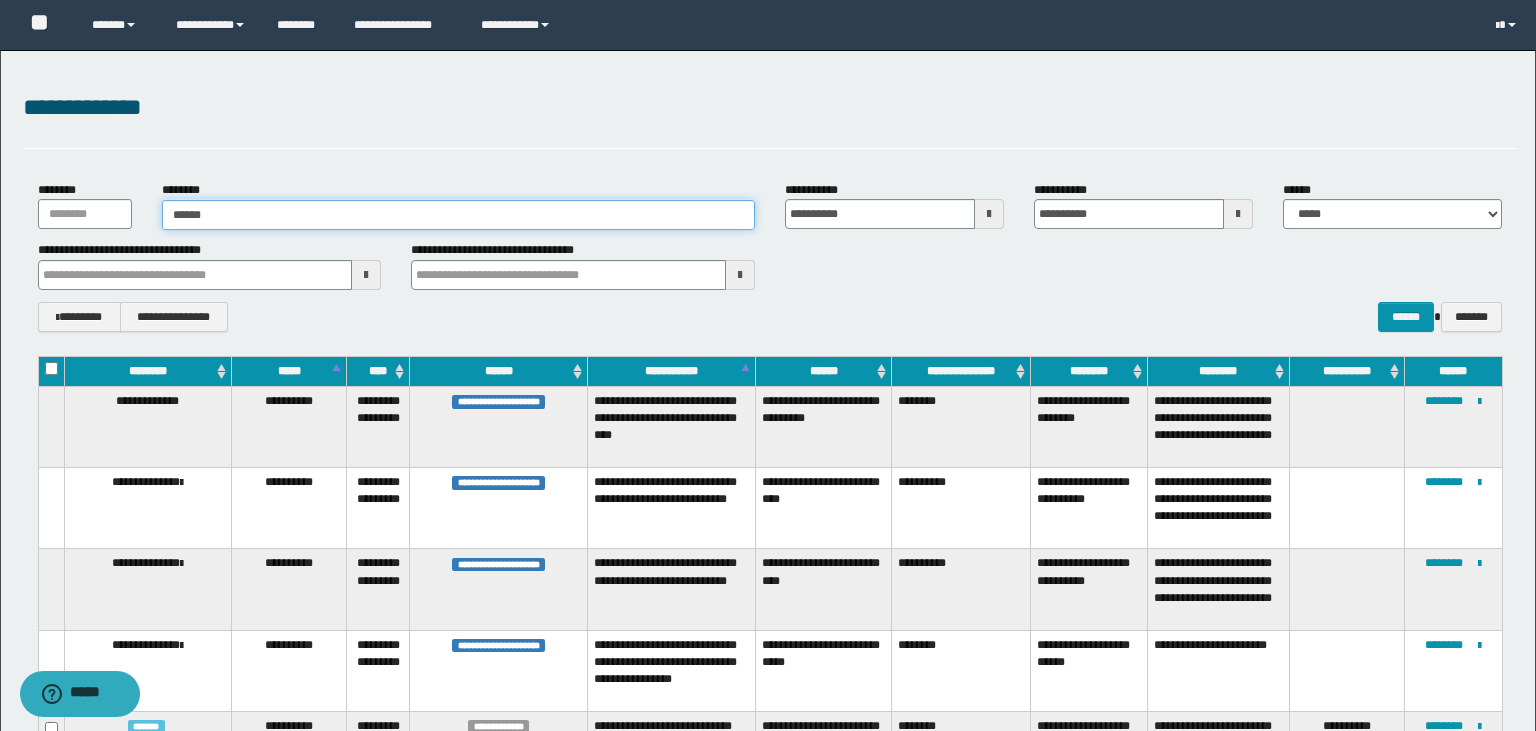 type on "******" 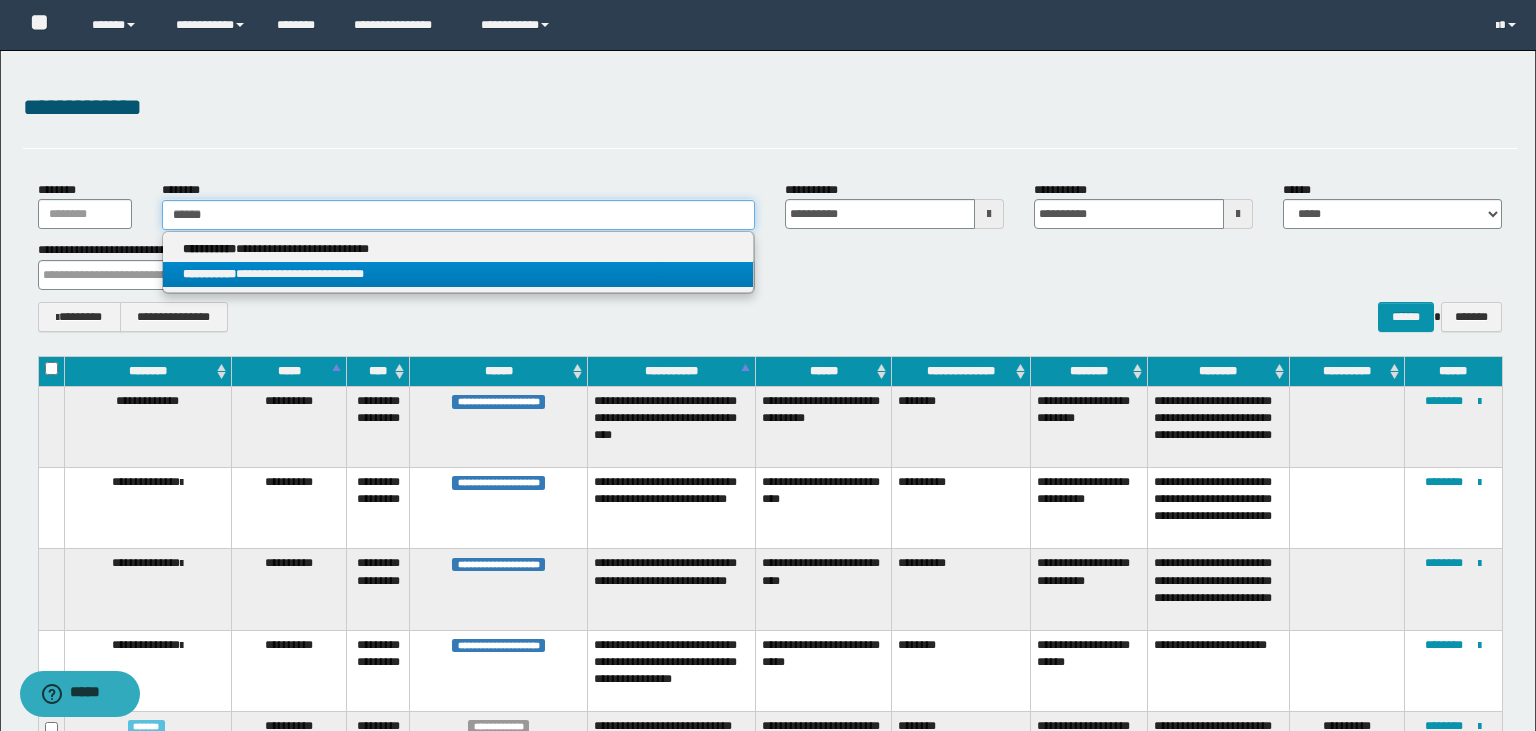 type on "******" 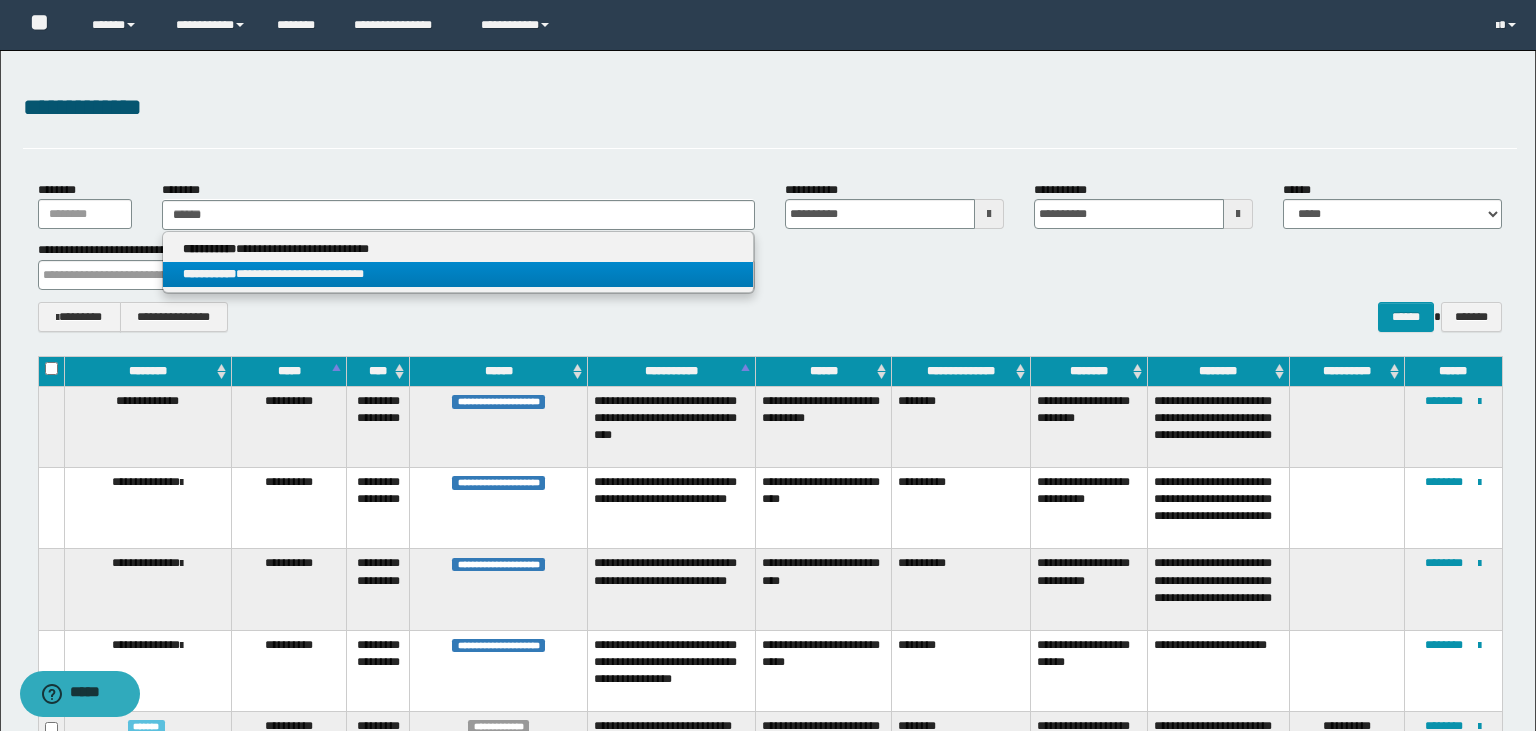 click on "**********" at bounding box center (458, 274) 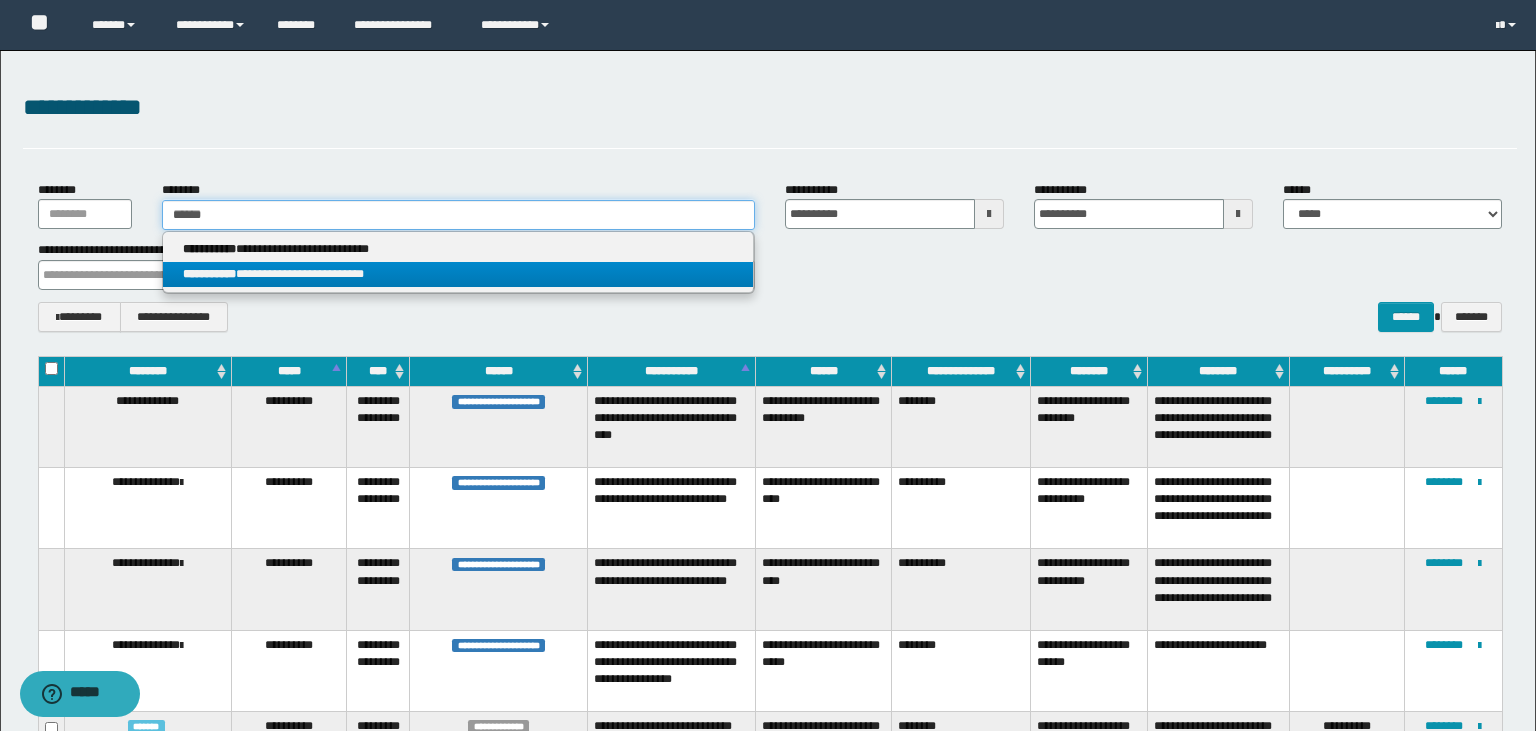 type 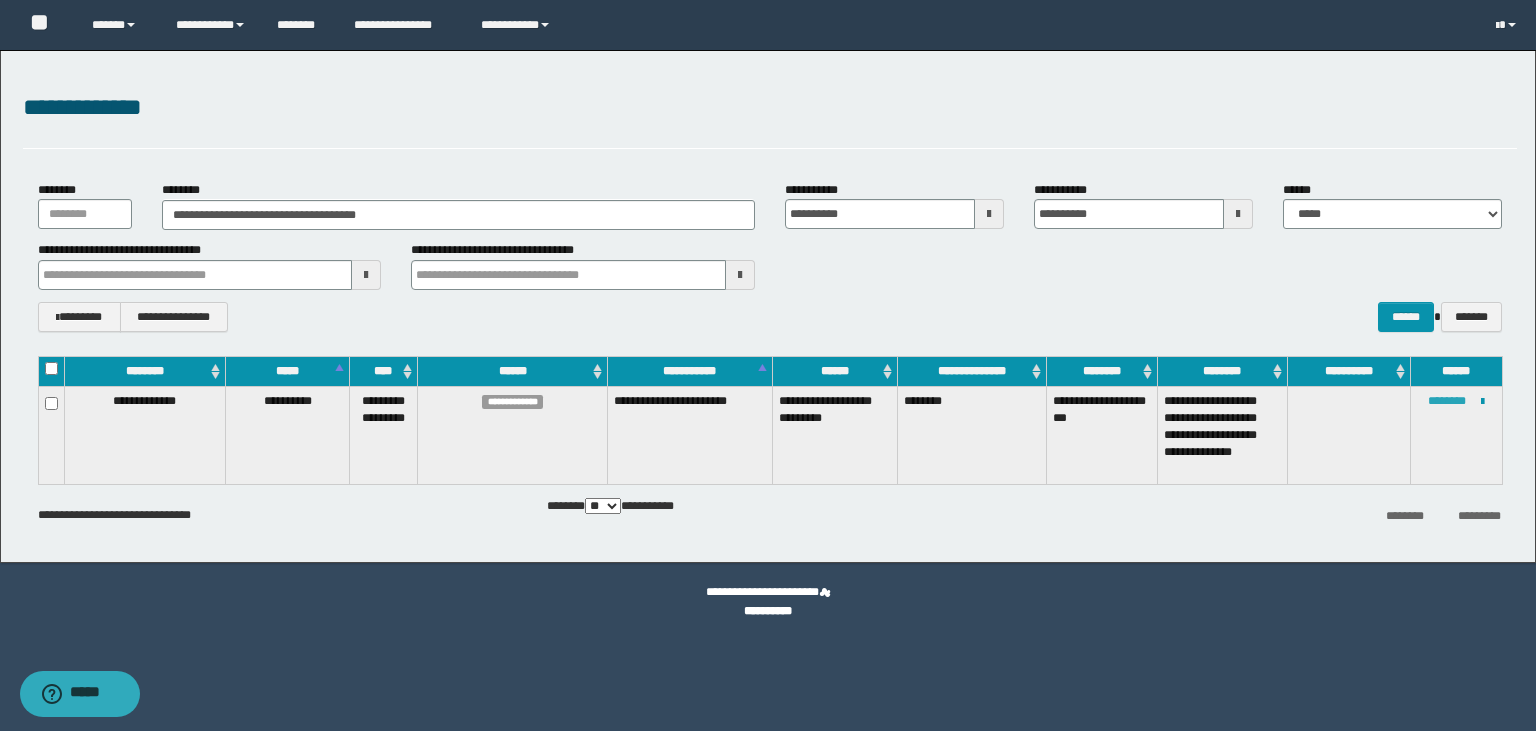 click on "********" at bounding box center [1447, 401] 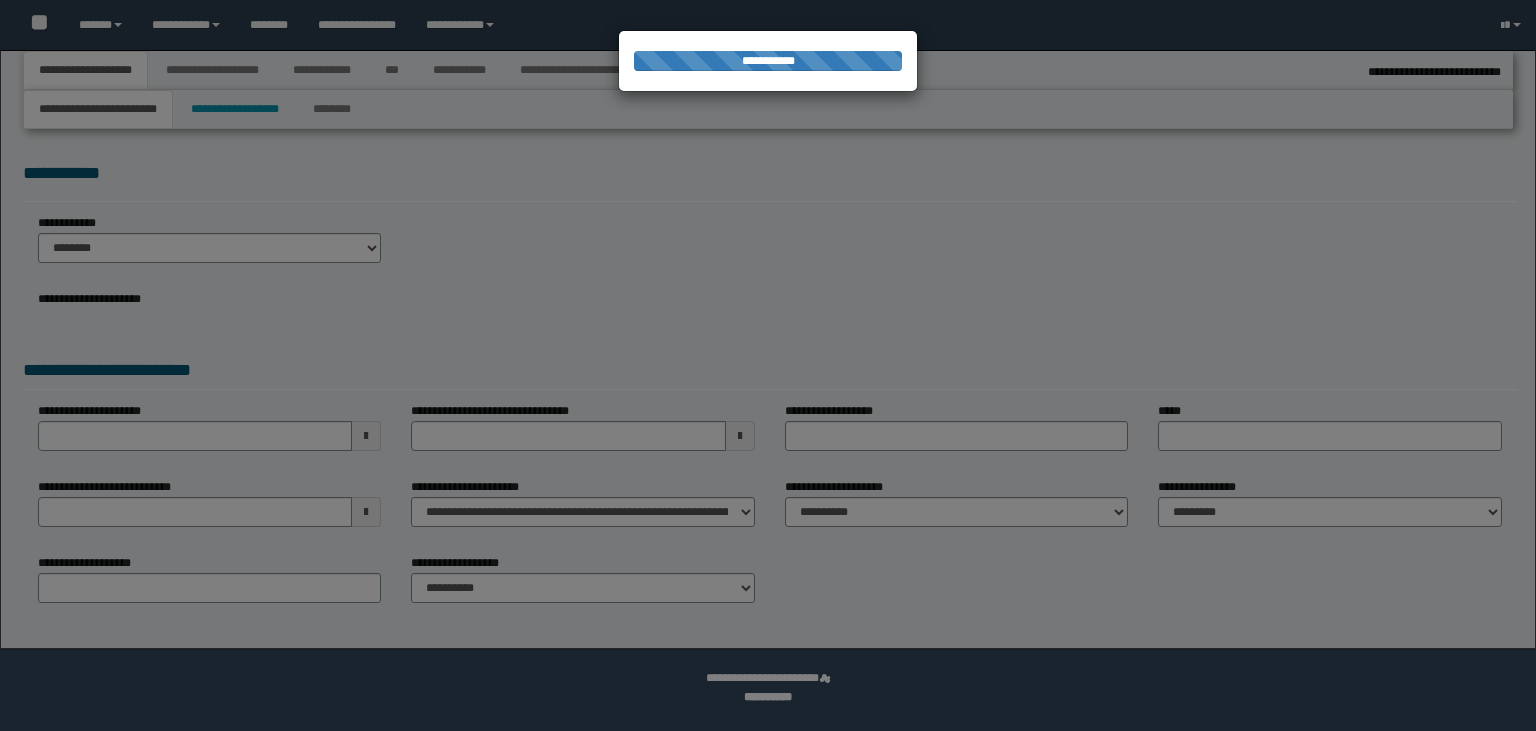 select on "*" 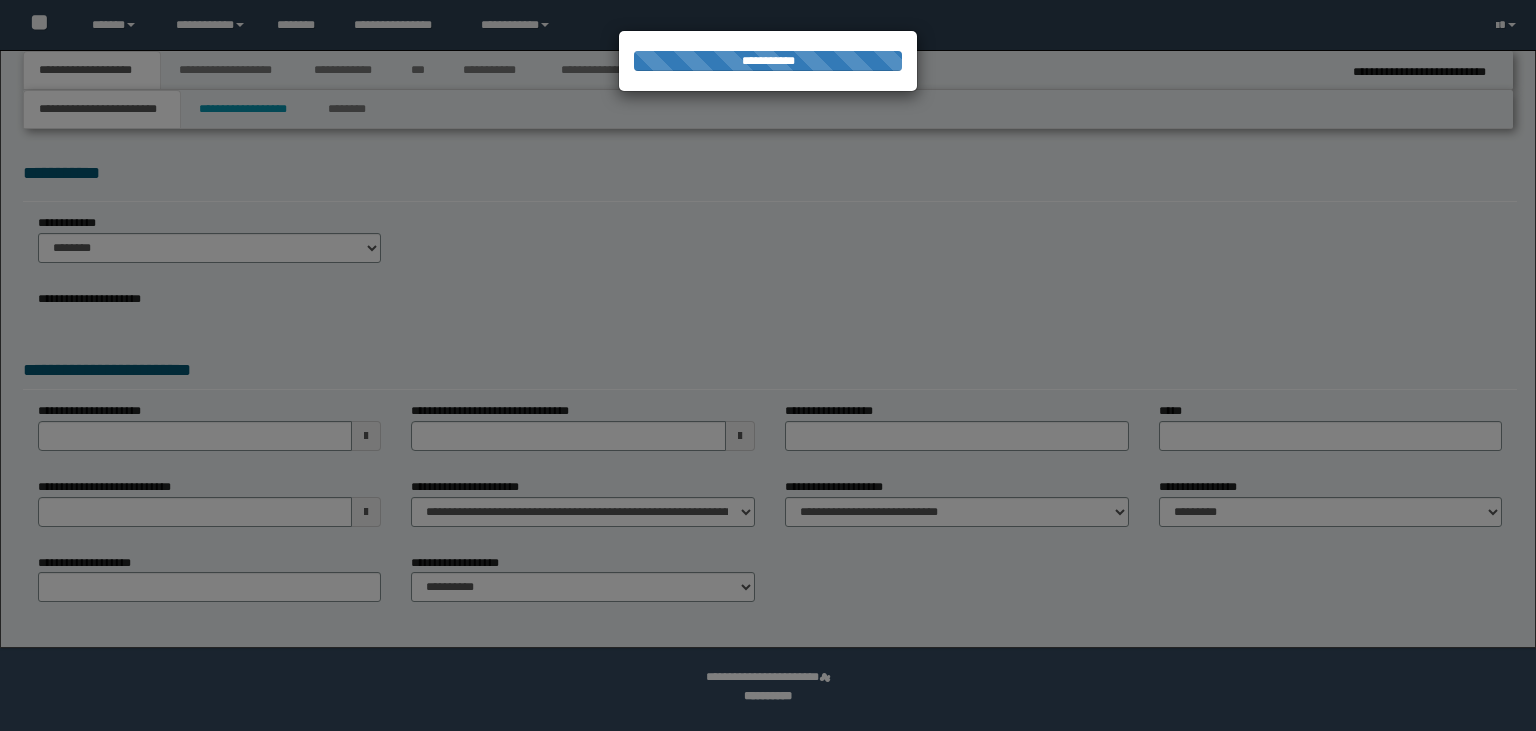 scroll, scrollTop: 0, scrollLeft: 0, axis: both 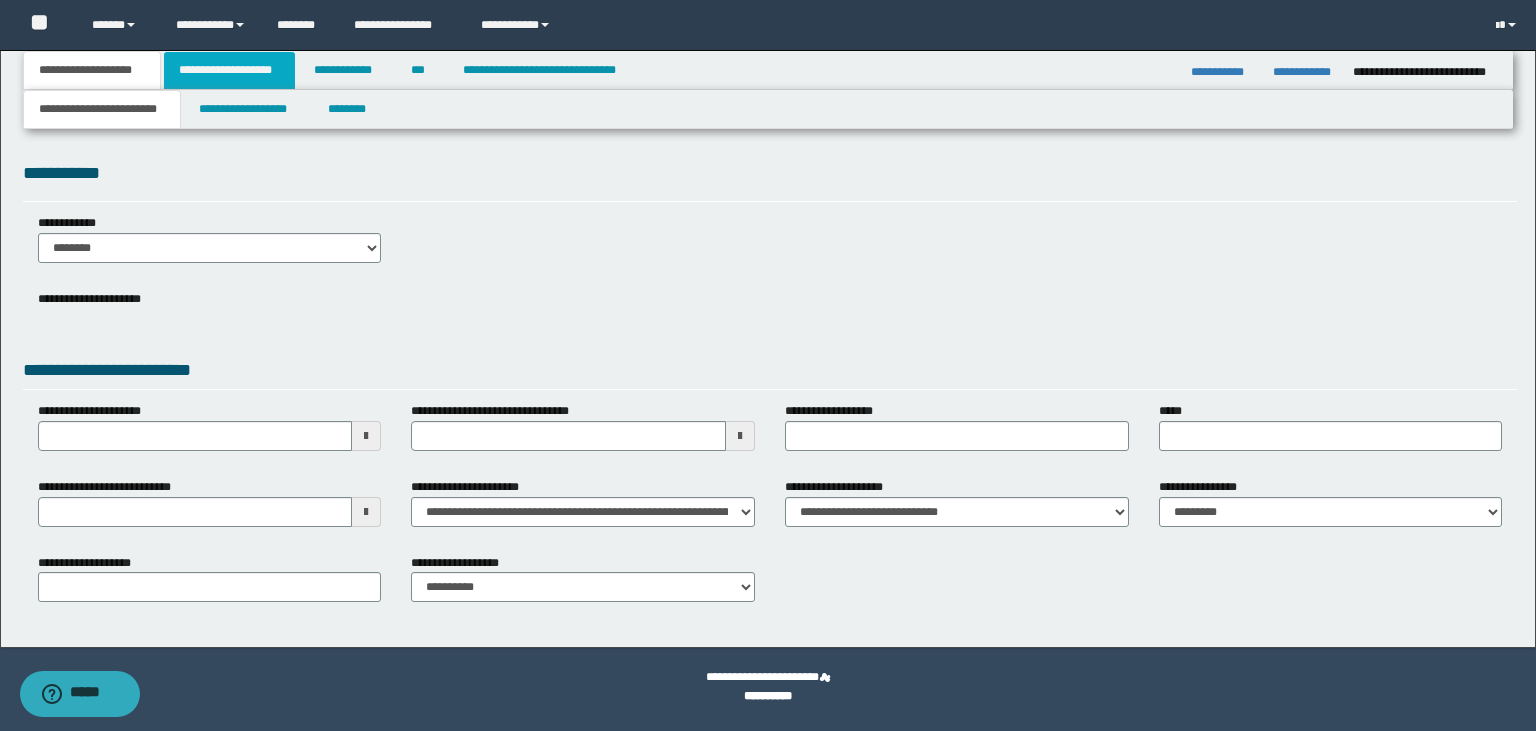 click on "**********" at bounding box center [229, 70] 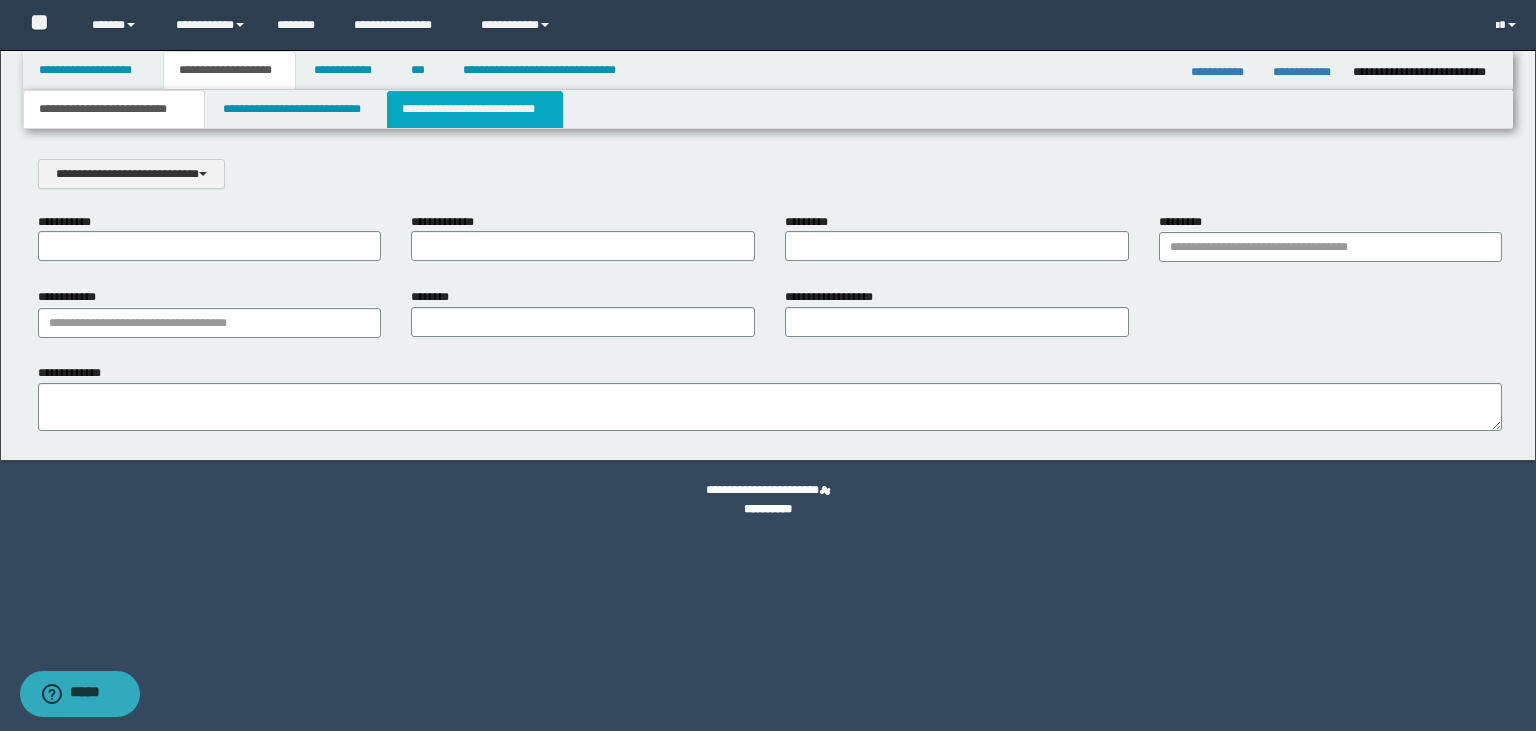 click on "**********" at bounding box center [475, 109] 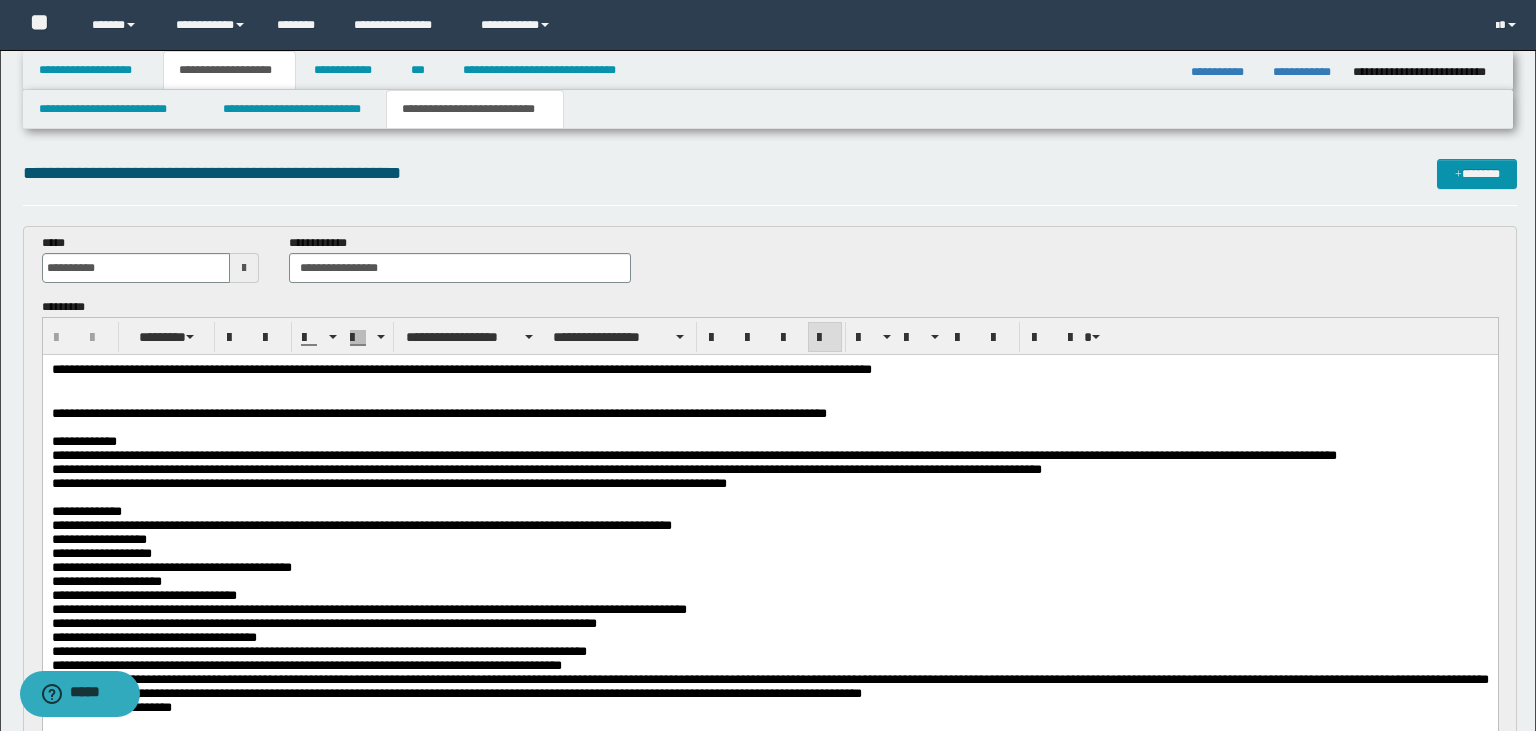scroll, scrollTop: 0, scrollLeft: 0, axis: both 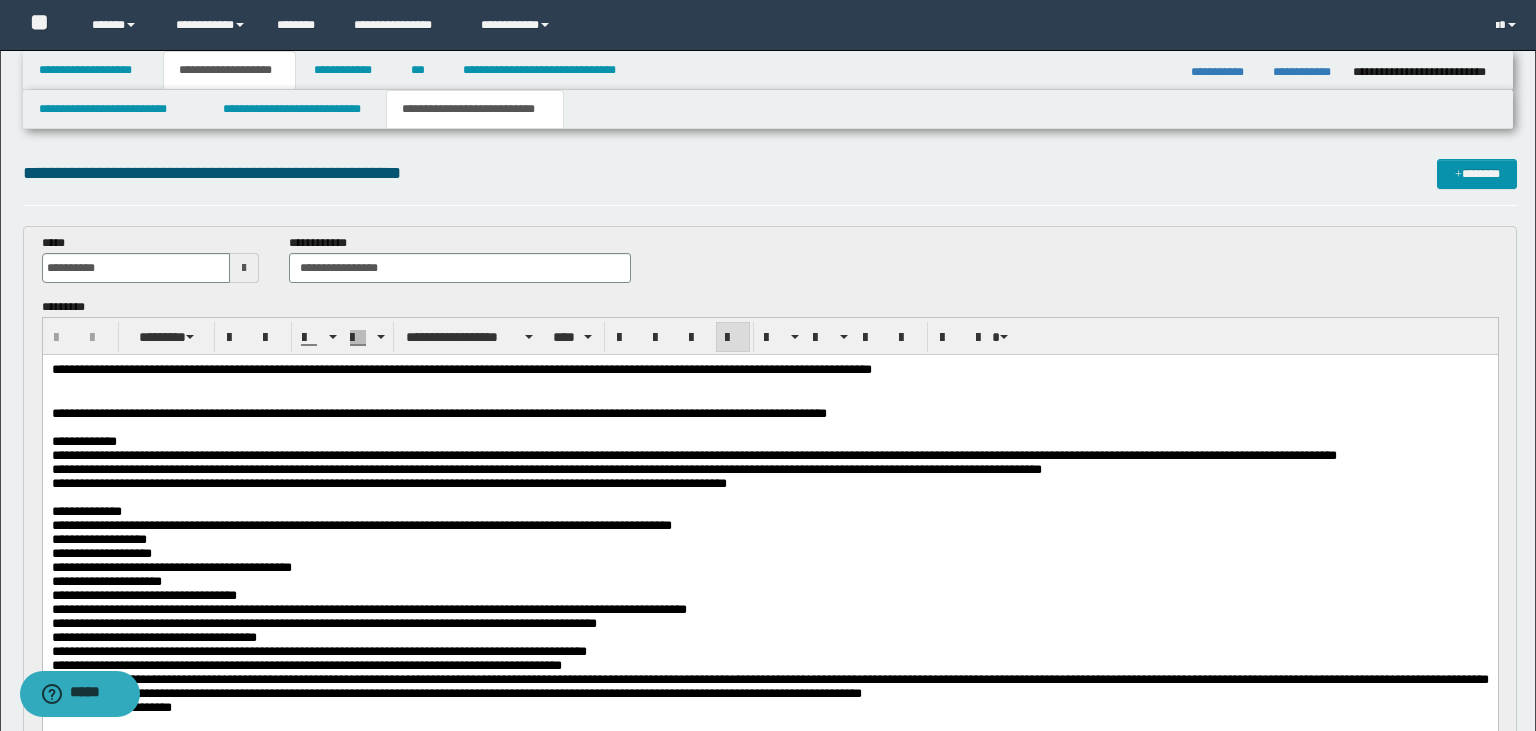 click at bounding box center [769, 399] 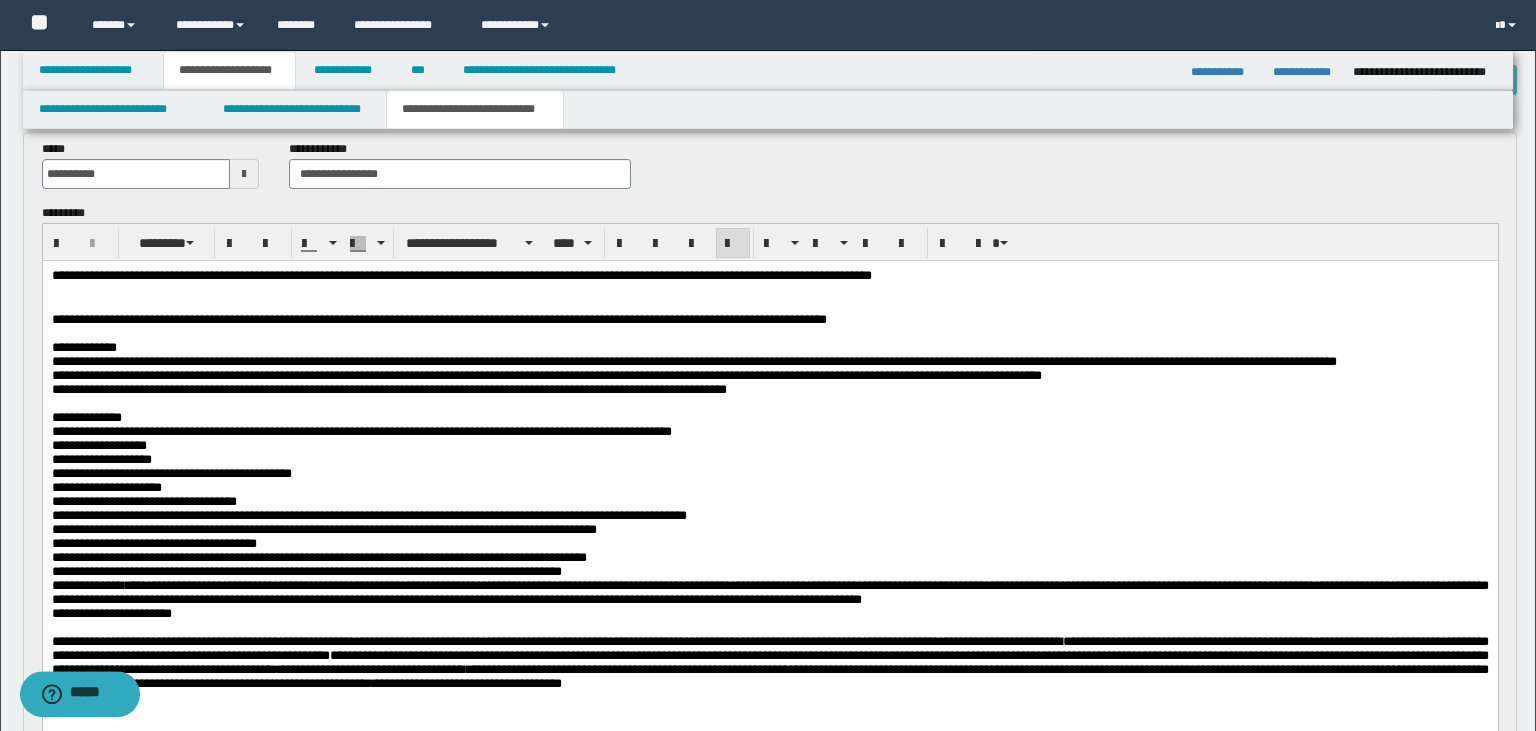 scroll, scrollTop: 110, scrollLeft: 0, axis: vertical 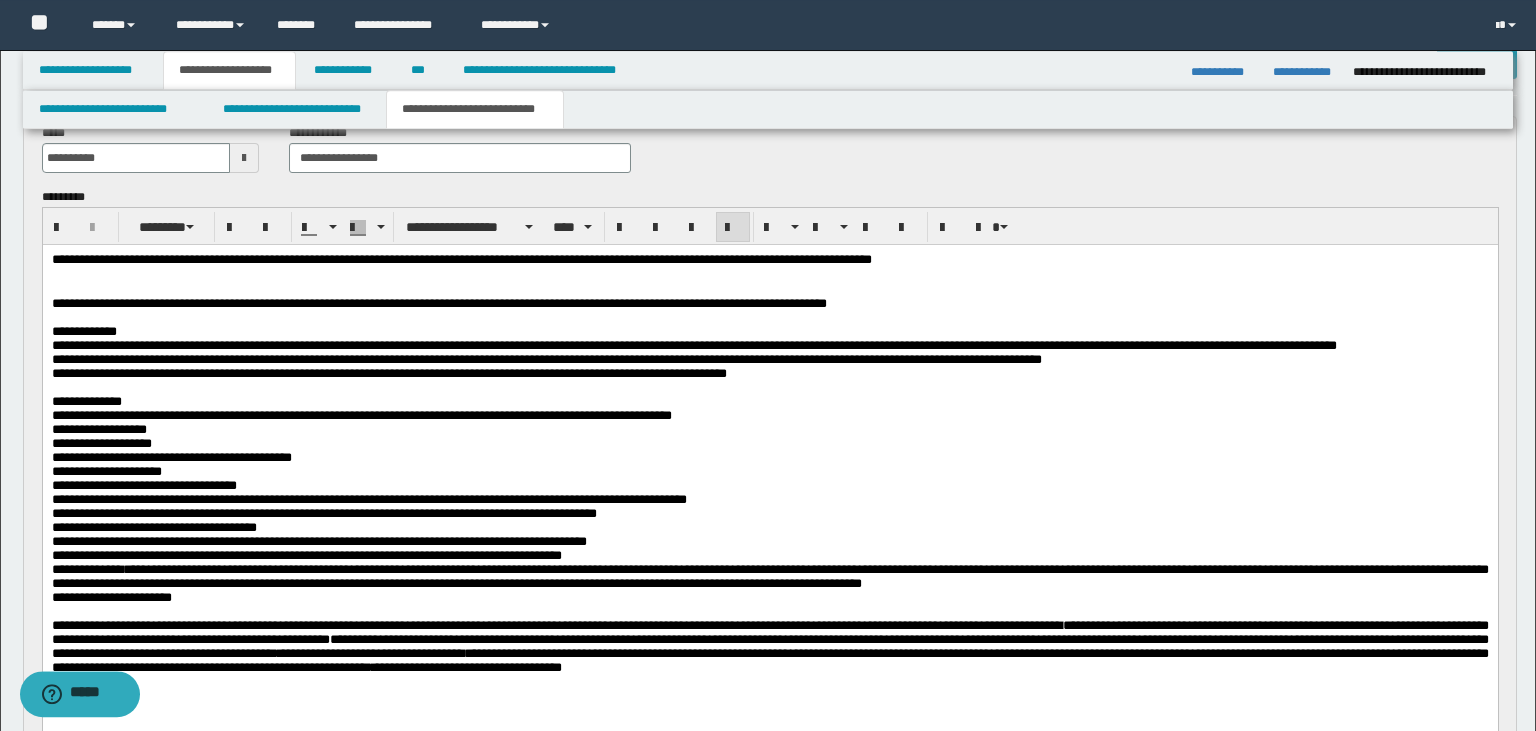 click on "**********" at bounding box center [769, 576] 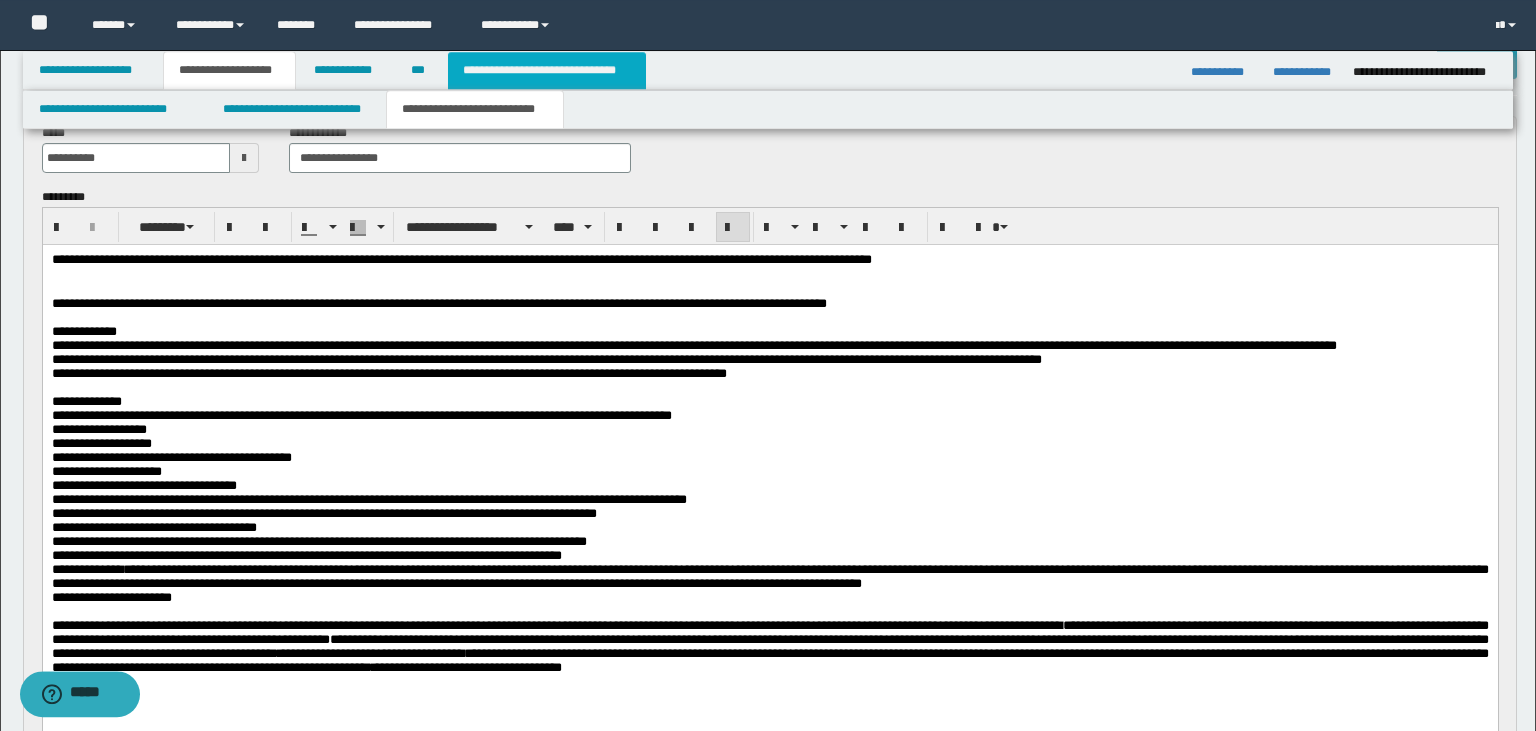 click on "**********" at bounding box center (547, 70) 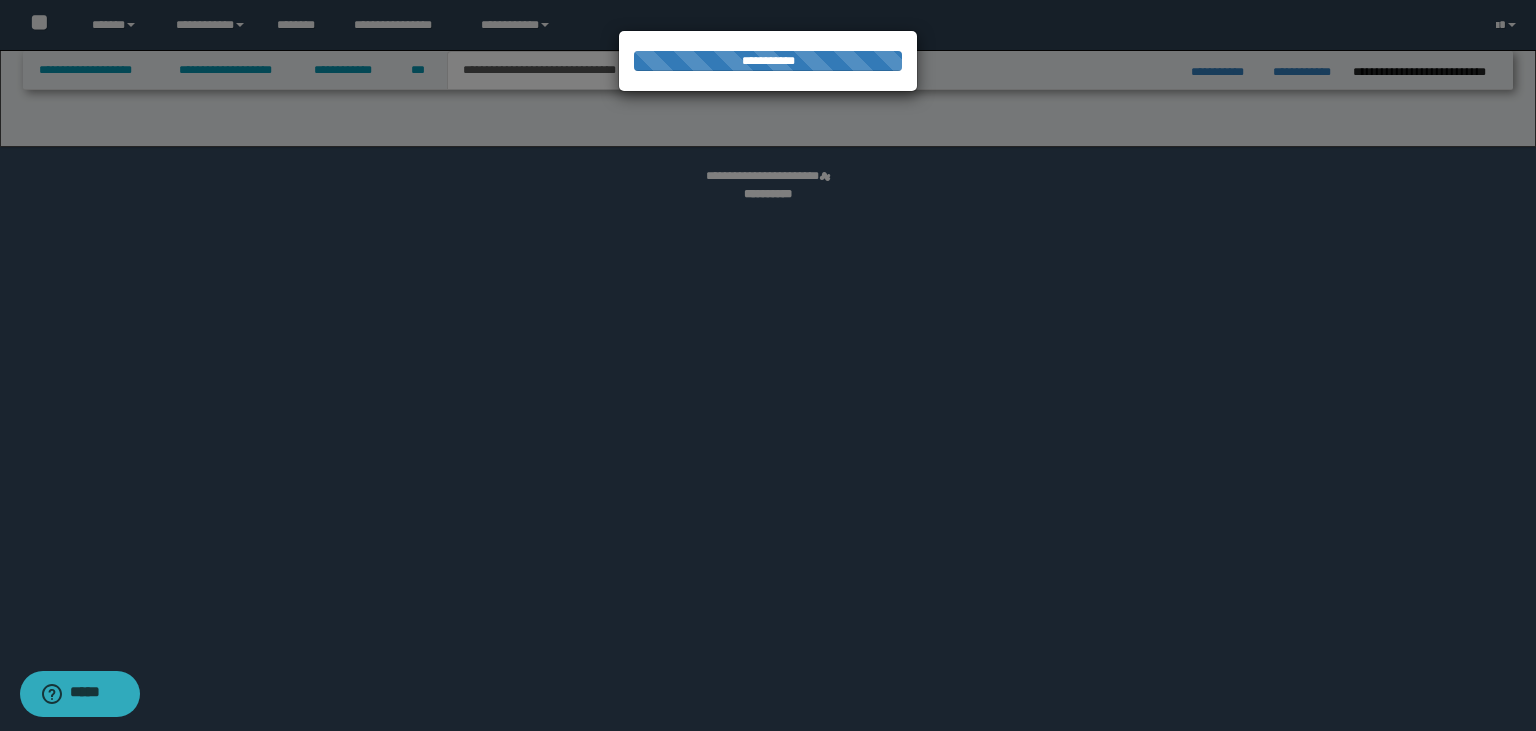 select on "*" 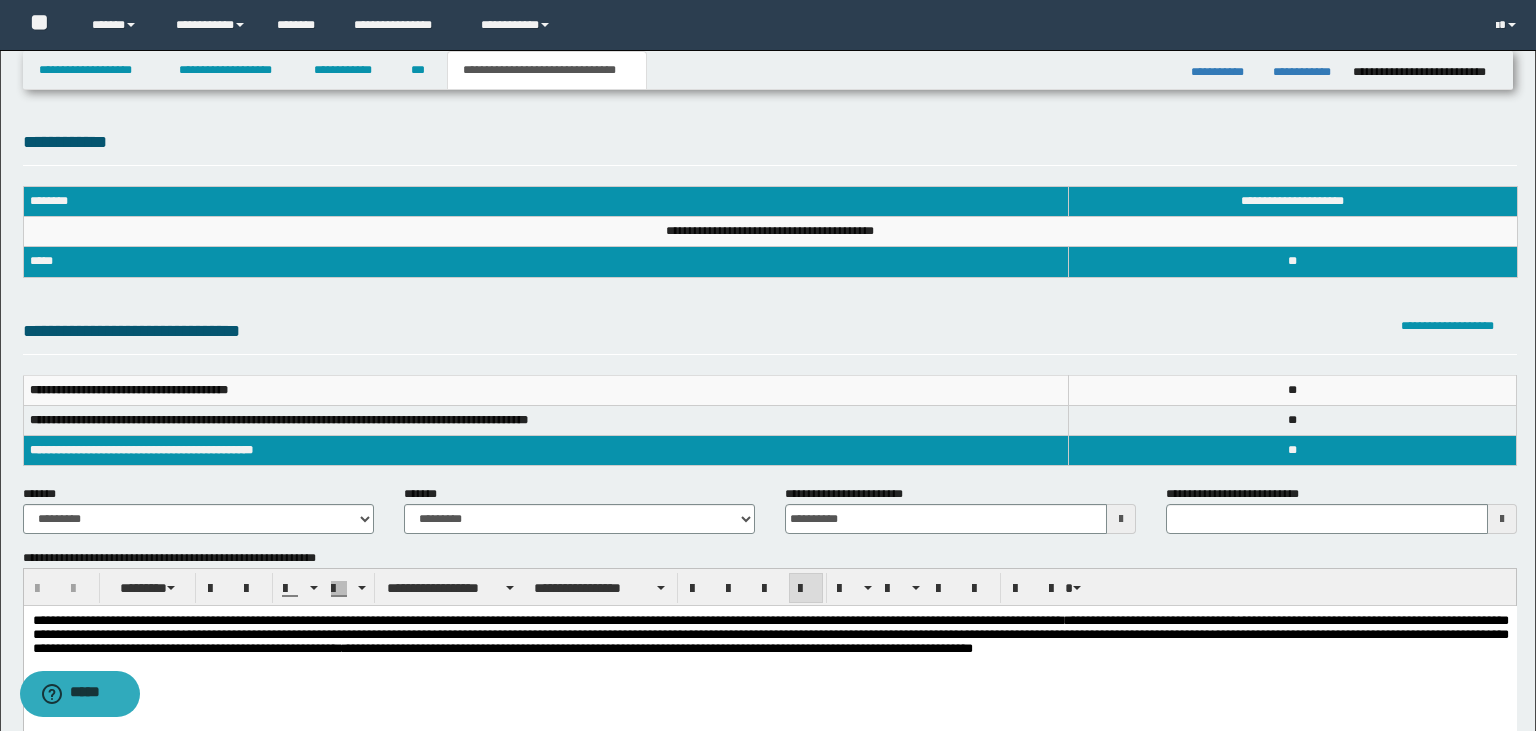 scroll, scrollTop: 0, scrollLeft: 0, axis: both 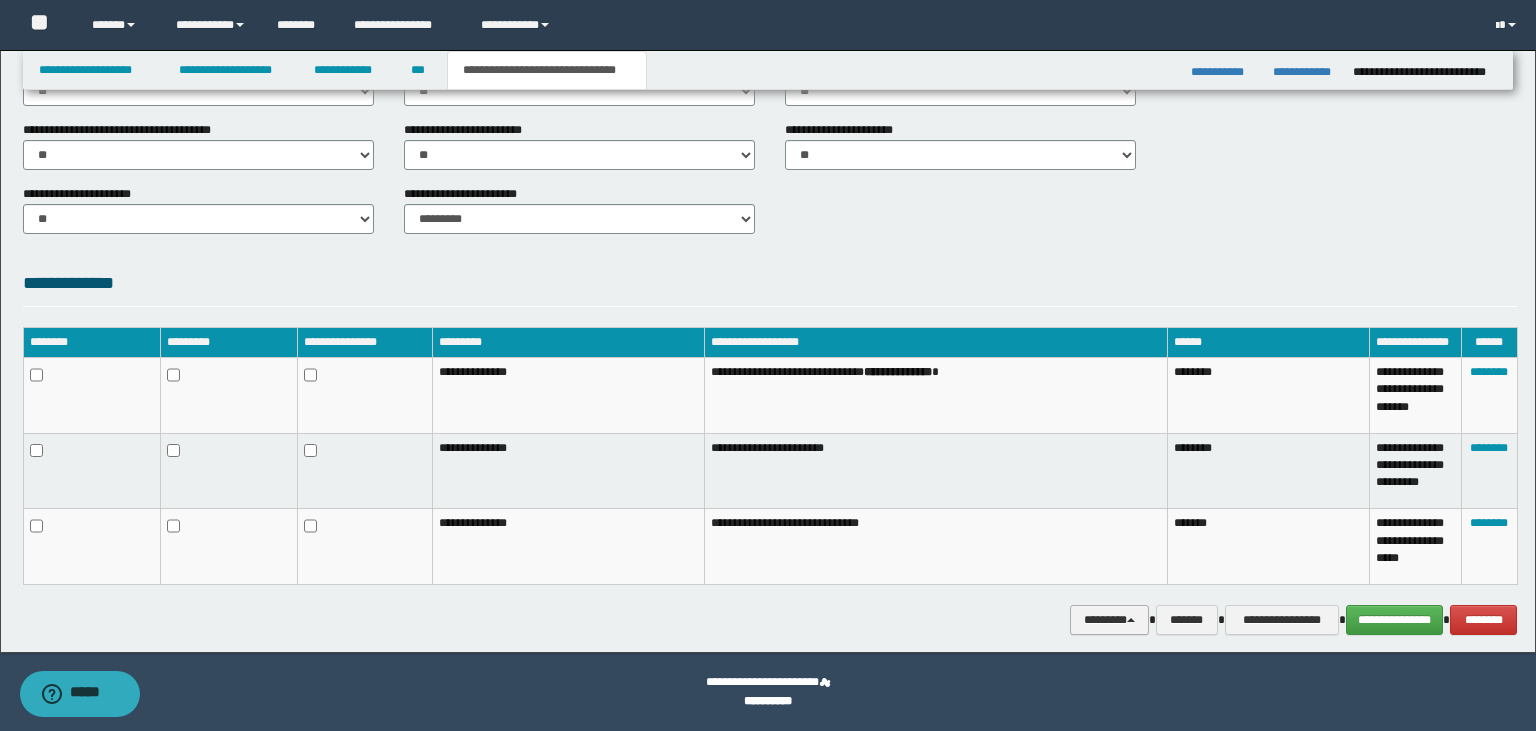 click on "********" at bounding box center [1109, 620] 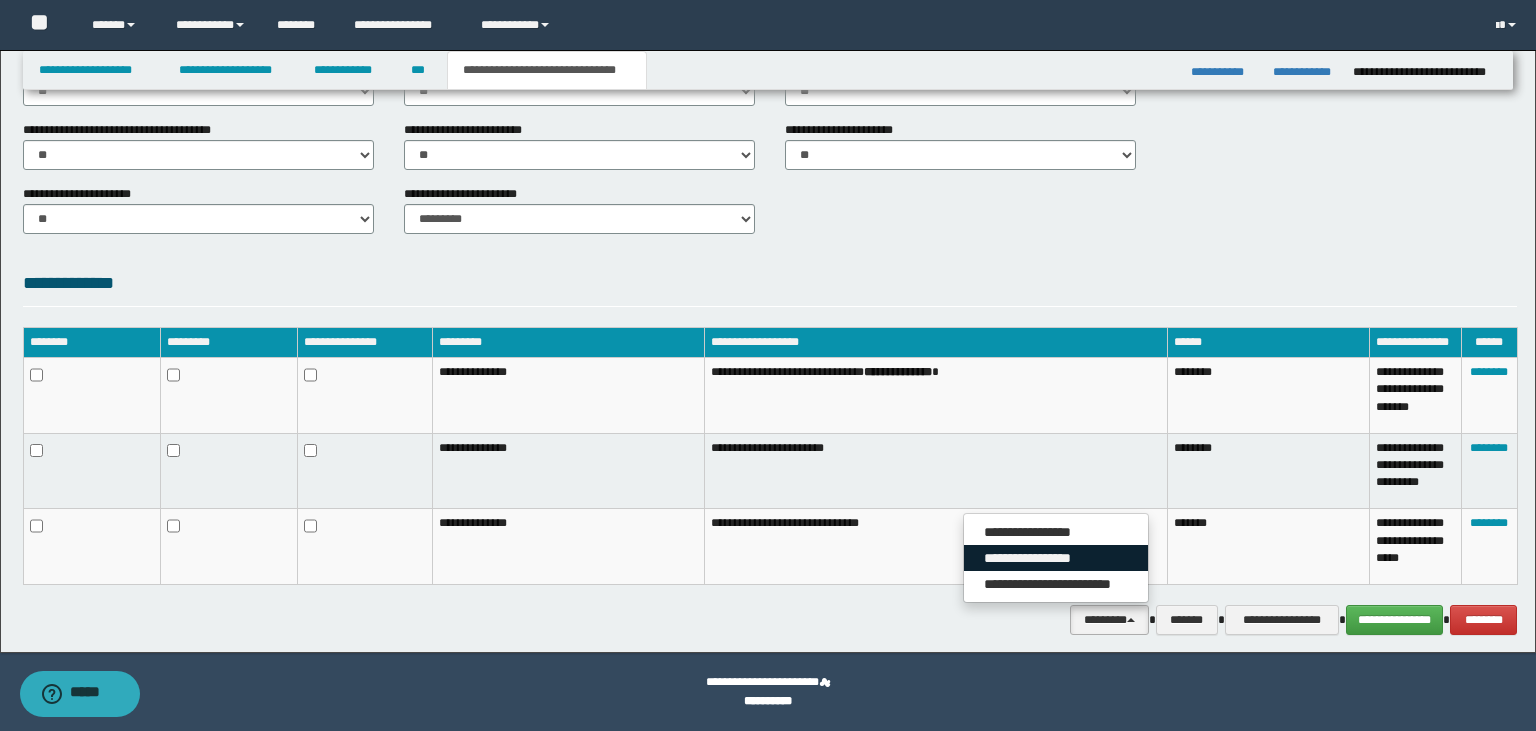 click on "**********" at bounding box center (1056, 558) 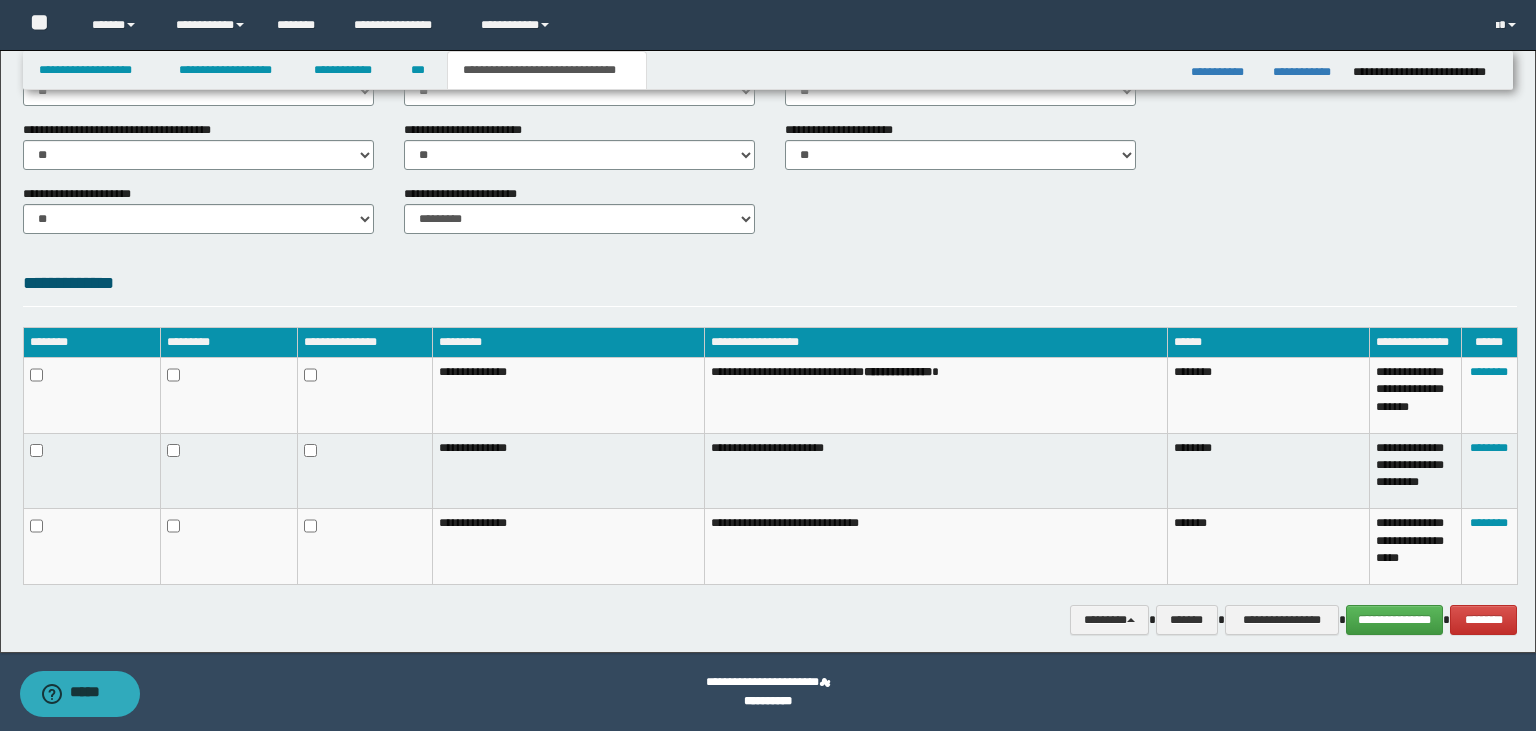 scroll, scrollTop: 338, scrollLeft: 0, axis: vertical 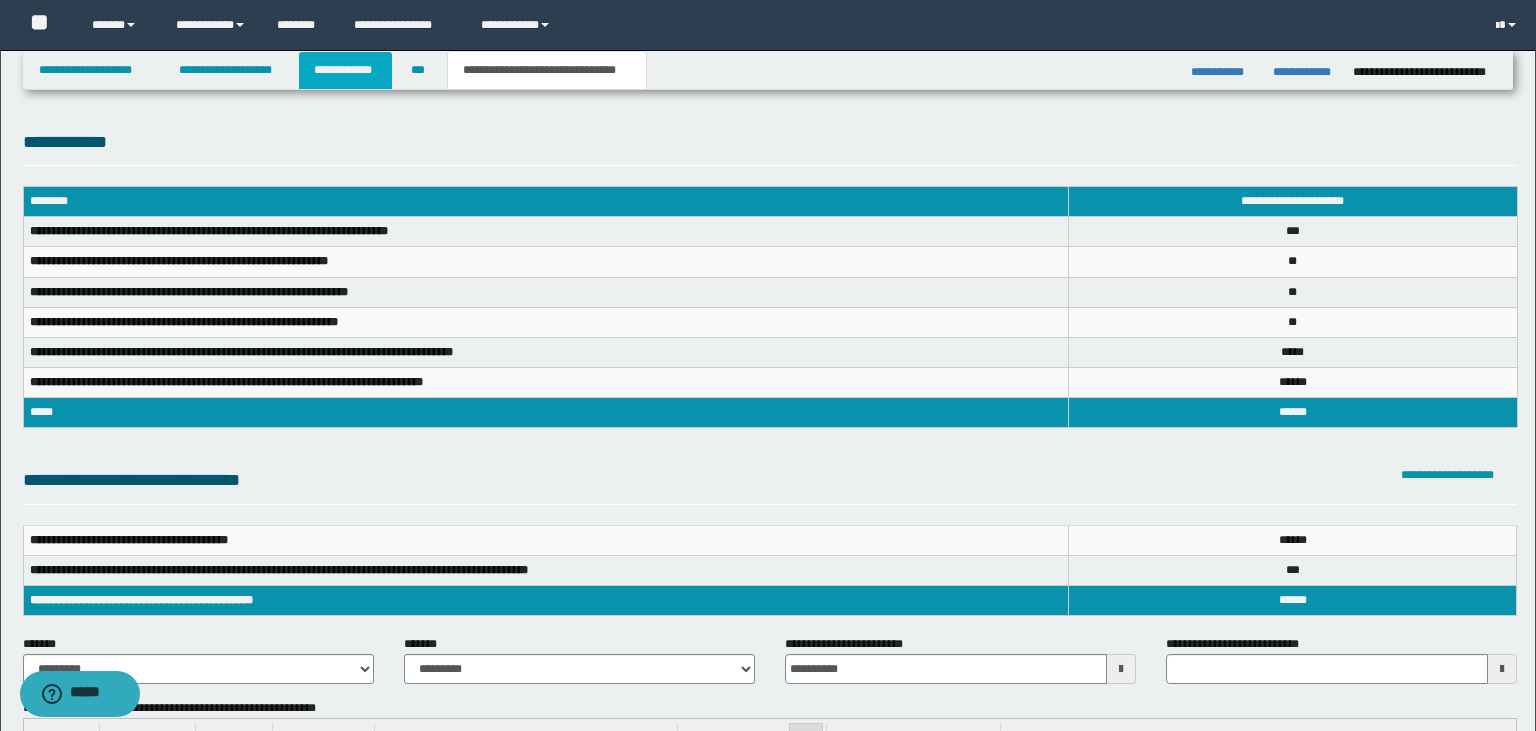 click on "**********" at bounding box center [346, 70] 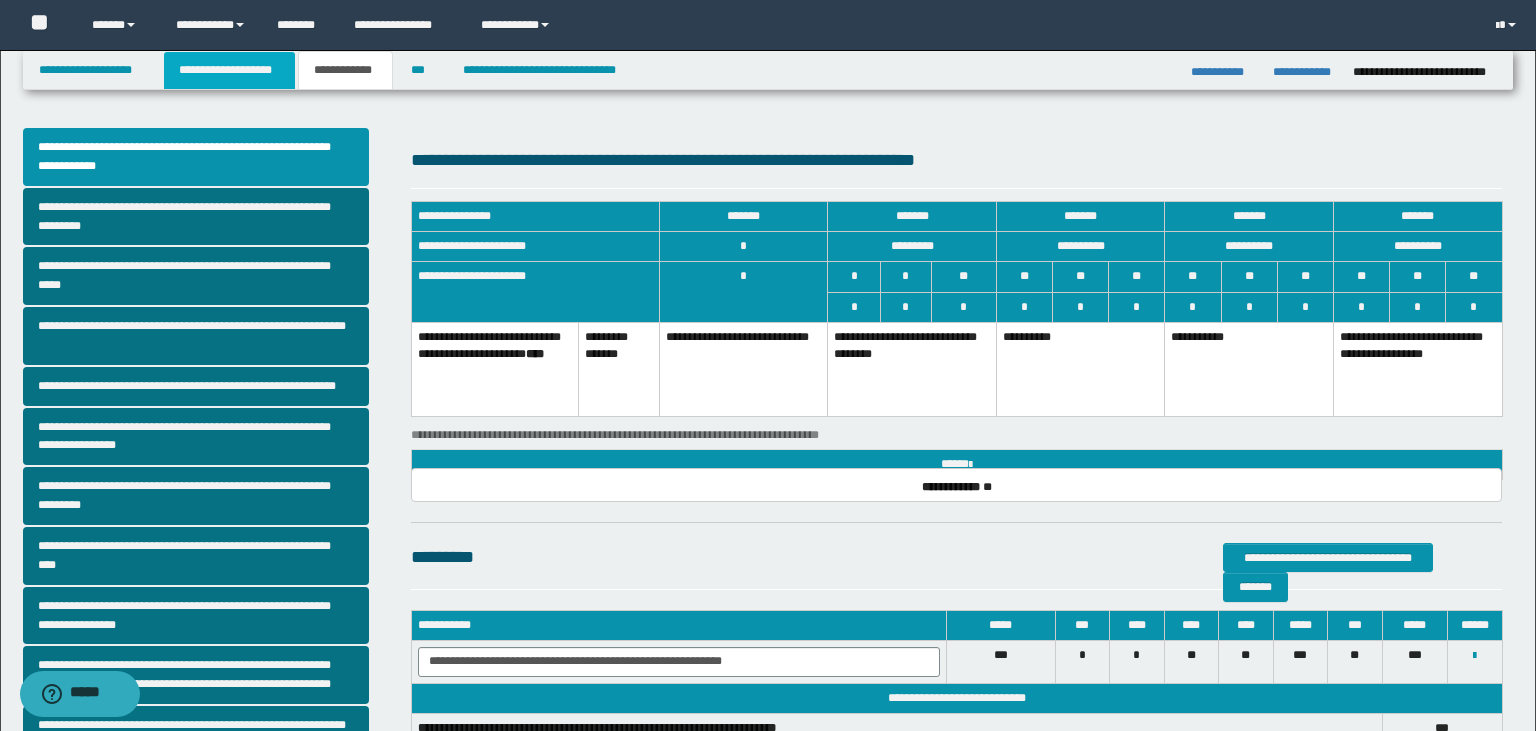 click on "**********" at bounding box center [229, 70] 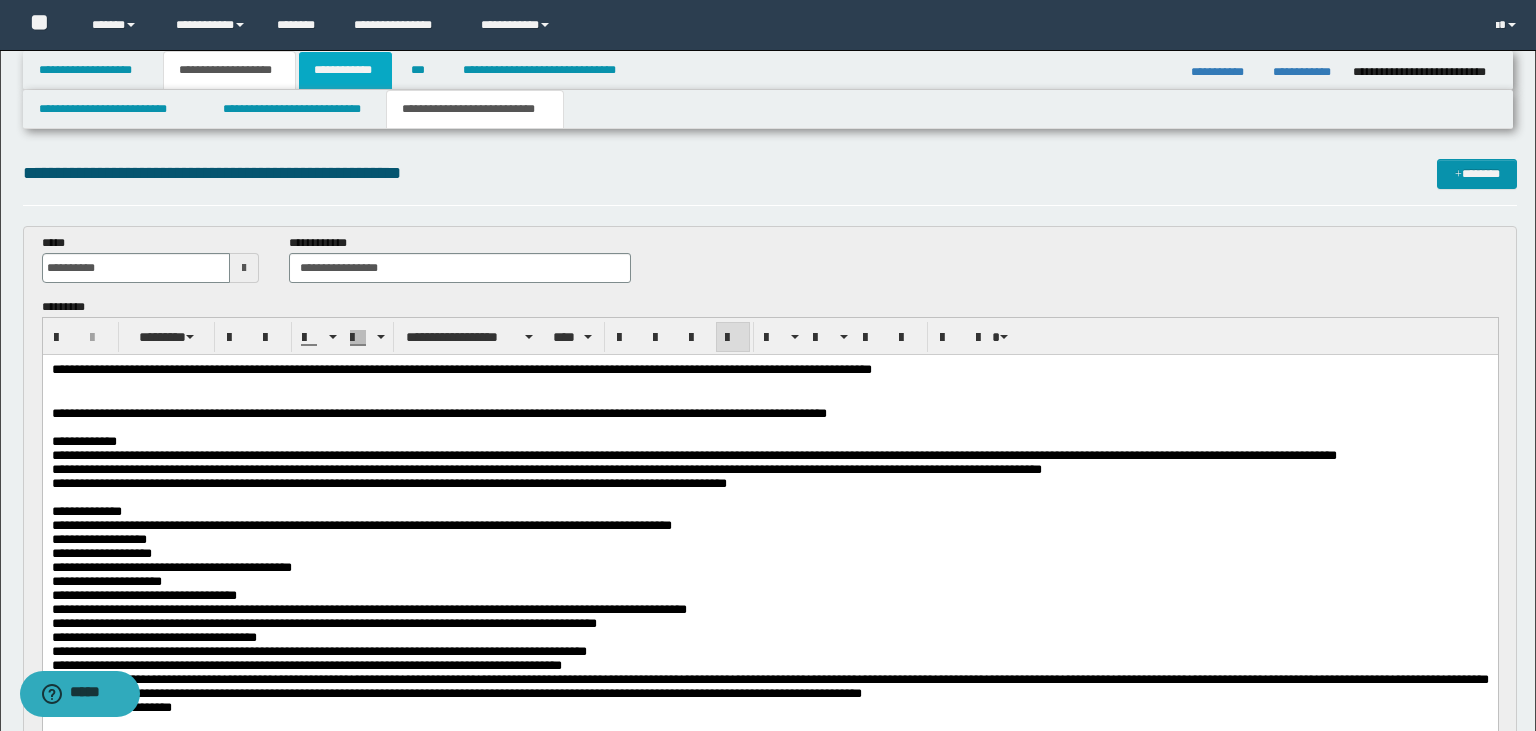 click on "**********" at bounding box center [346, 70] 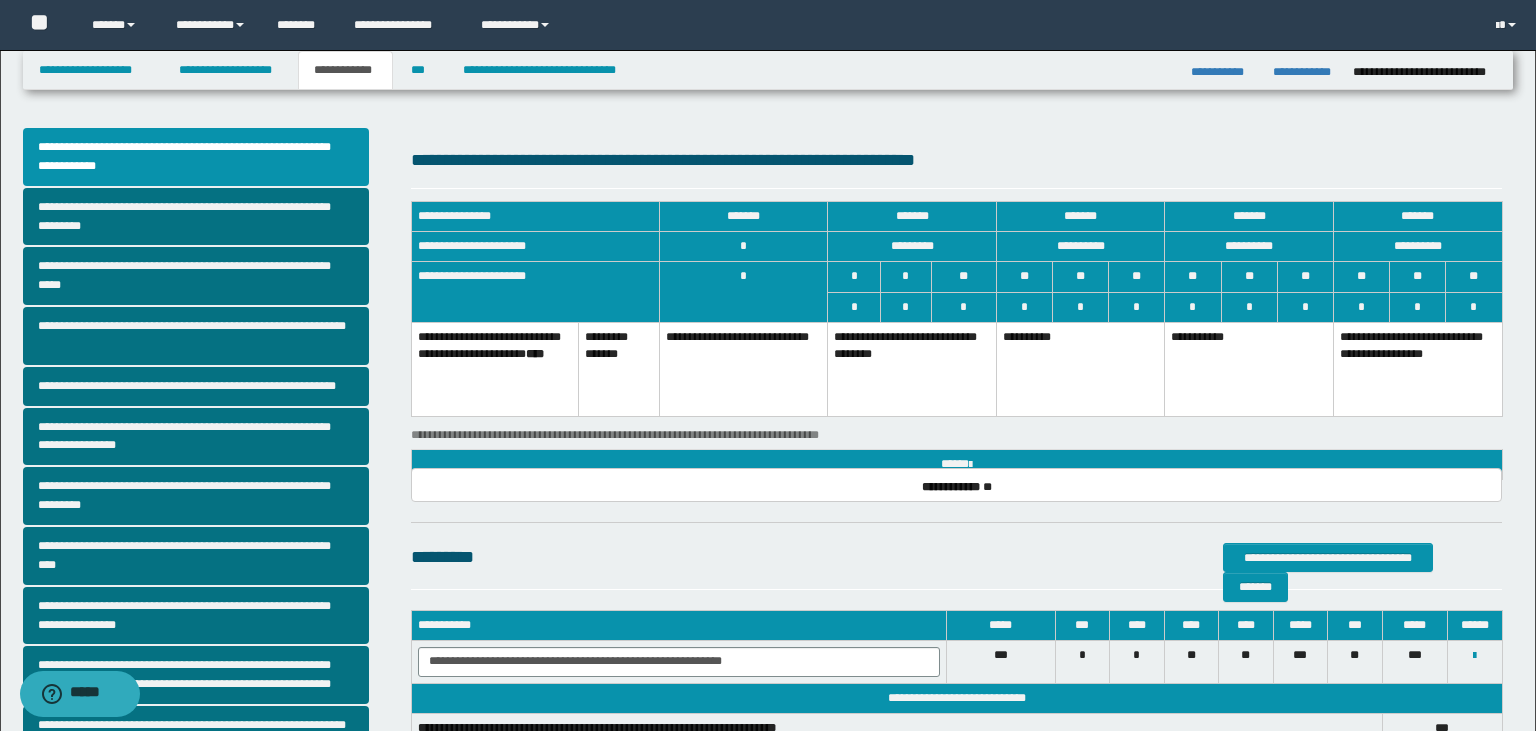 scroll, scrollTop: 380, scrollLeft: 0, axis: vertical 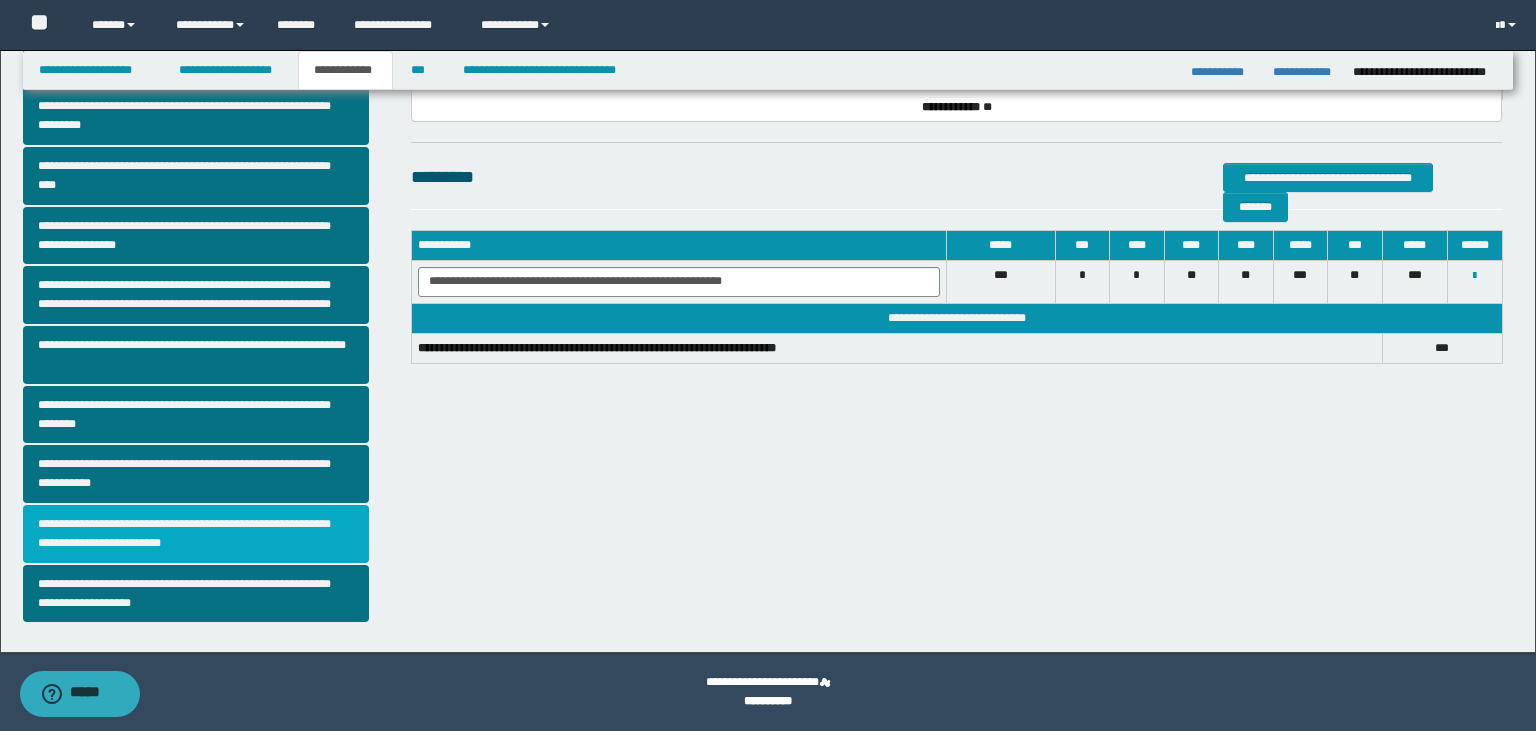 click on "**********" at bounding box center [196, 534] 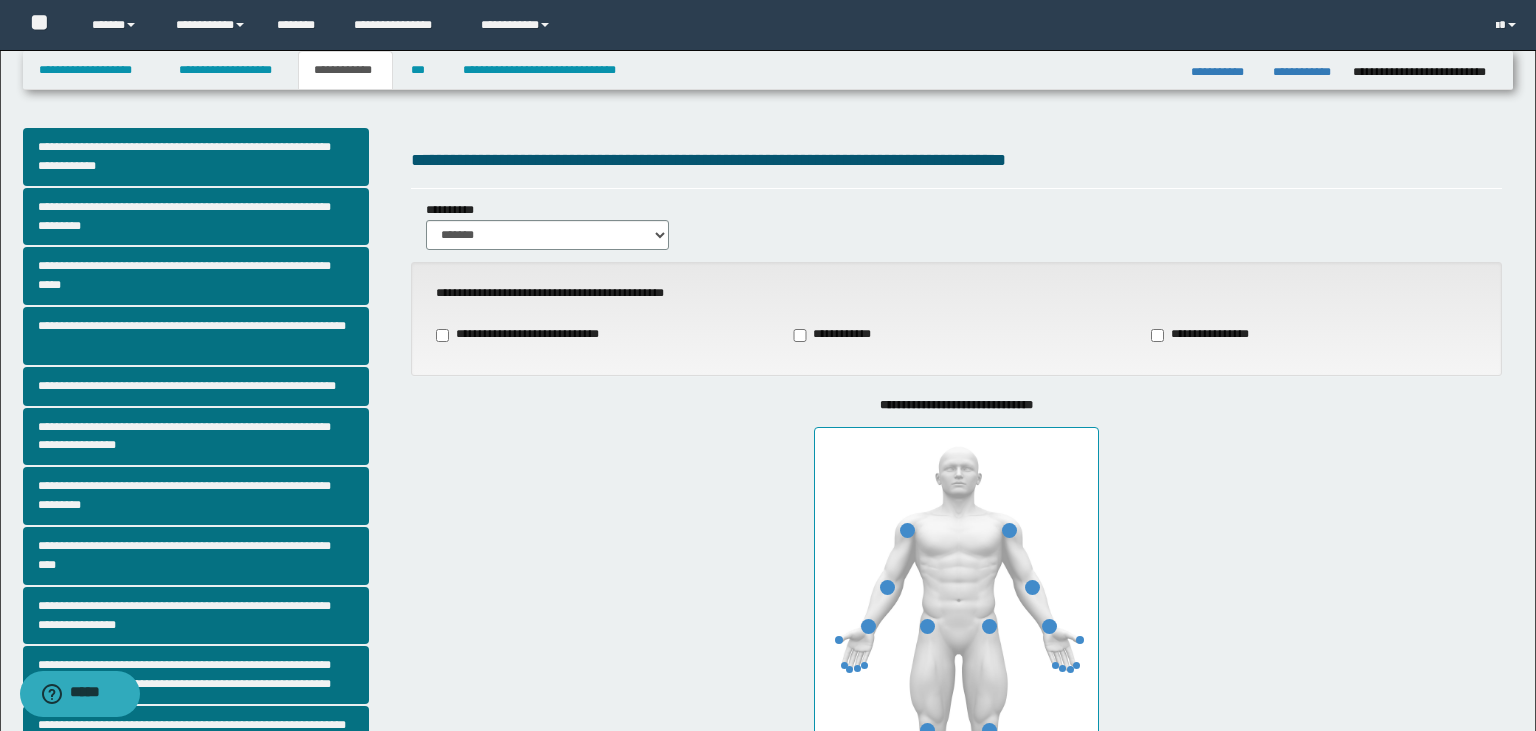 type on "***" 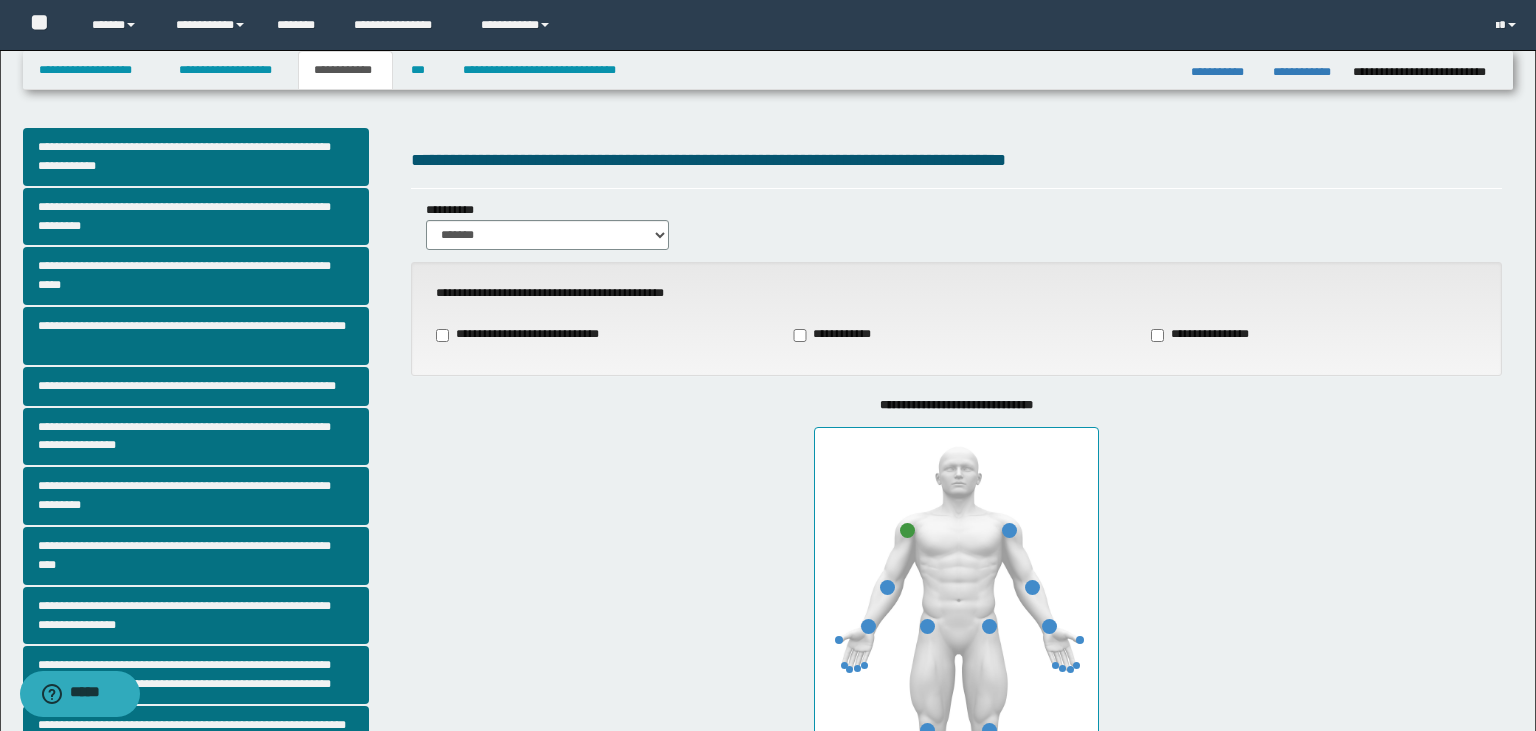 scroll, scrollTop: 645, scrollLeft: 0, axis: vertical 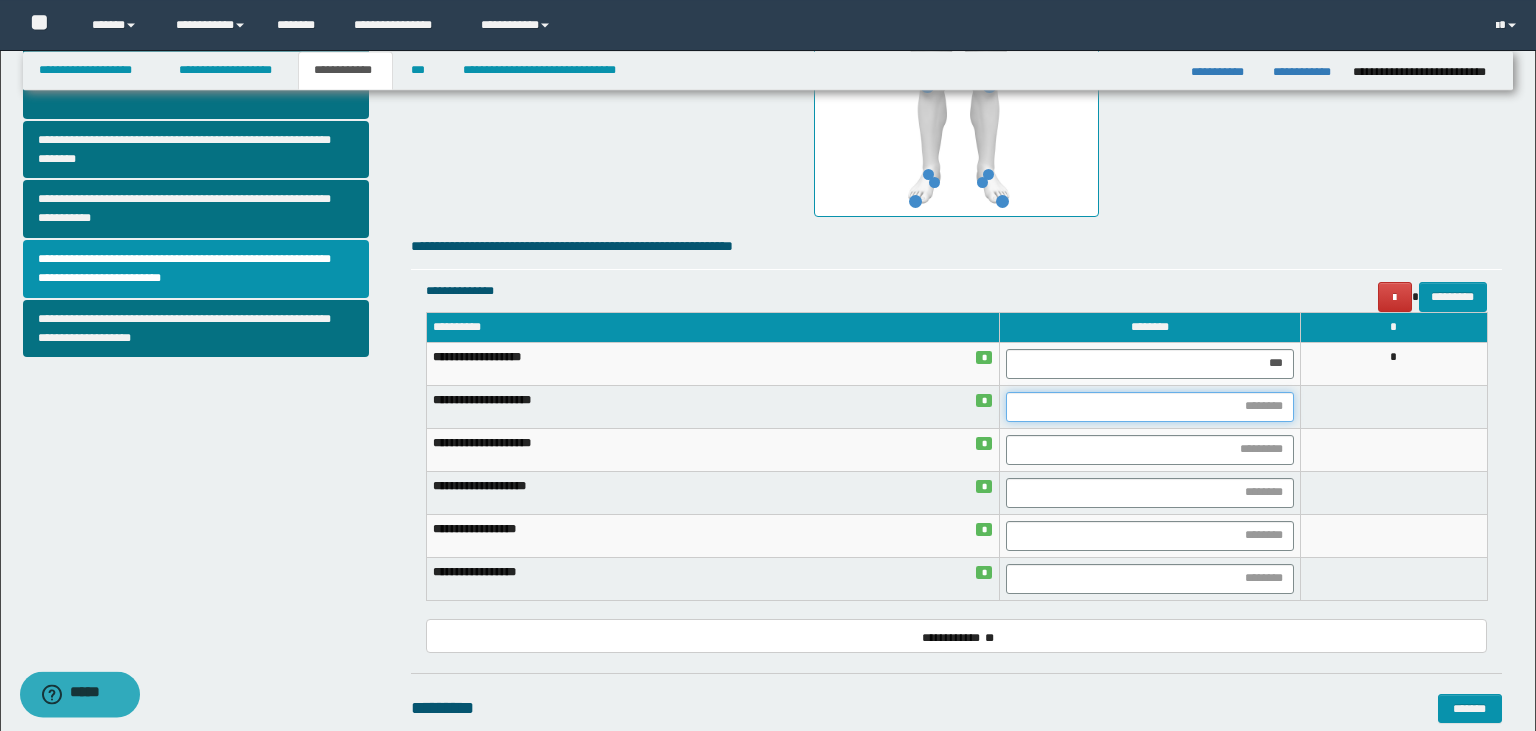 click at bounding box center [1150, 407] 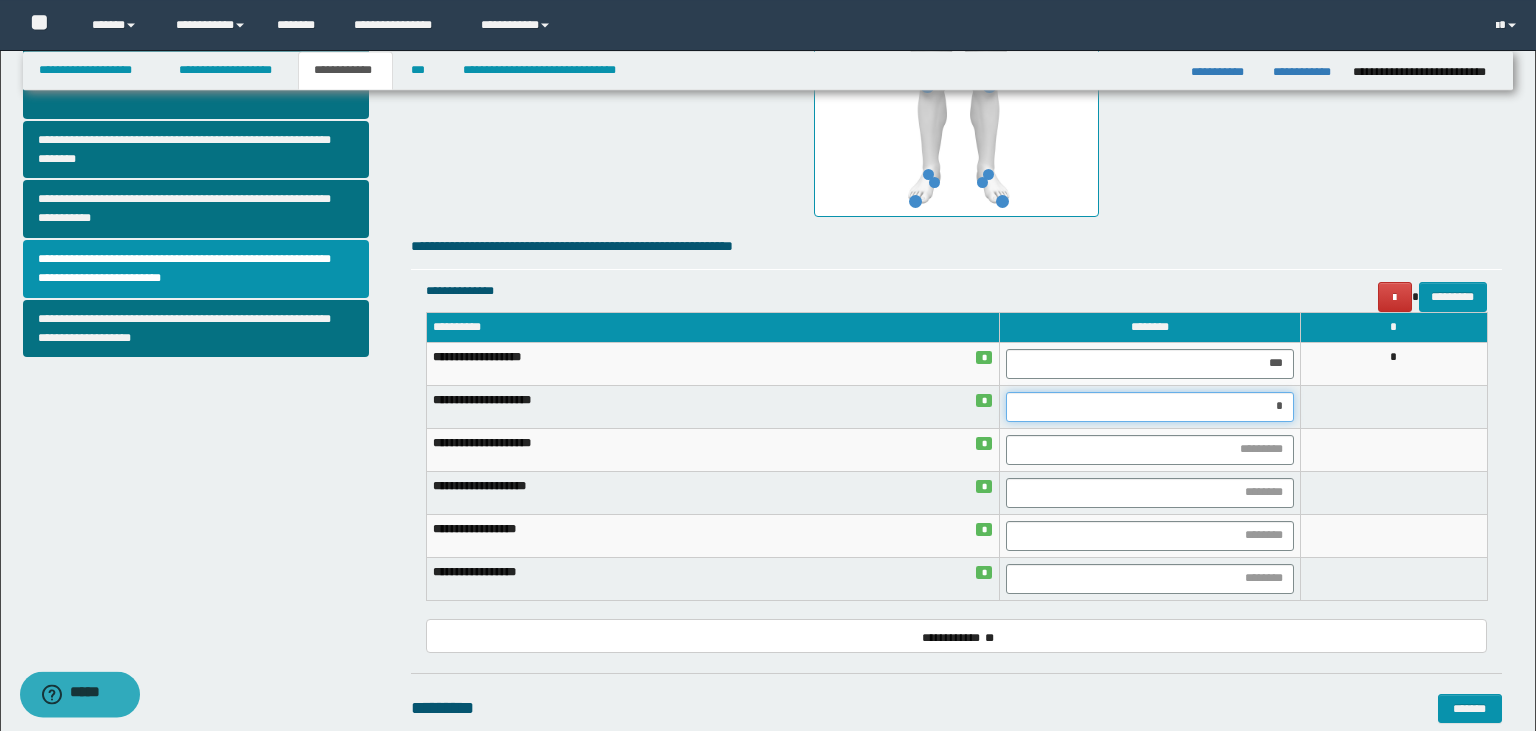 type on "**" 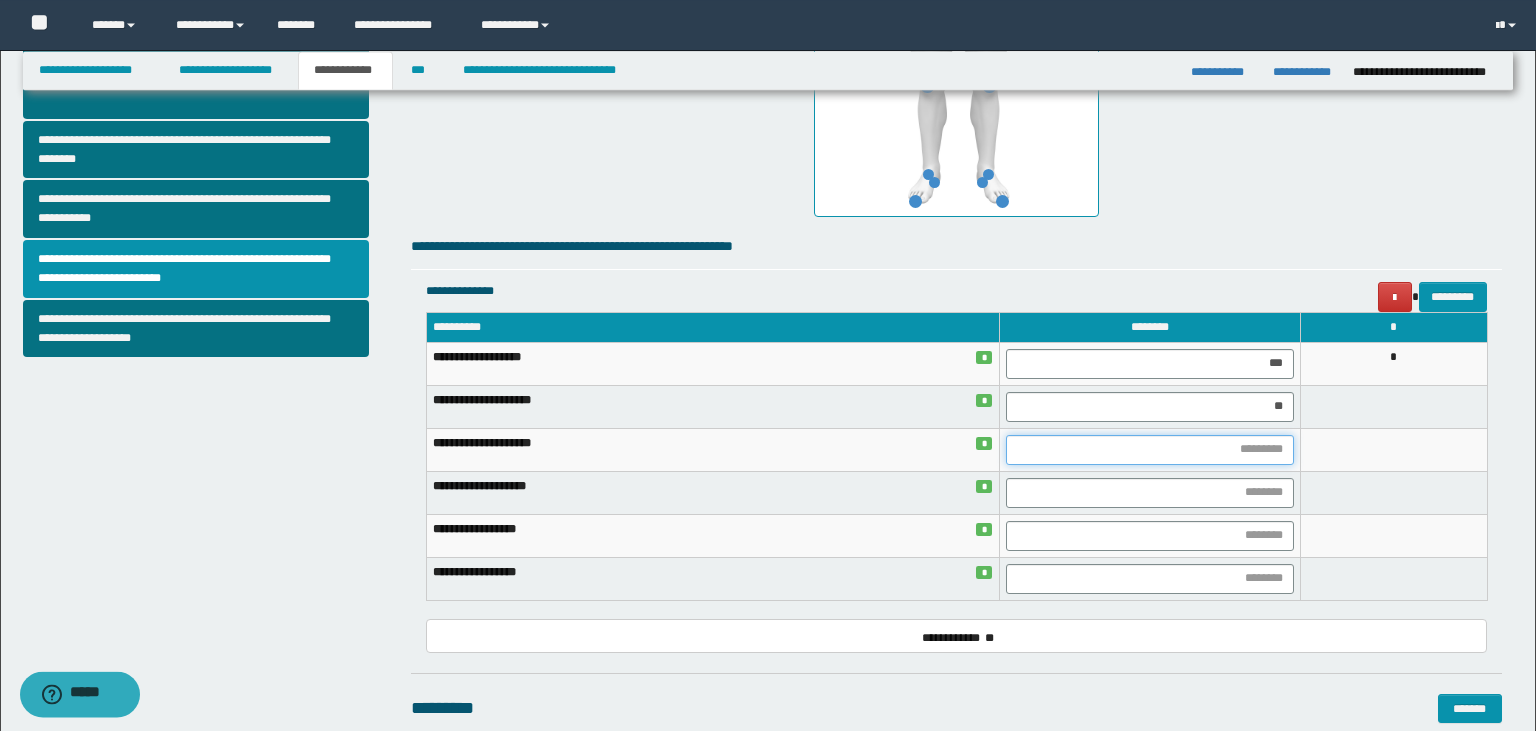 click at bounding box center [1150, 450] 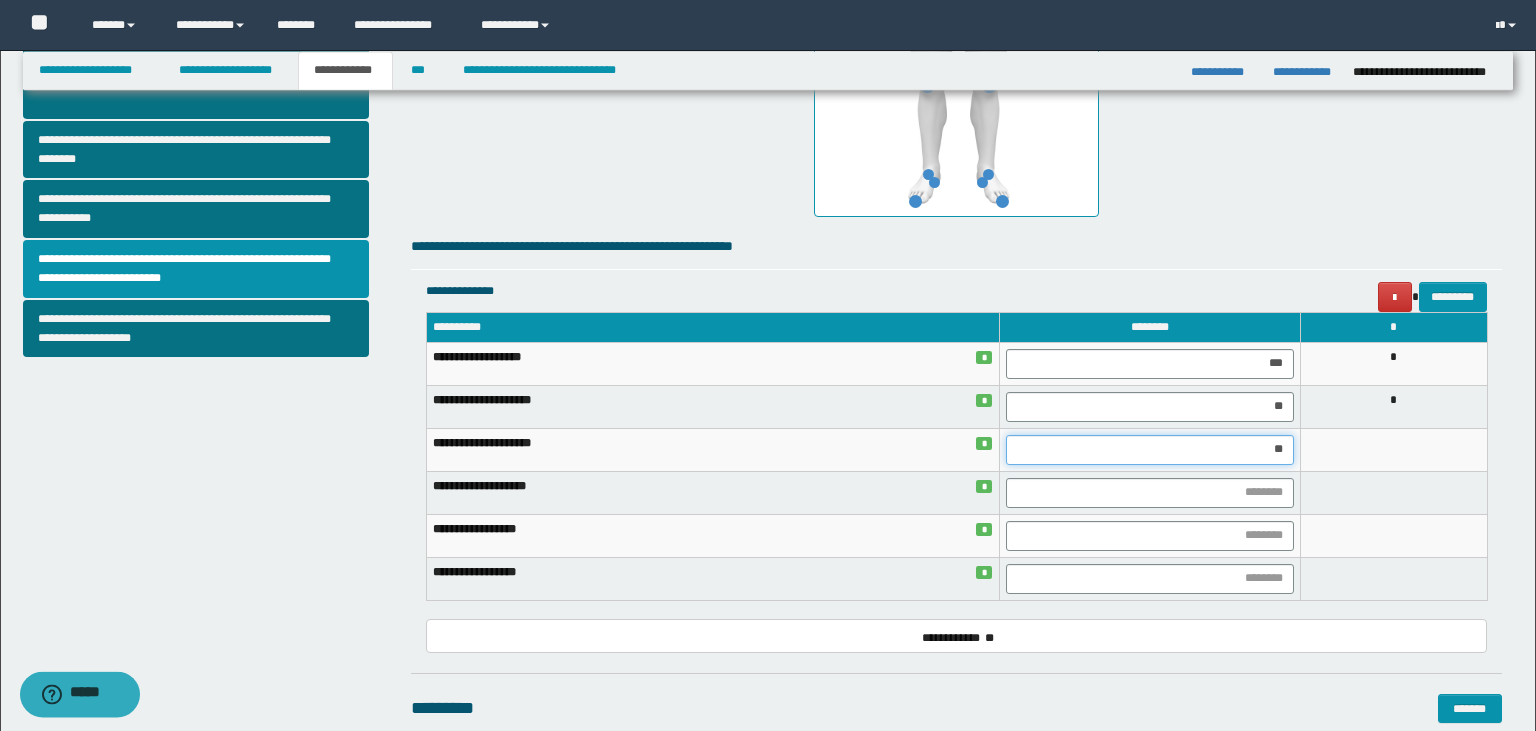 type on "***" 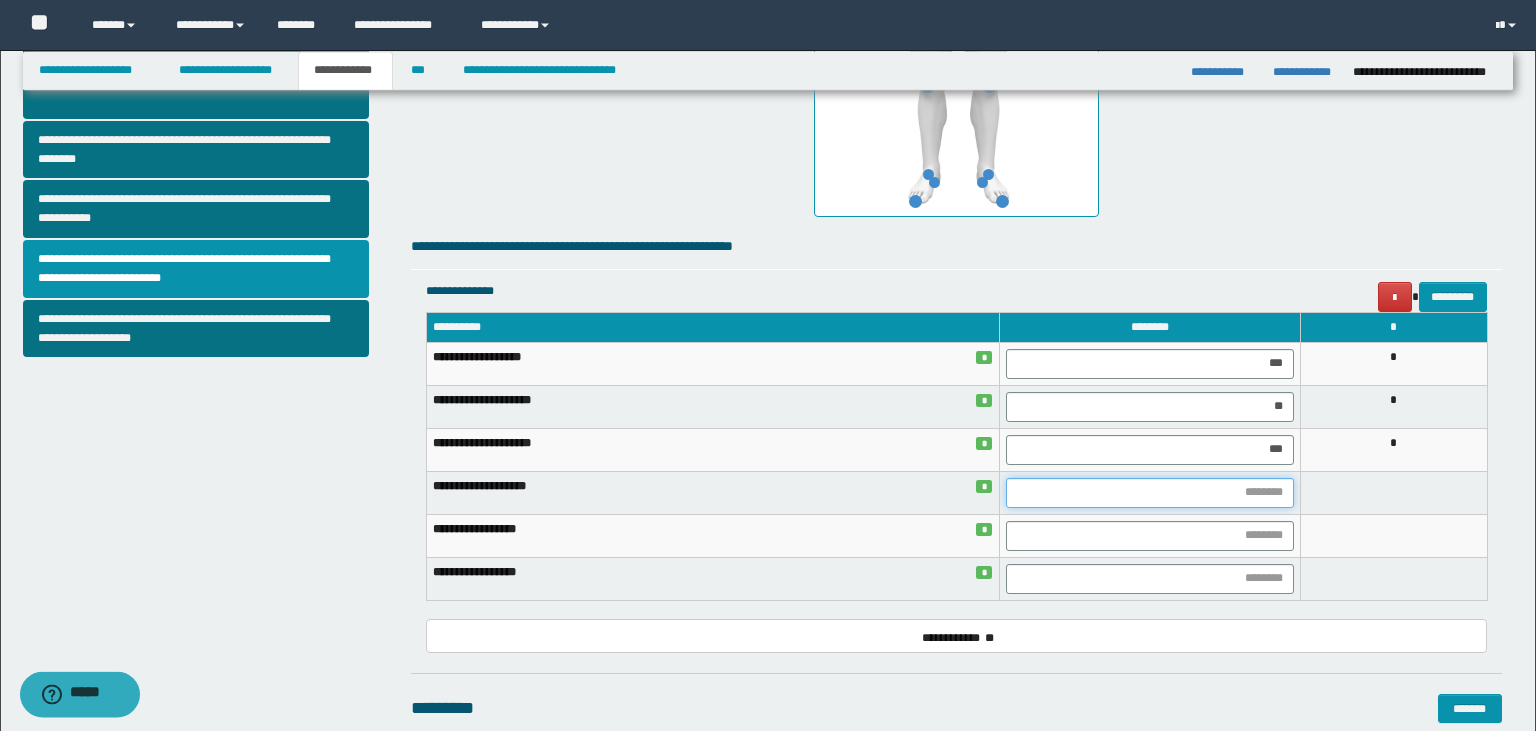 click at bounding box center (1150, 493) 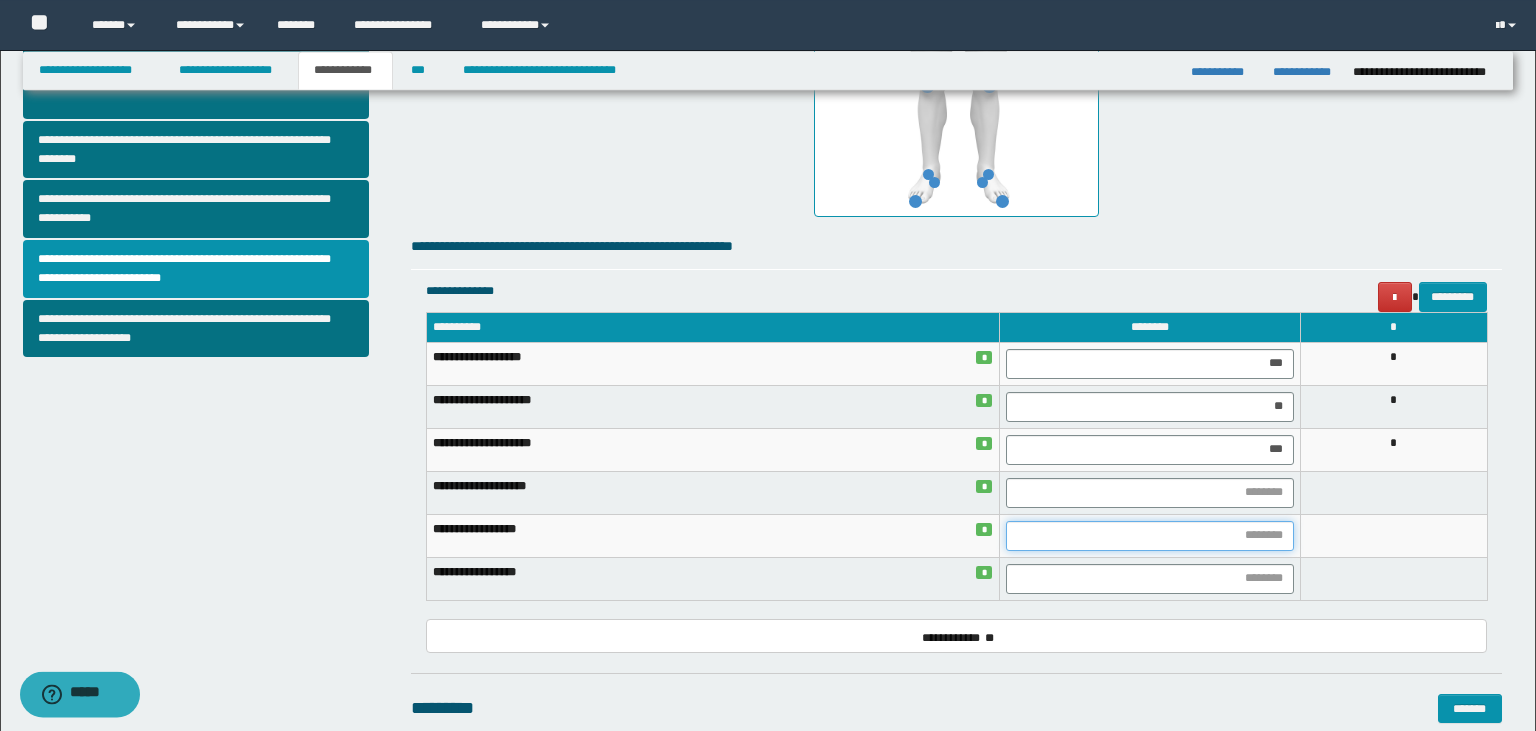 click at bounding box center [1150, 536] 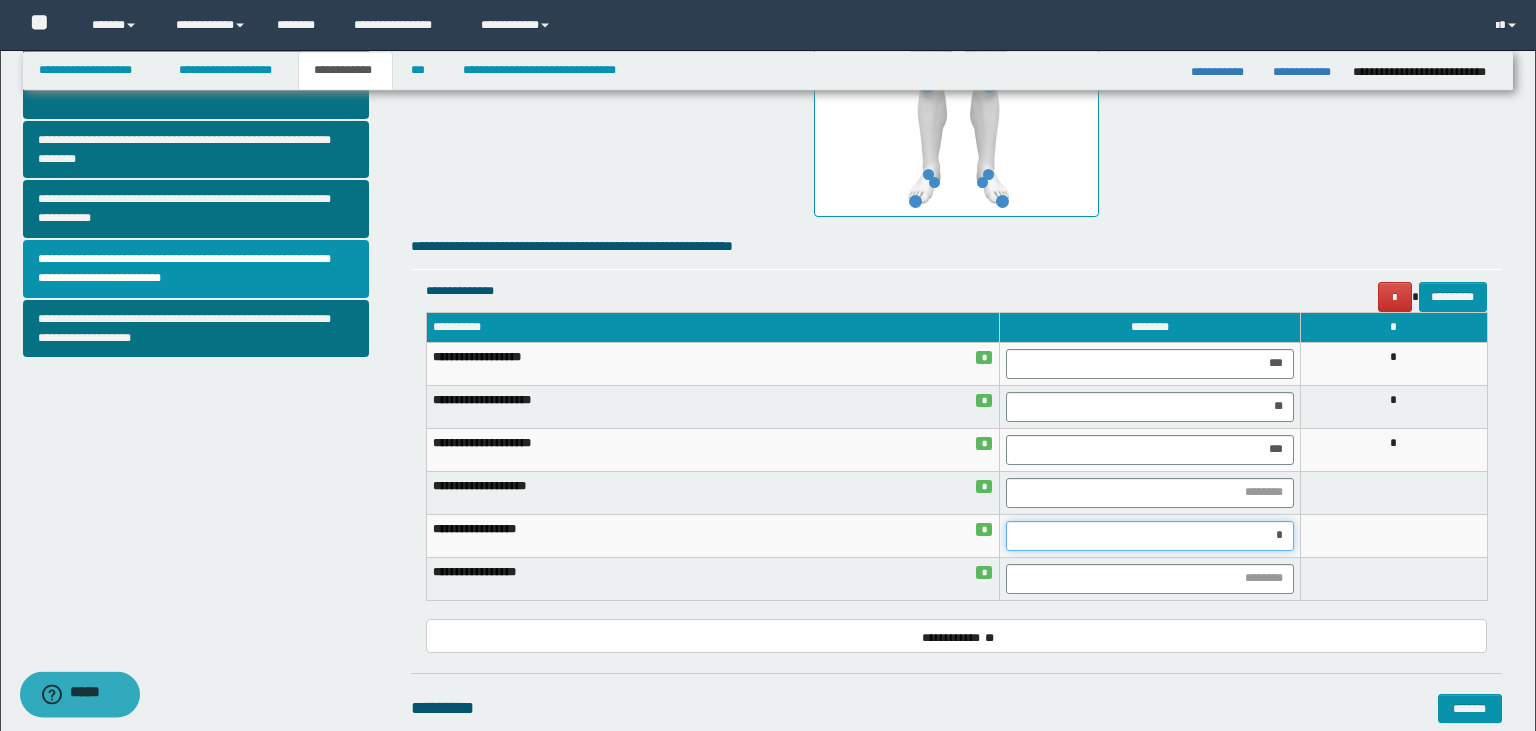 type on "**" 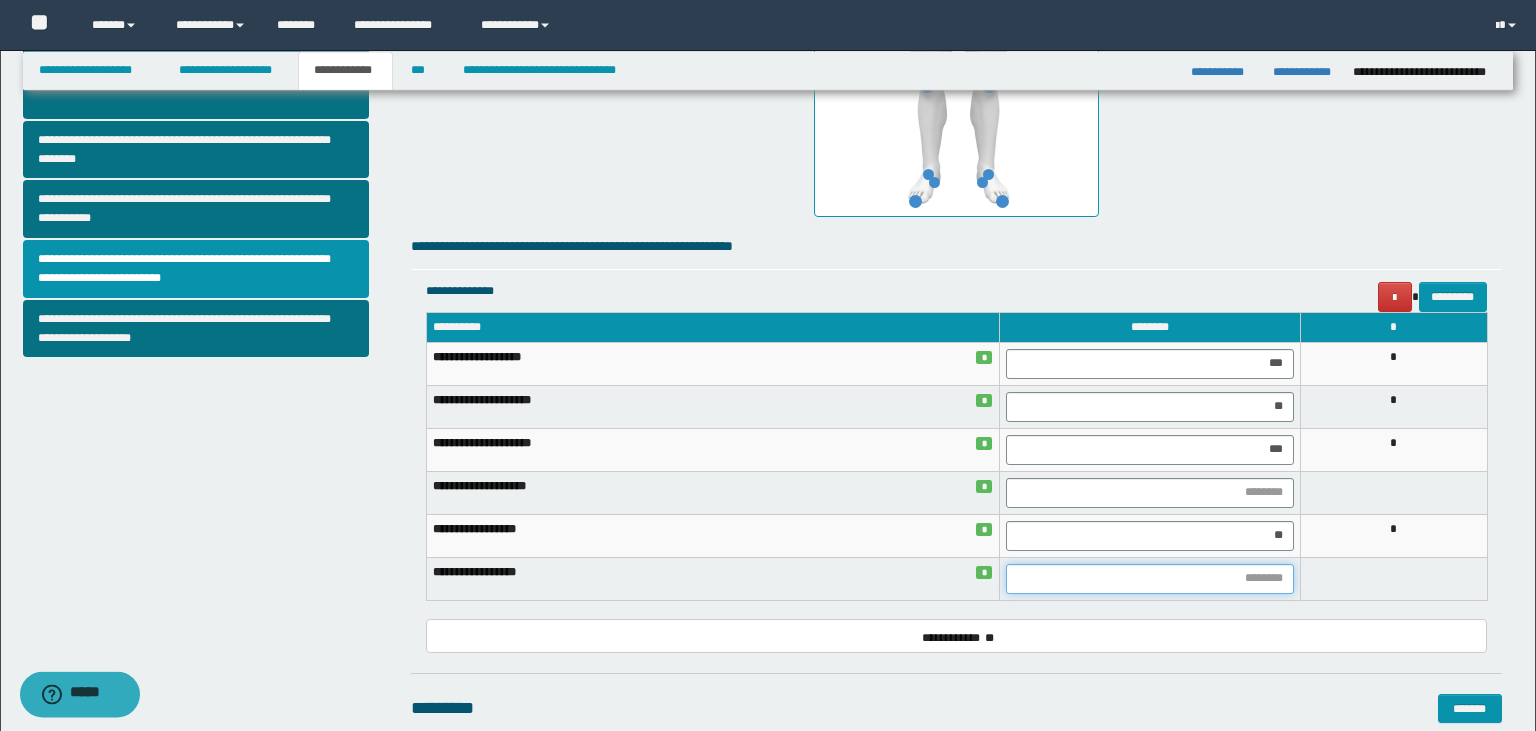 click at bounding box center (1150, 579) 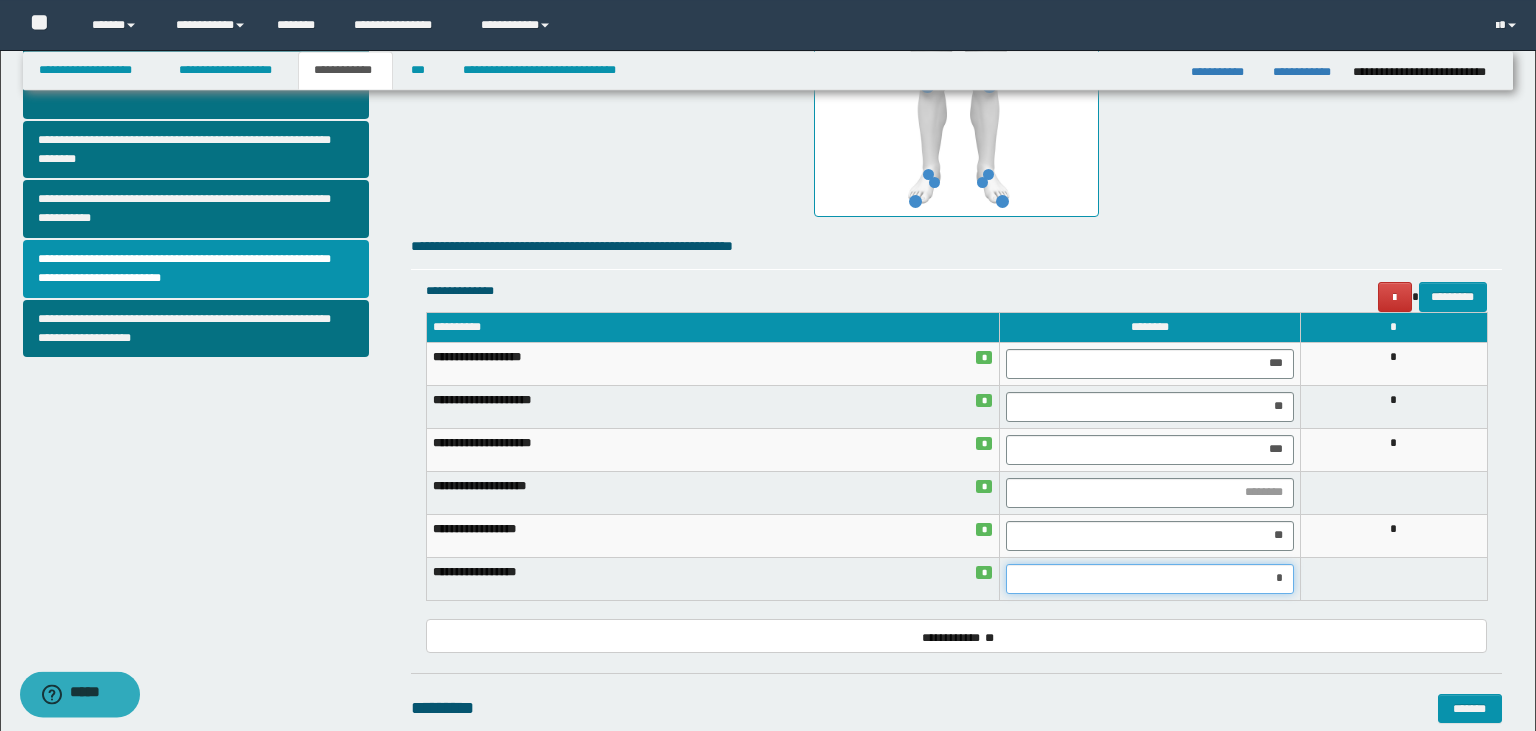 type on "**" 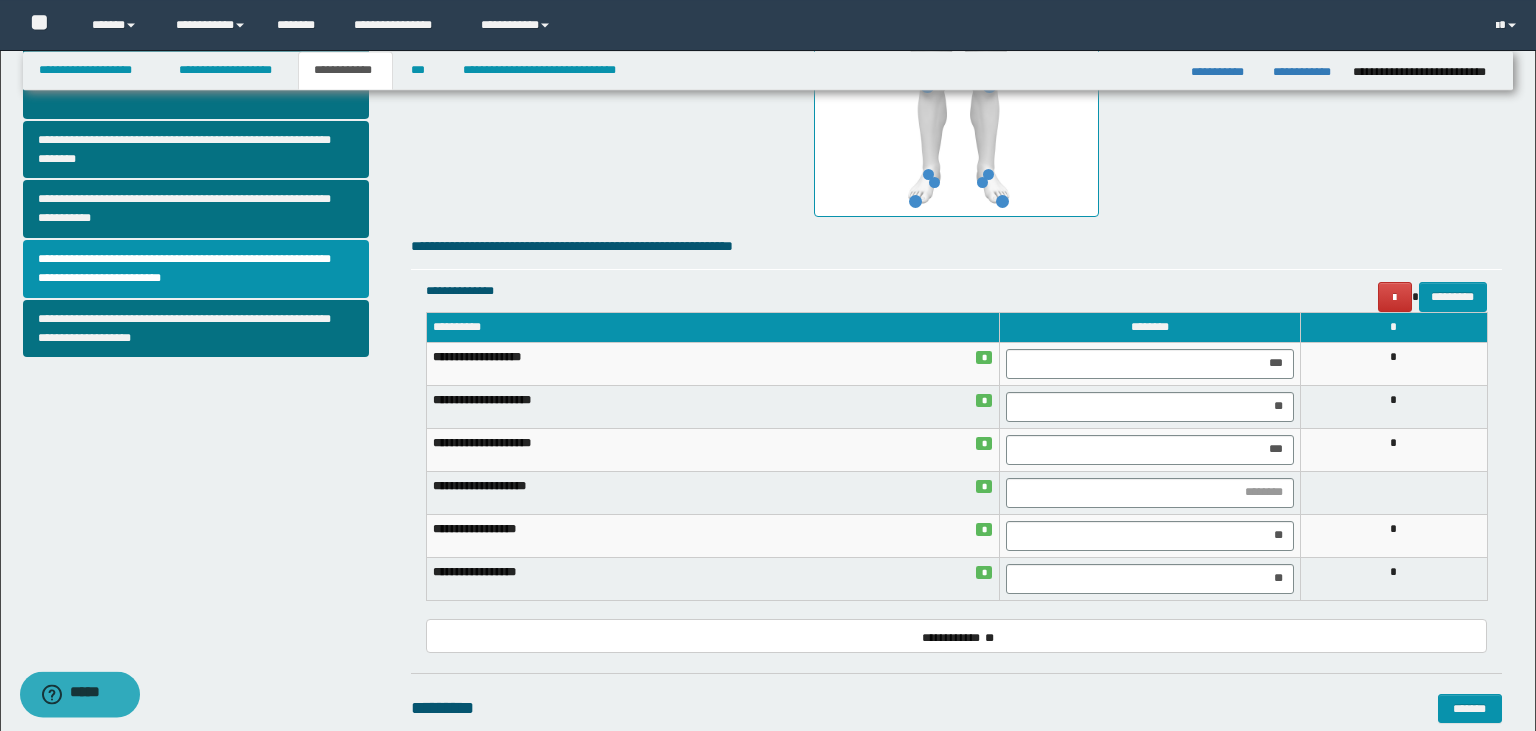 click on "**********" at bounding box center [956, 466] 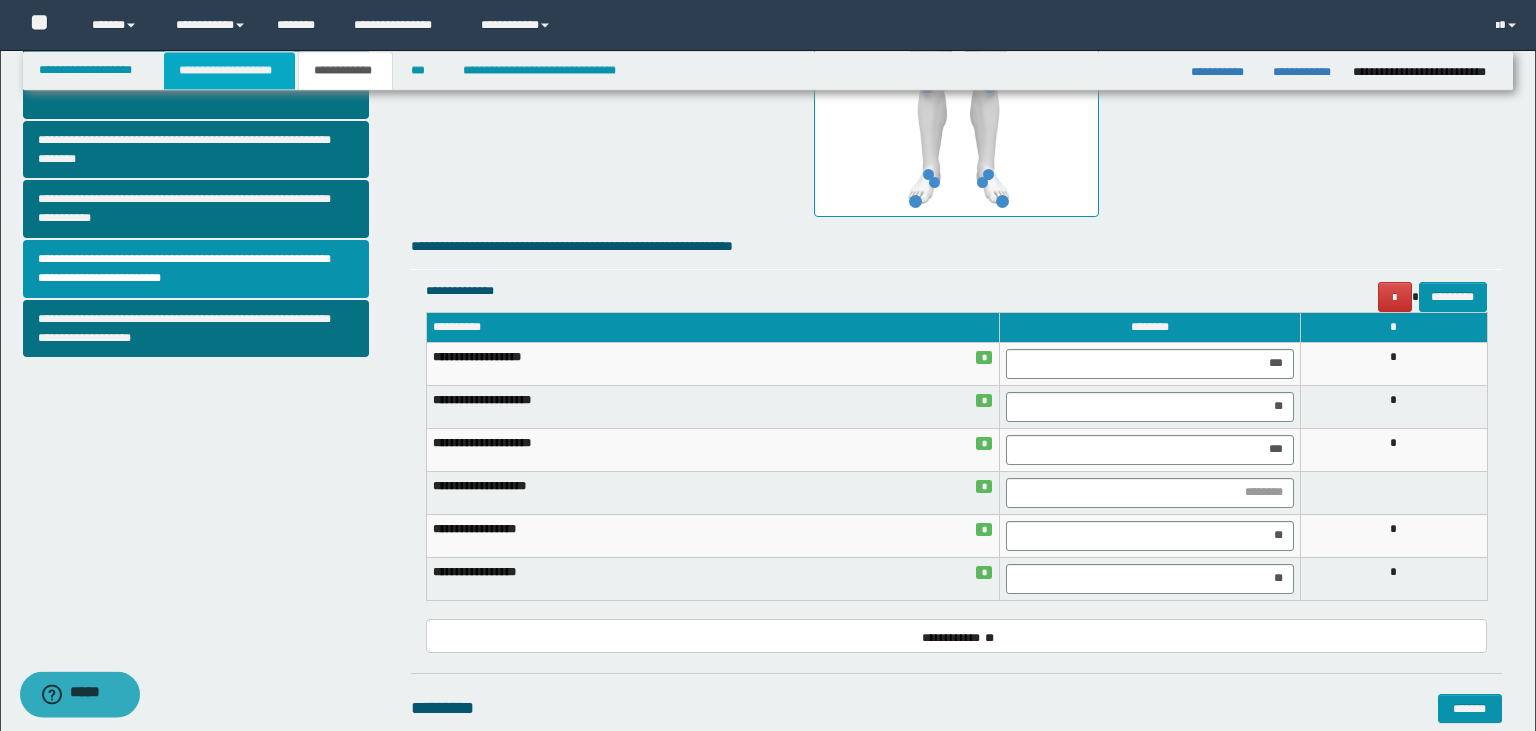 click on "**********" at bounding box center [229, 70] 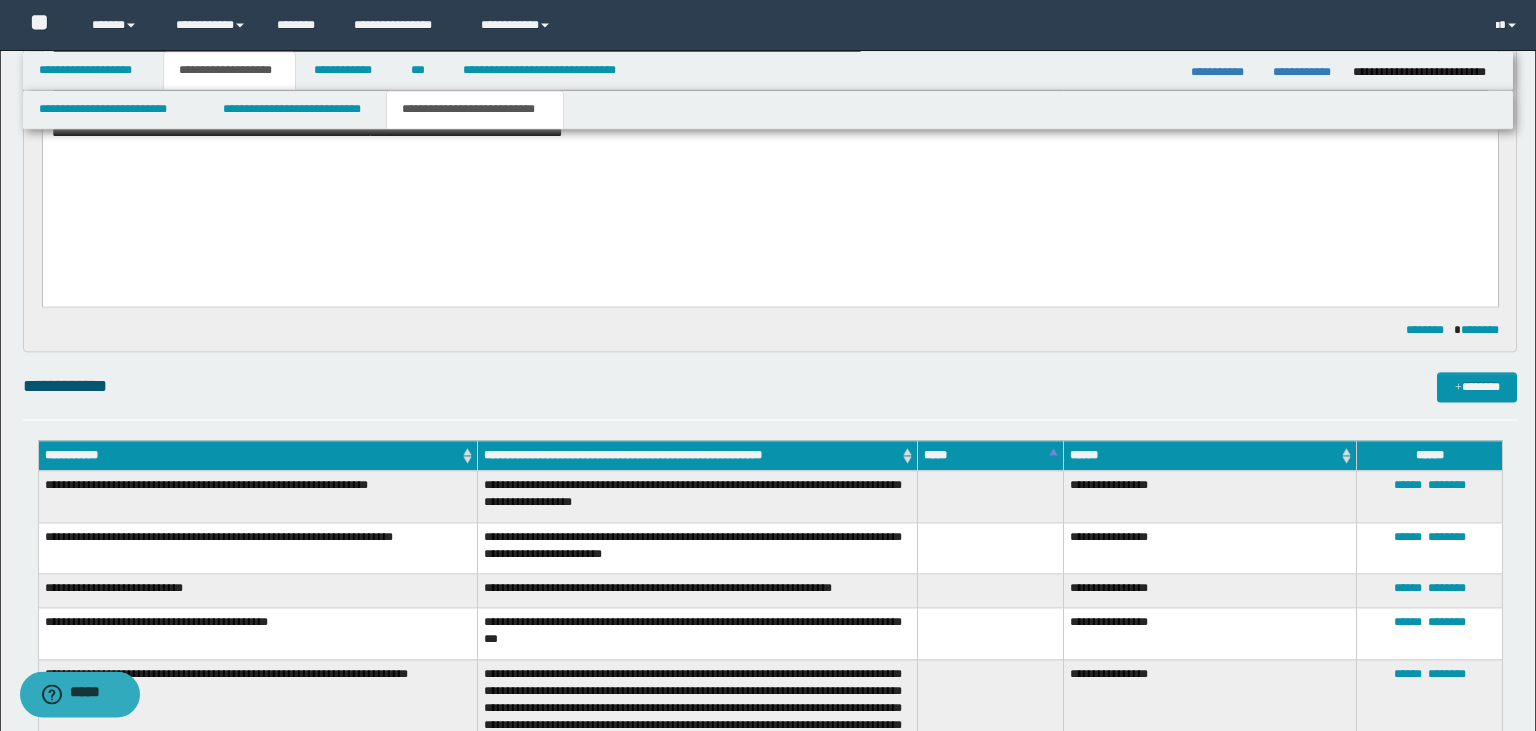 scroll, scrollTop: 676, scrollLeft: 0, axis: vertical 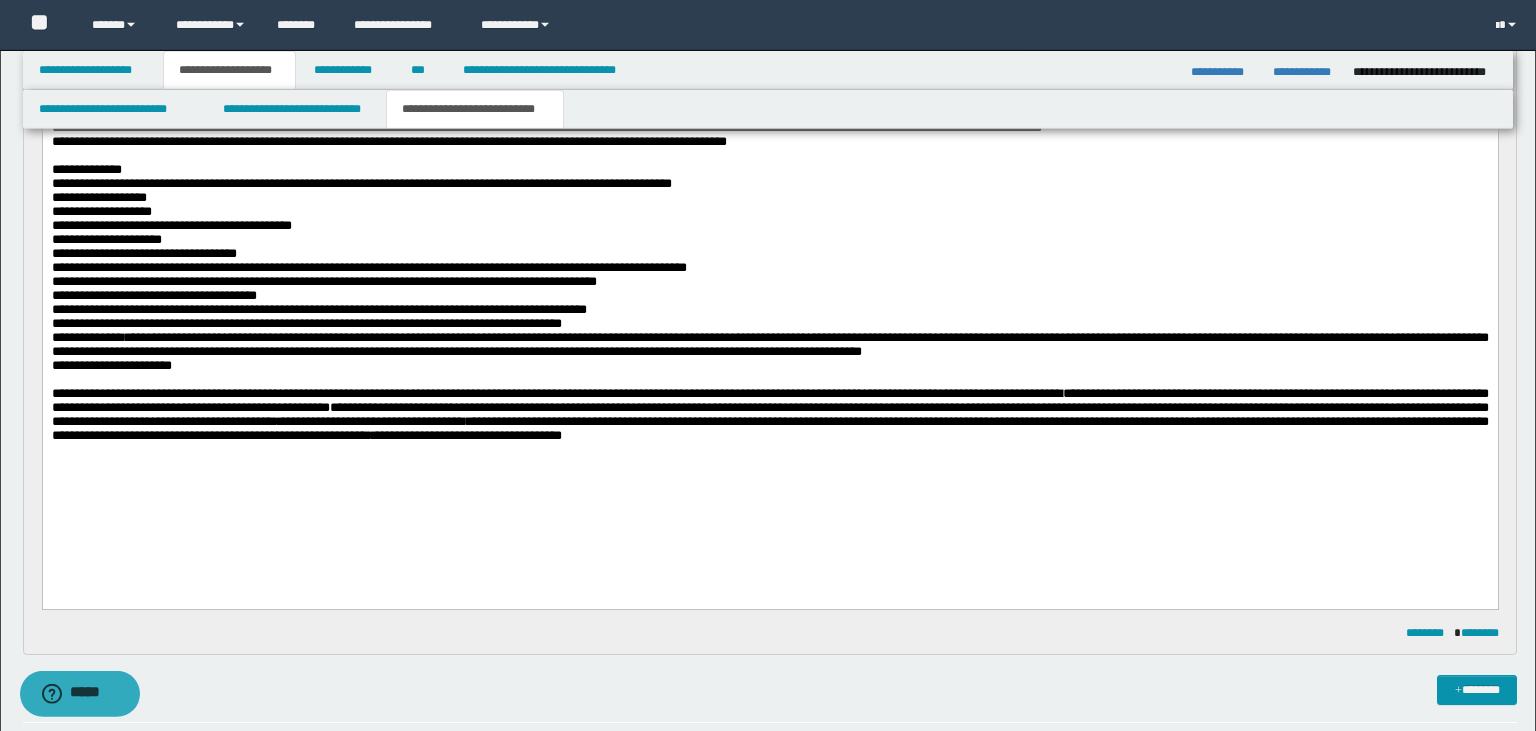 click on "**********" at bounding box center [769, 344] 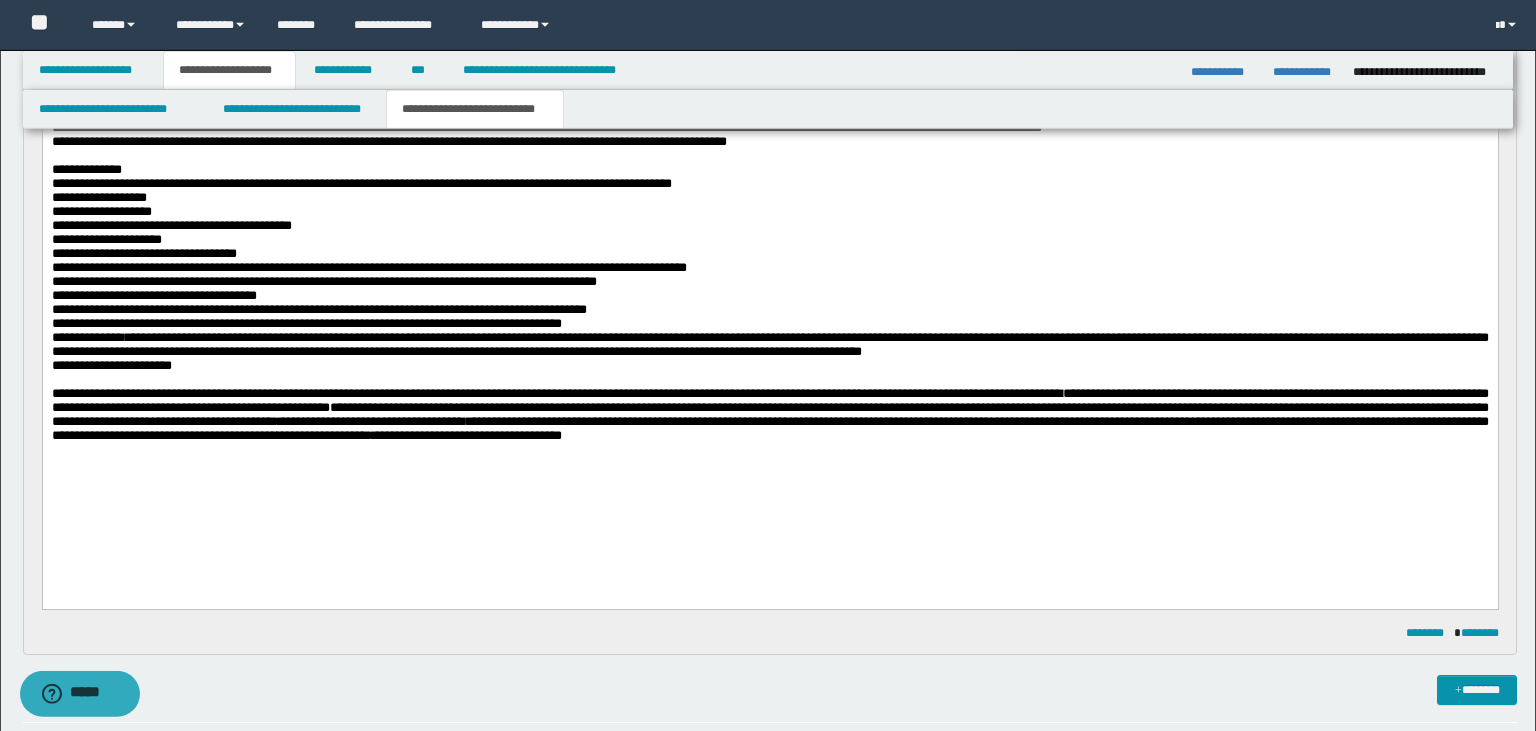 type 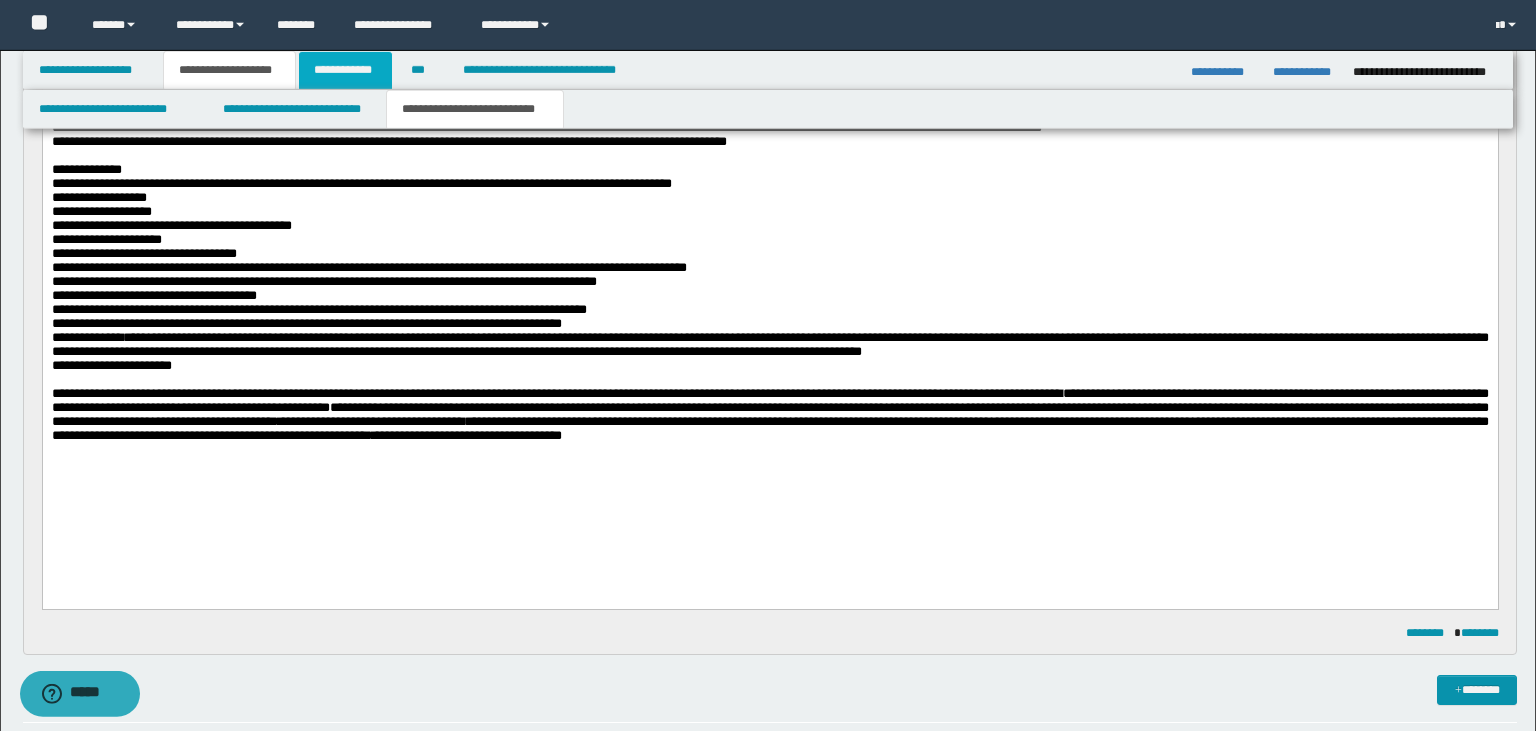 click on "**********" at bounding box center (346, 70) 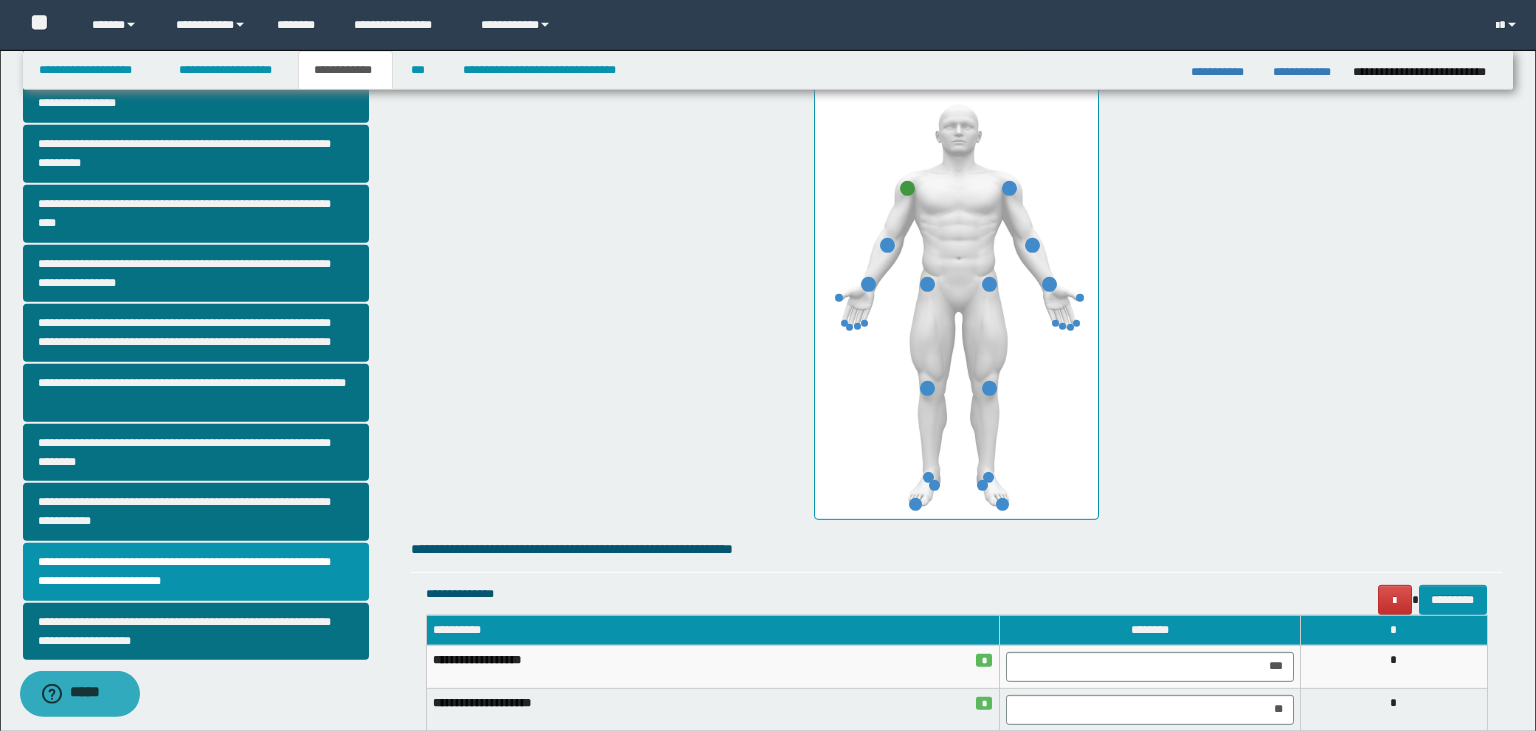 scroll, scrollTop: 311, scrollLeft: 0, axis: vertical 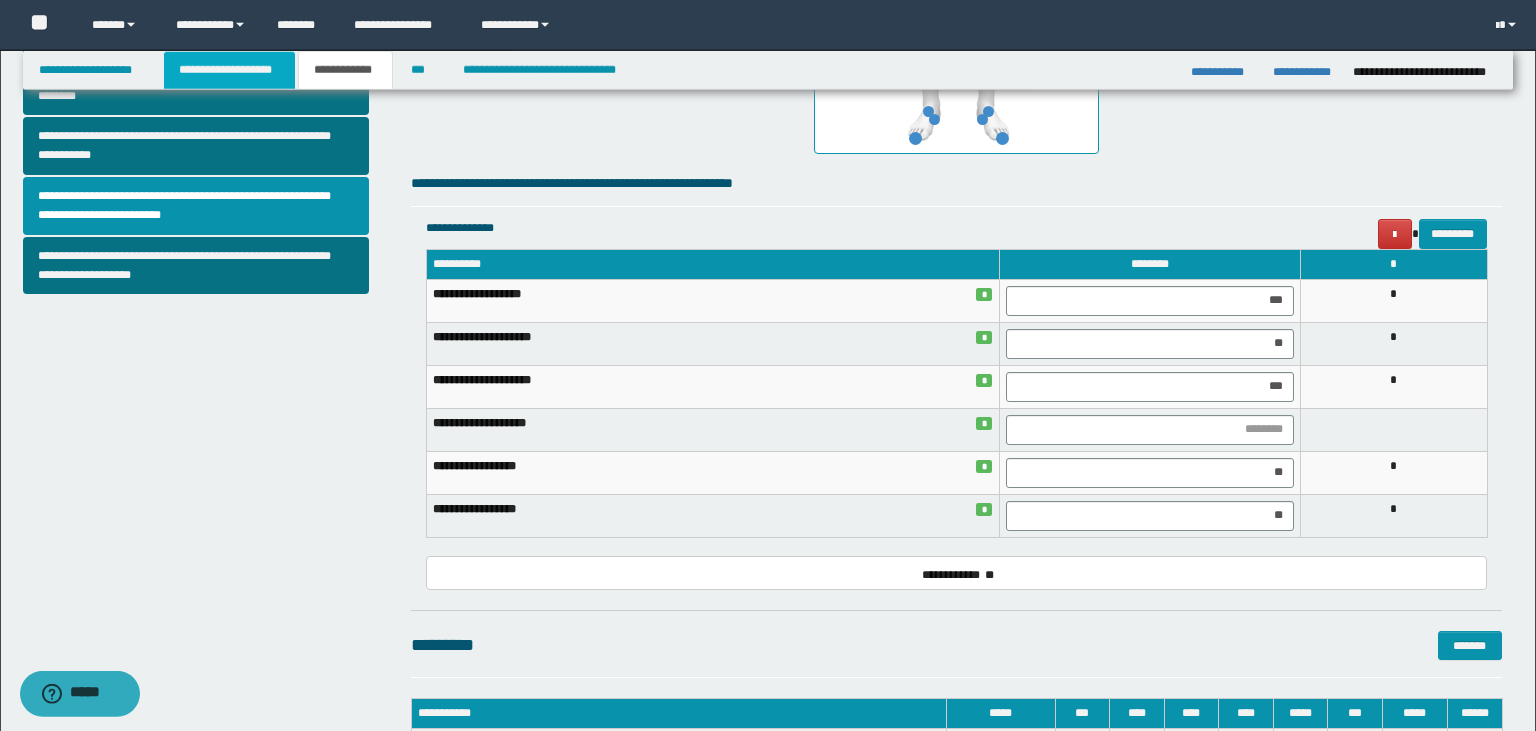 click on "**********" at bounding box center (229, 70) 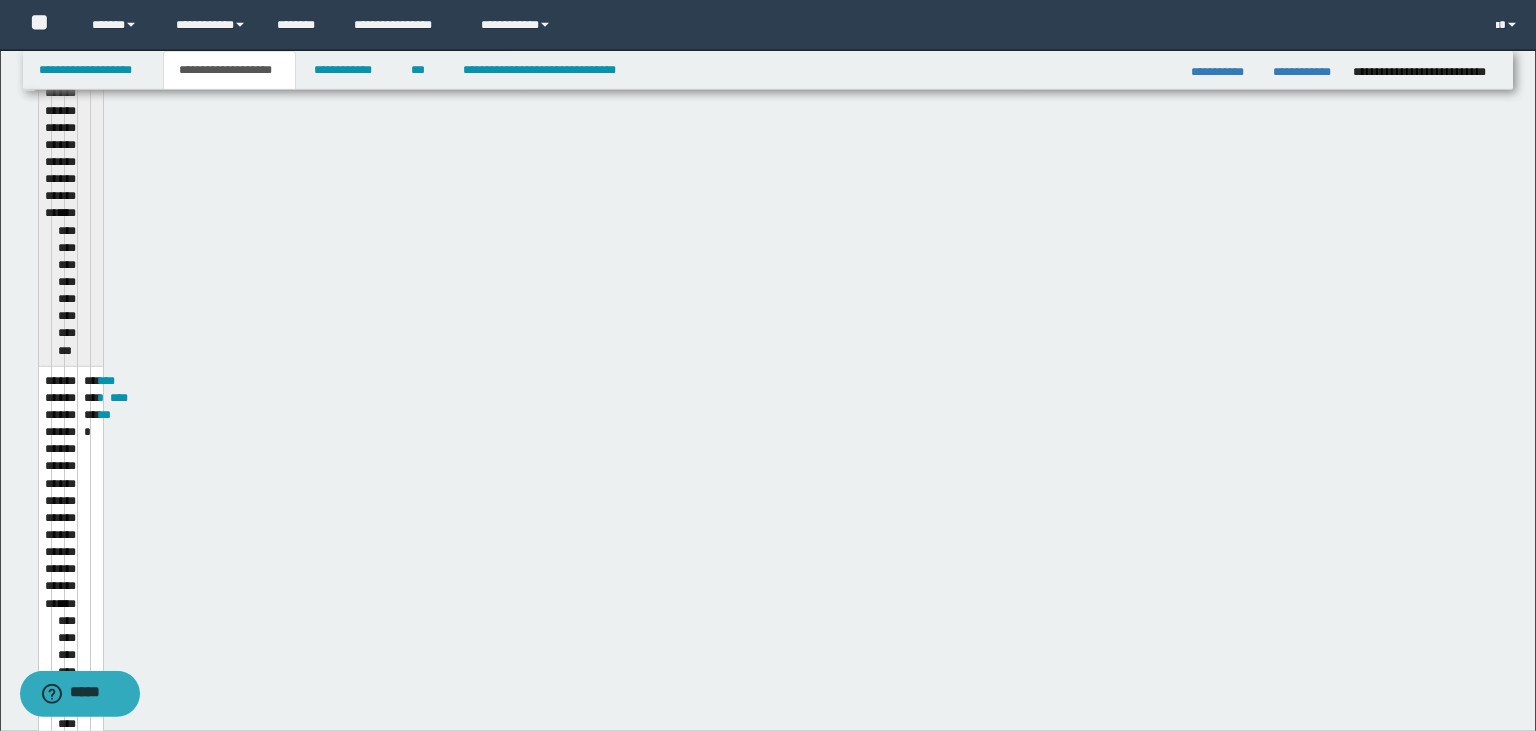 scroll, scrollTop: 739, scrollLeft: 0, axis: vertical 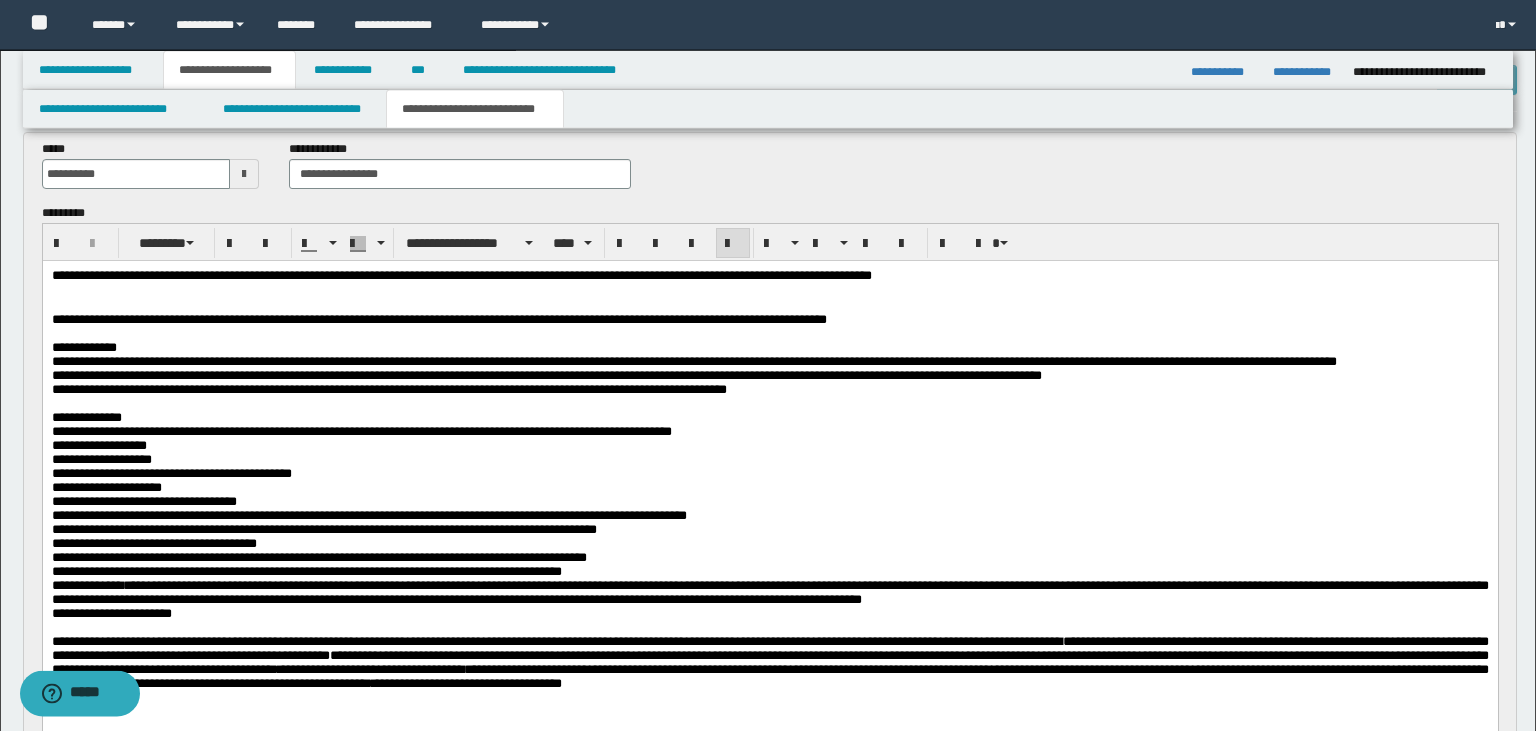 click on "**********" at bounding box center (553, 640) 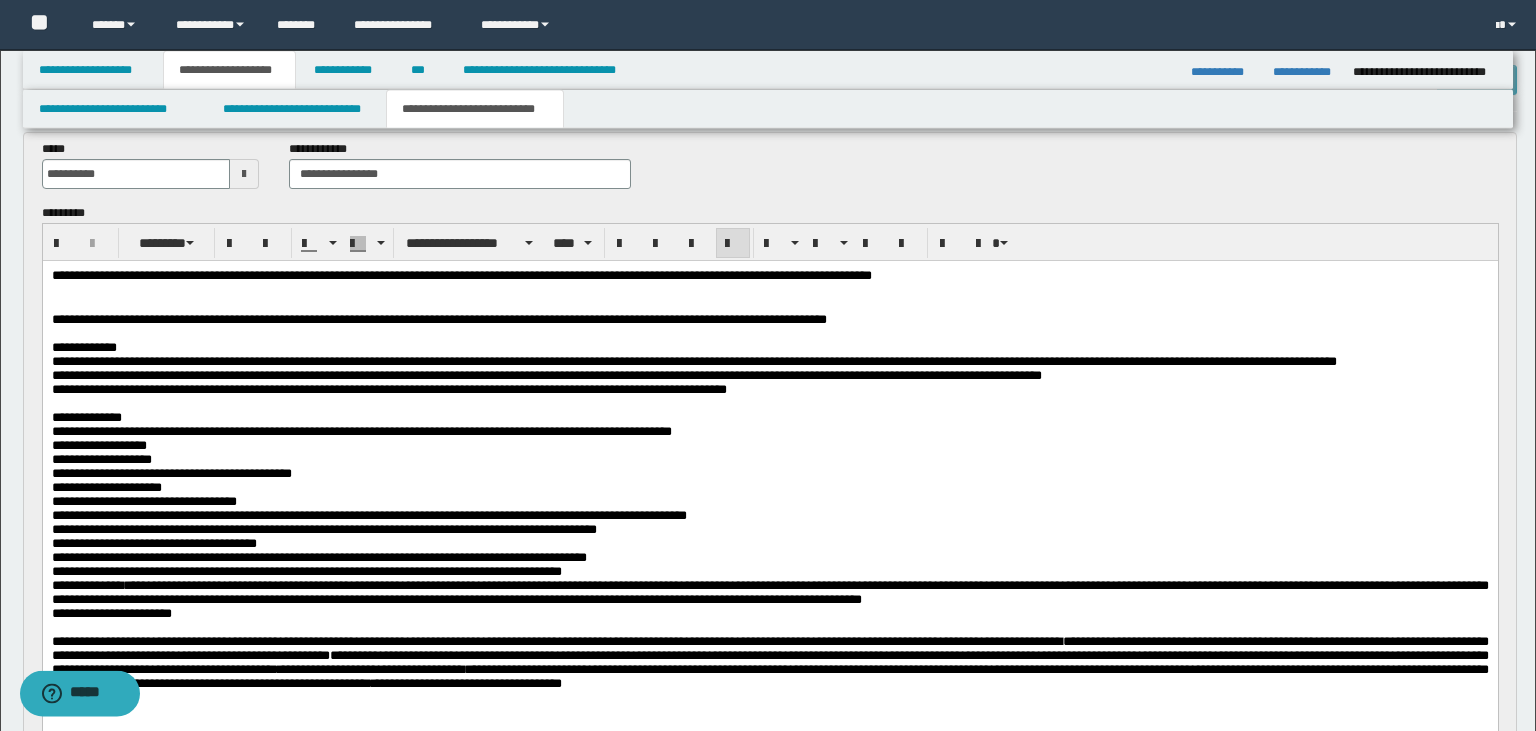 scroll, scrollTop: 110, scrollLeft: 0, axis: vertical 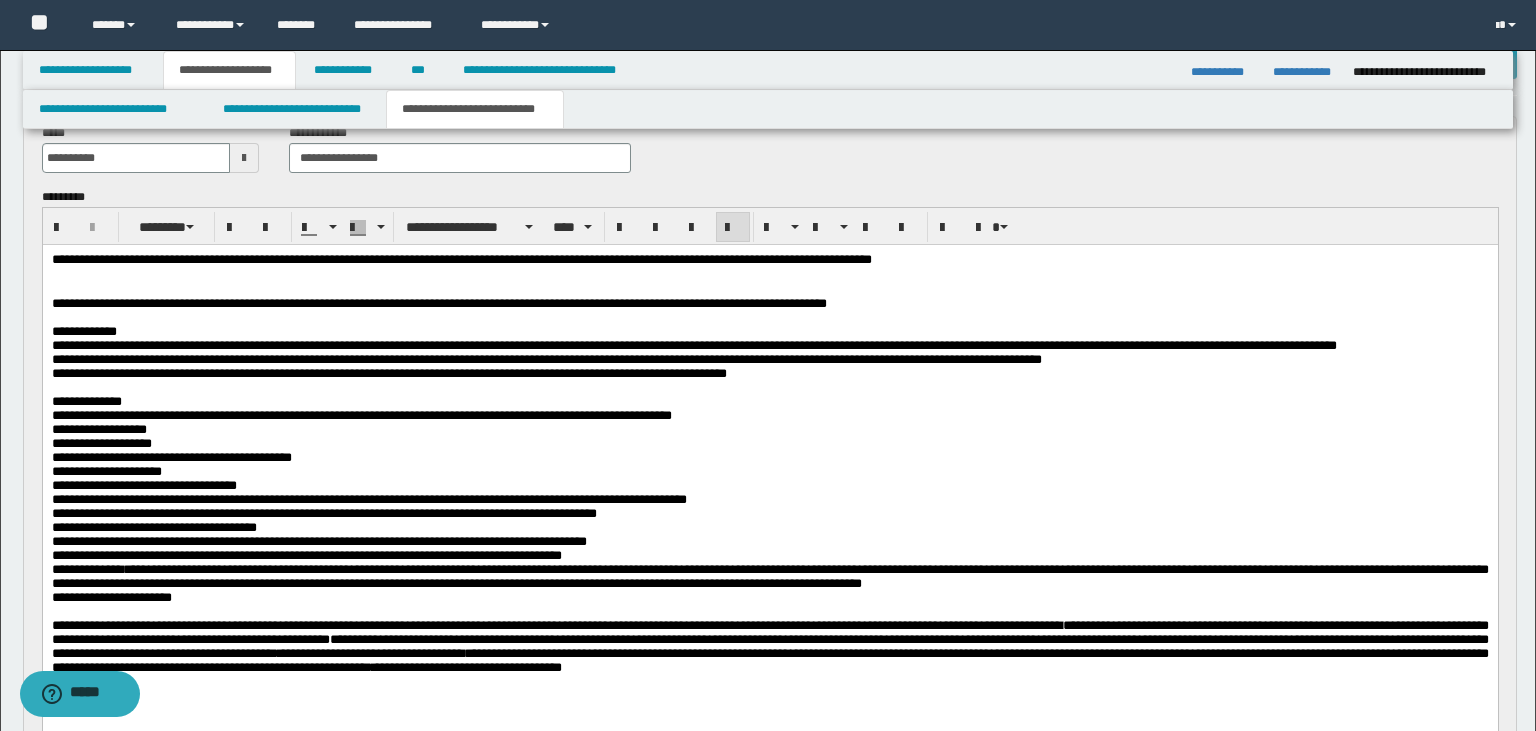 click on "**********" at bounding box center [769, 575] 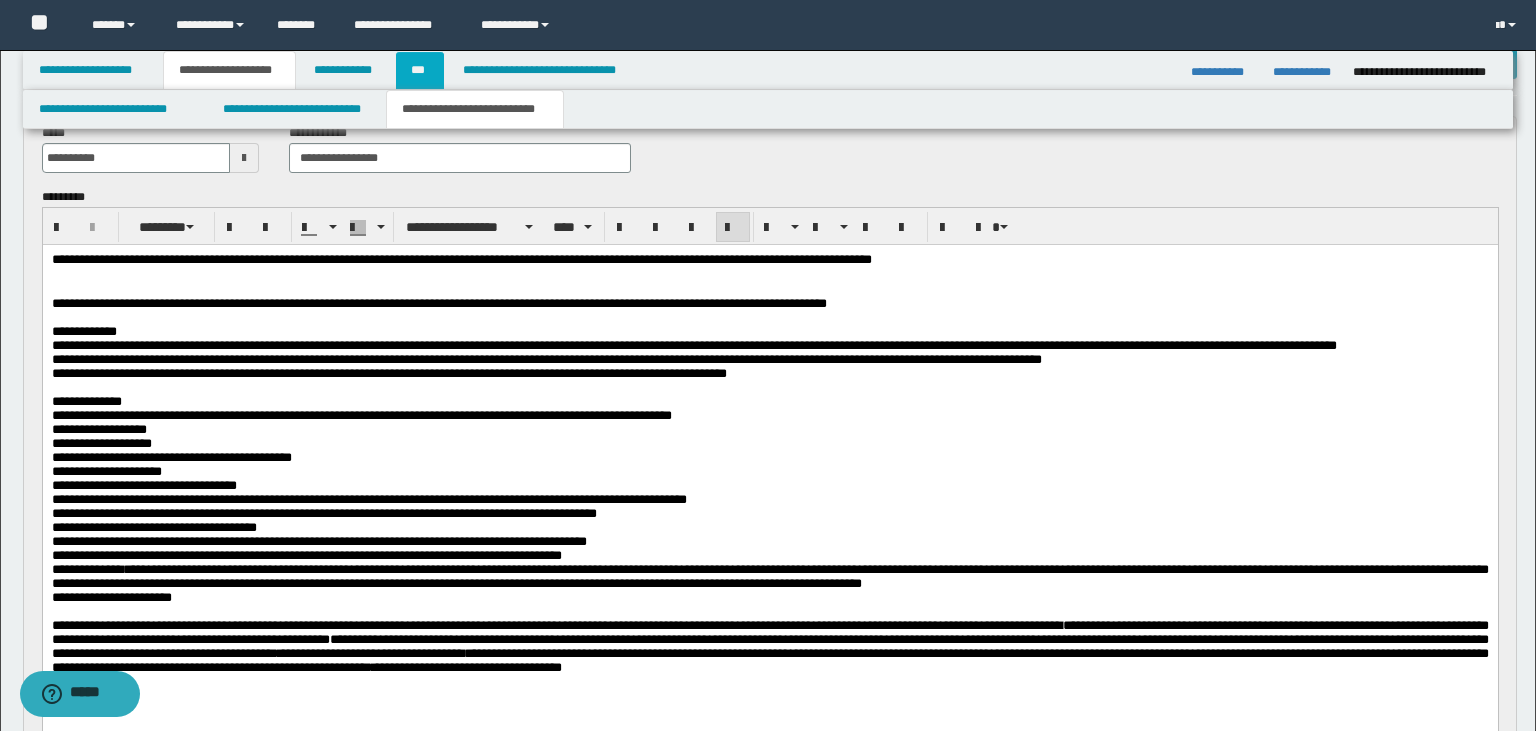 click on "***" at bounding box center [419, 70] 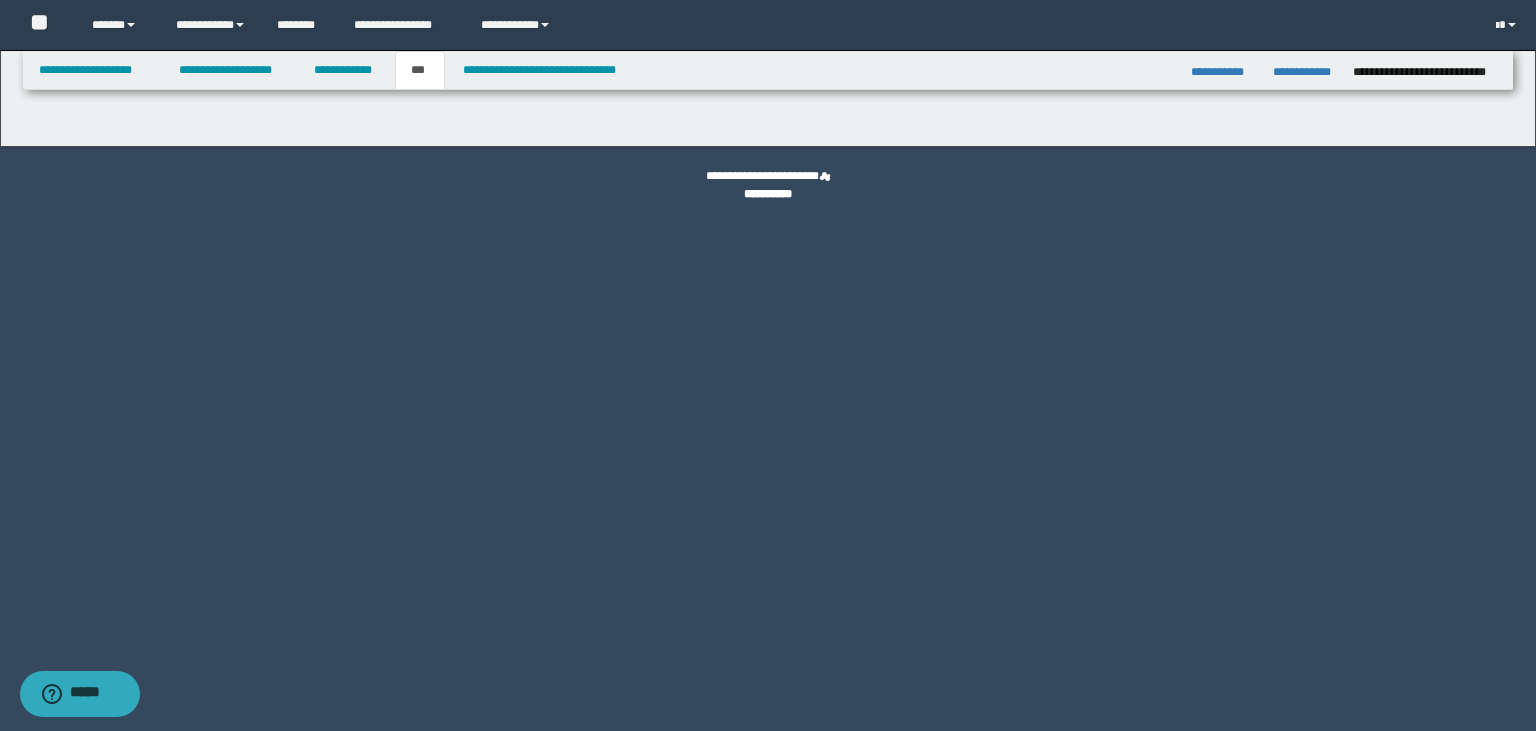 scroll, scrollTop: 0, scrollLeft: 0, axis: both 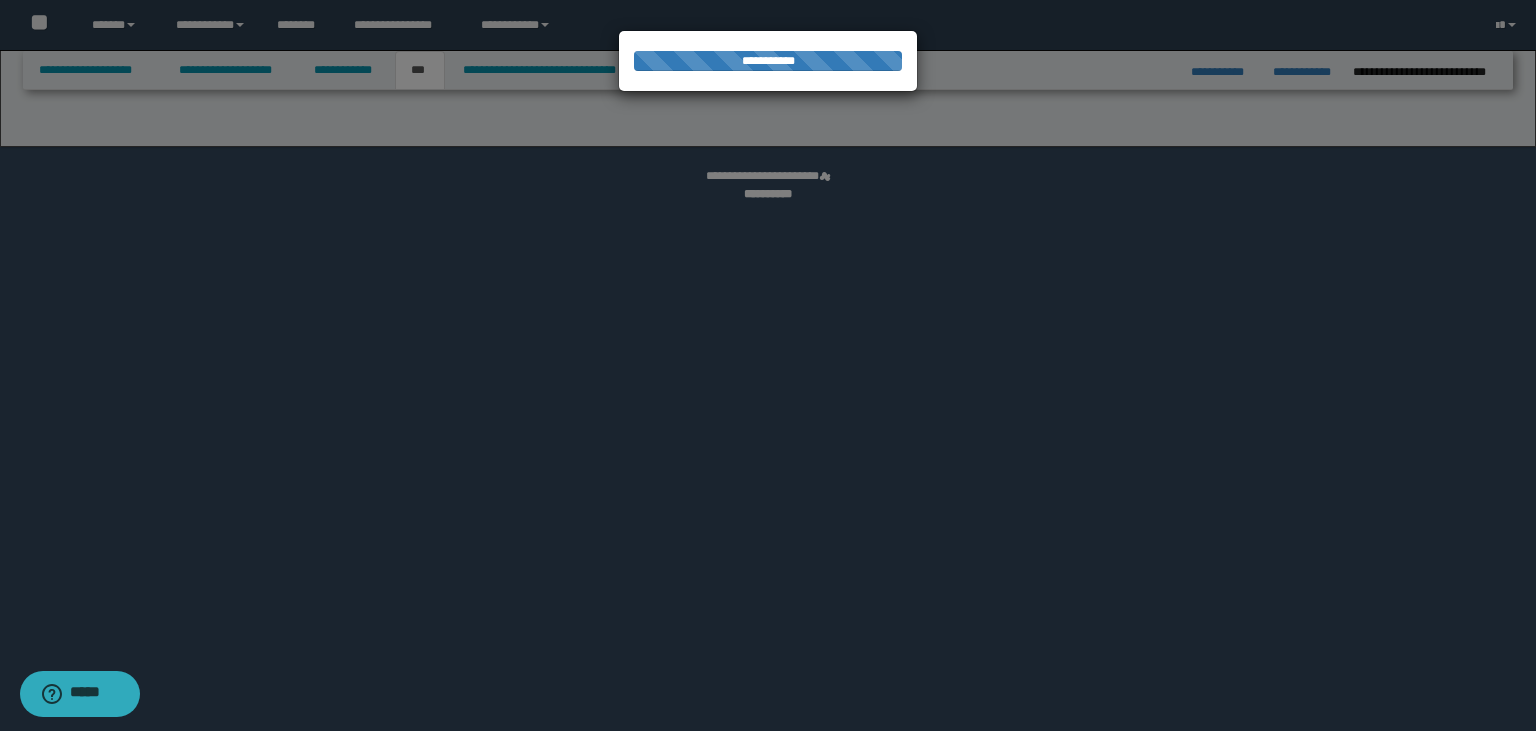 select on "**" 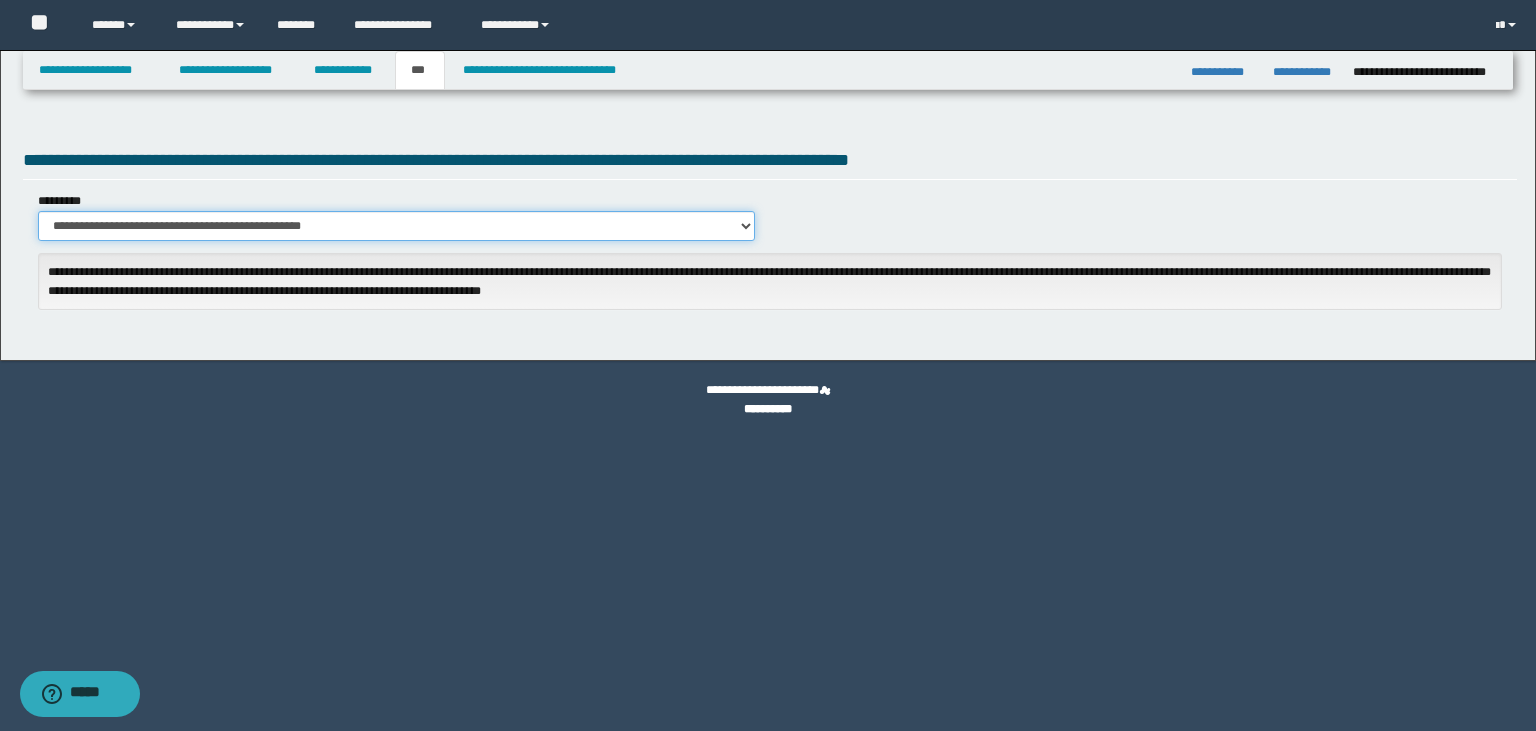click on "**********" at bounding box center [396, 226] 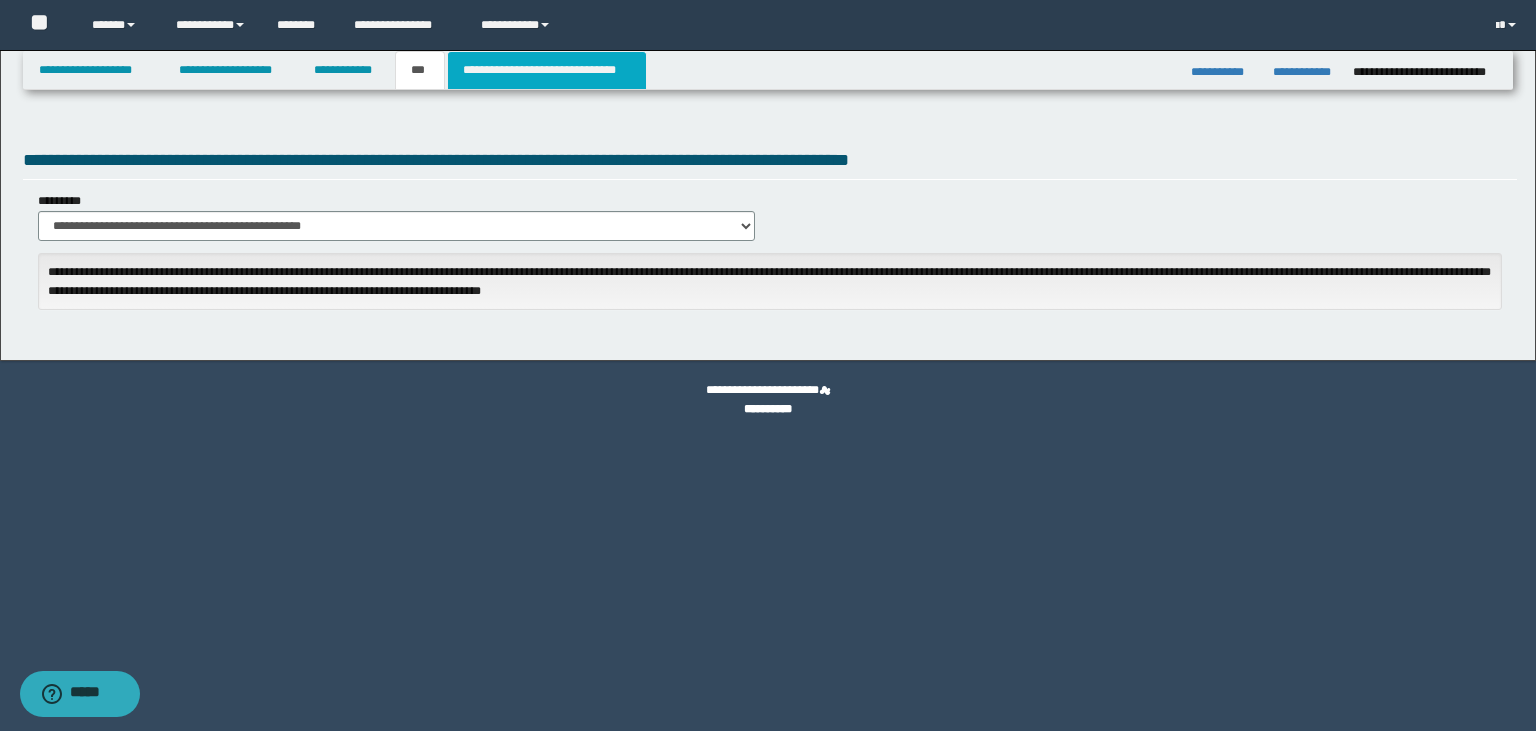 click on "**********" at bounding box center [547, 70] 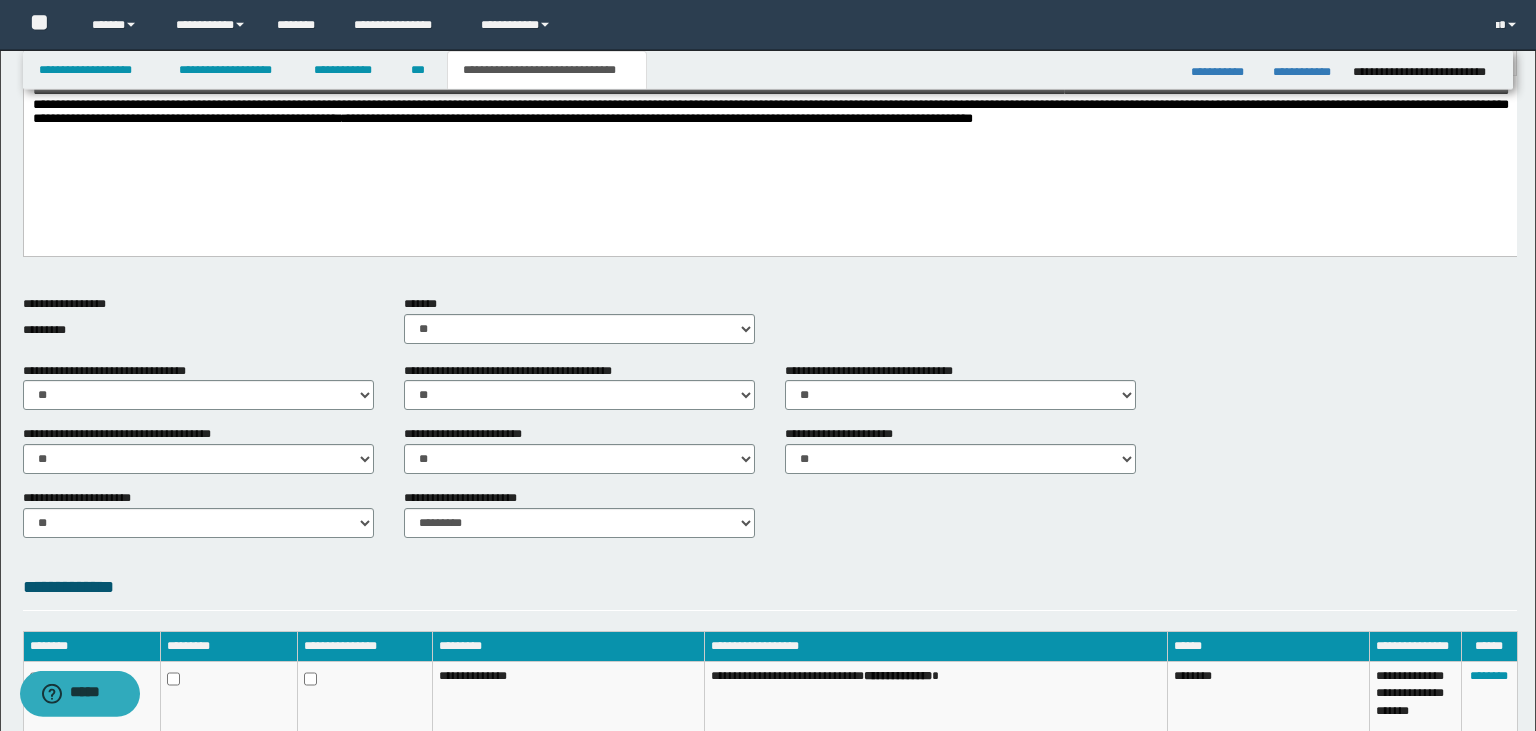 scroll, scrollTop: 694, scrollLeft: 0, axis: vertical 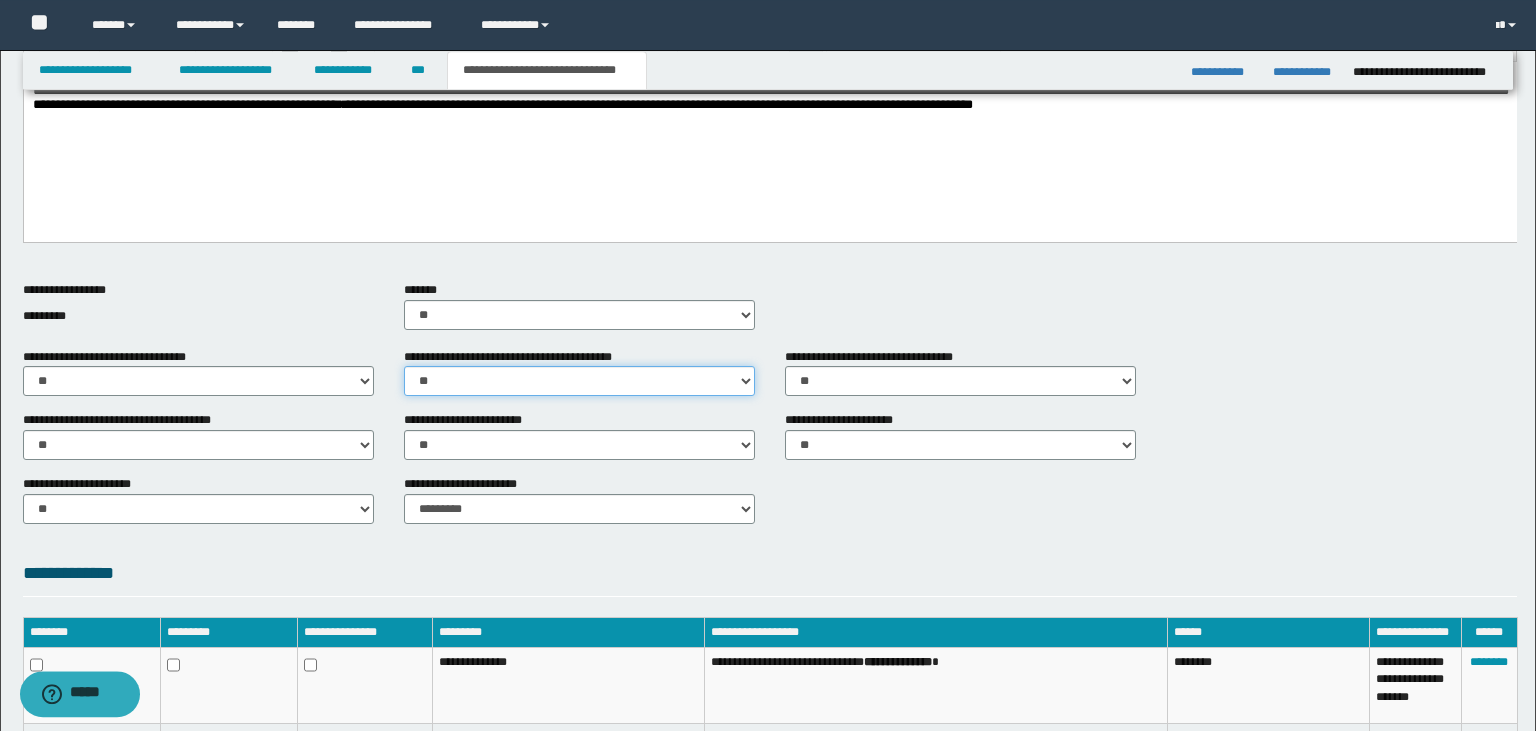 click on "*********
**
**" at bounding box center (579, 381) 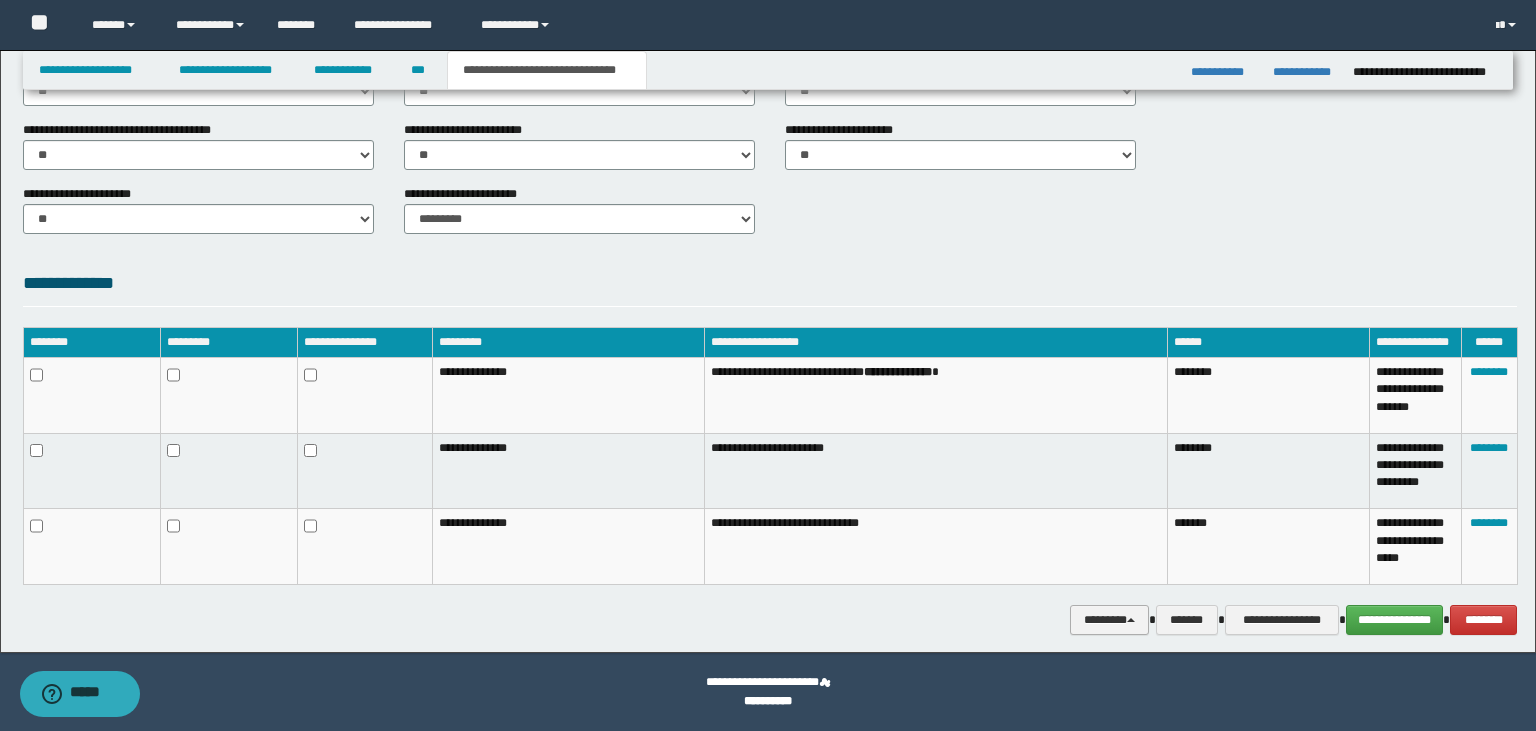 click on "********" at bounding box center (1109, 620) 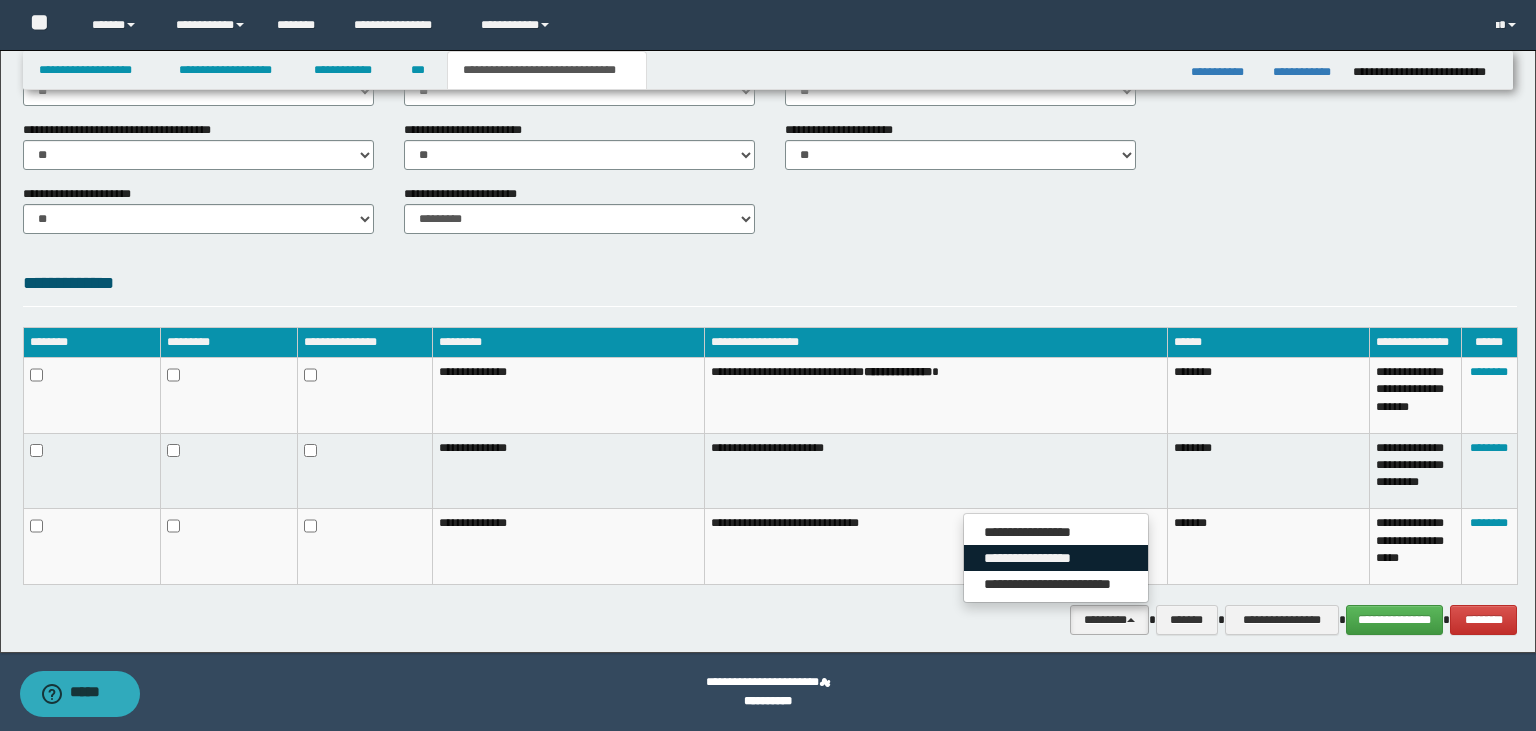 click on "**********" at bounding box center [1056, 558] 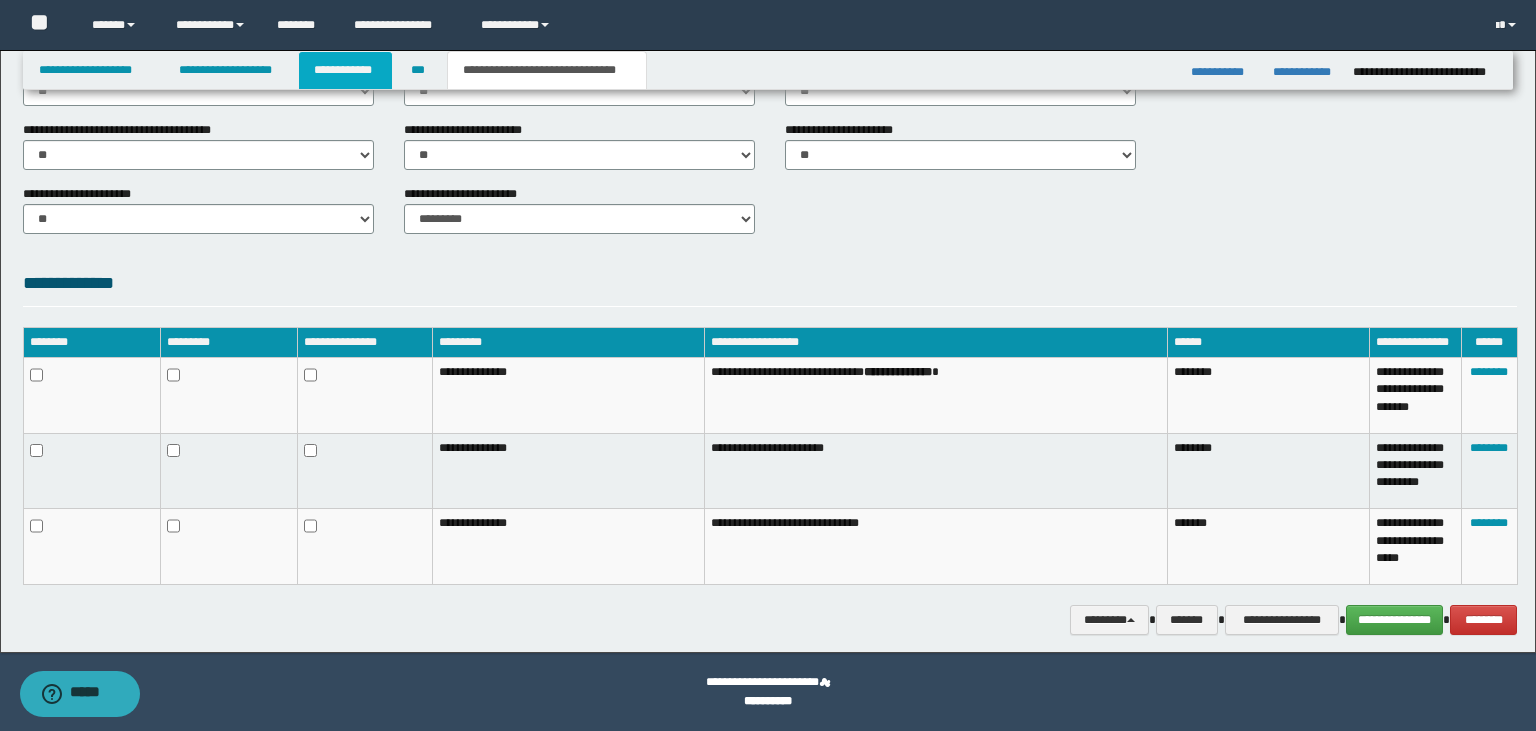 click on "**********" at bounding box center [346, 70] 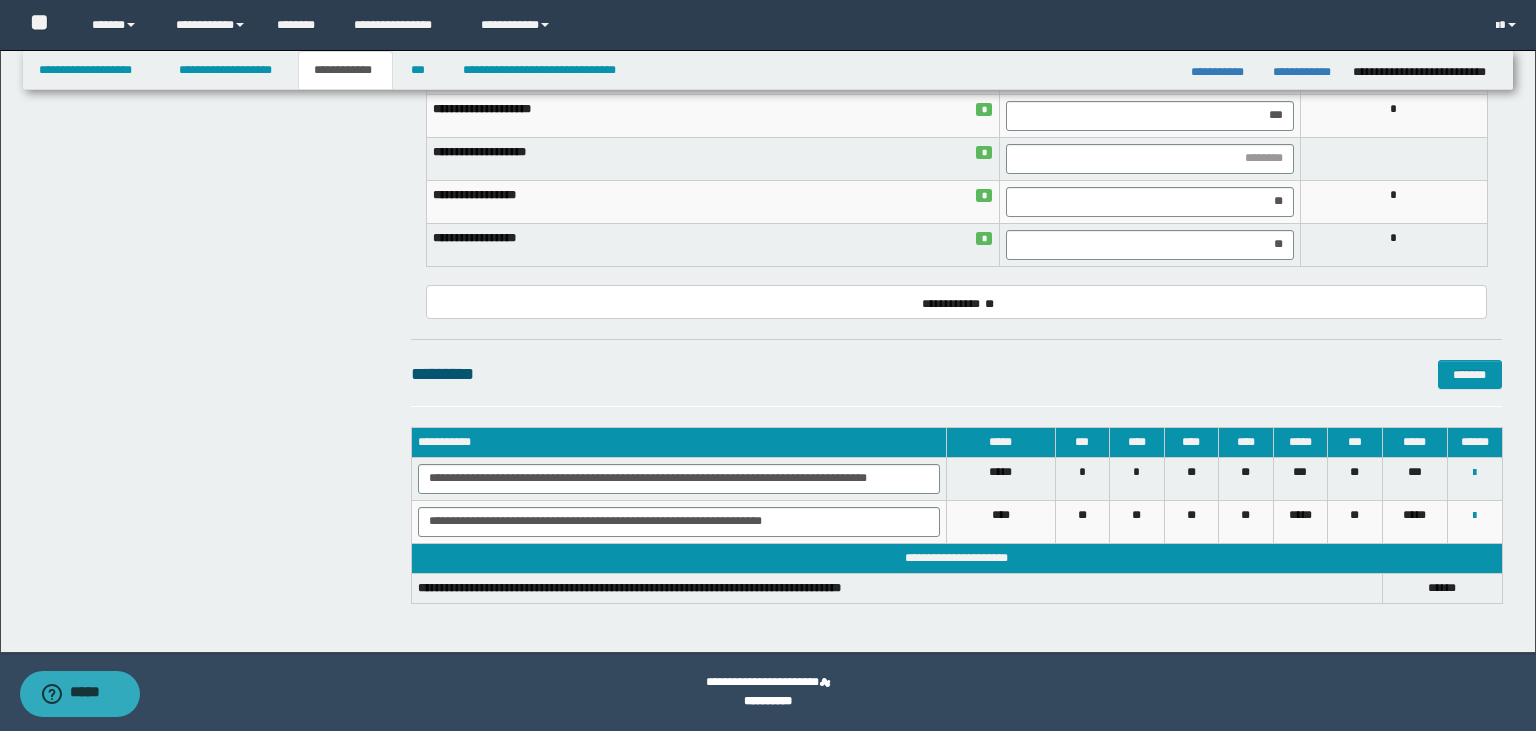 scroll, scrollTop: 979, scrollLeft: 0, axis: vertical 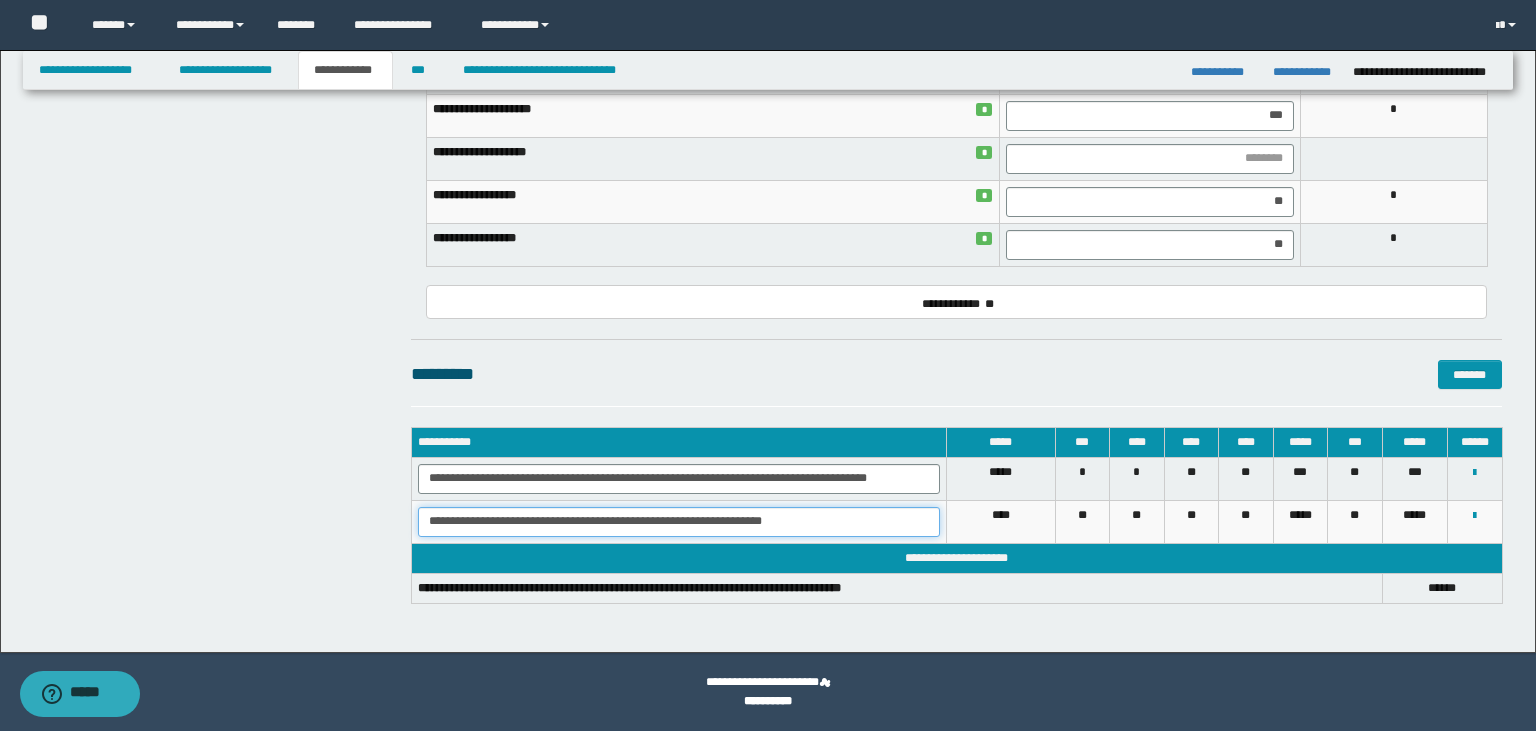 click on "**********" at bounding box center [678, 522] 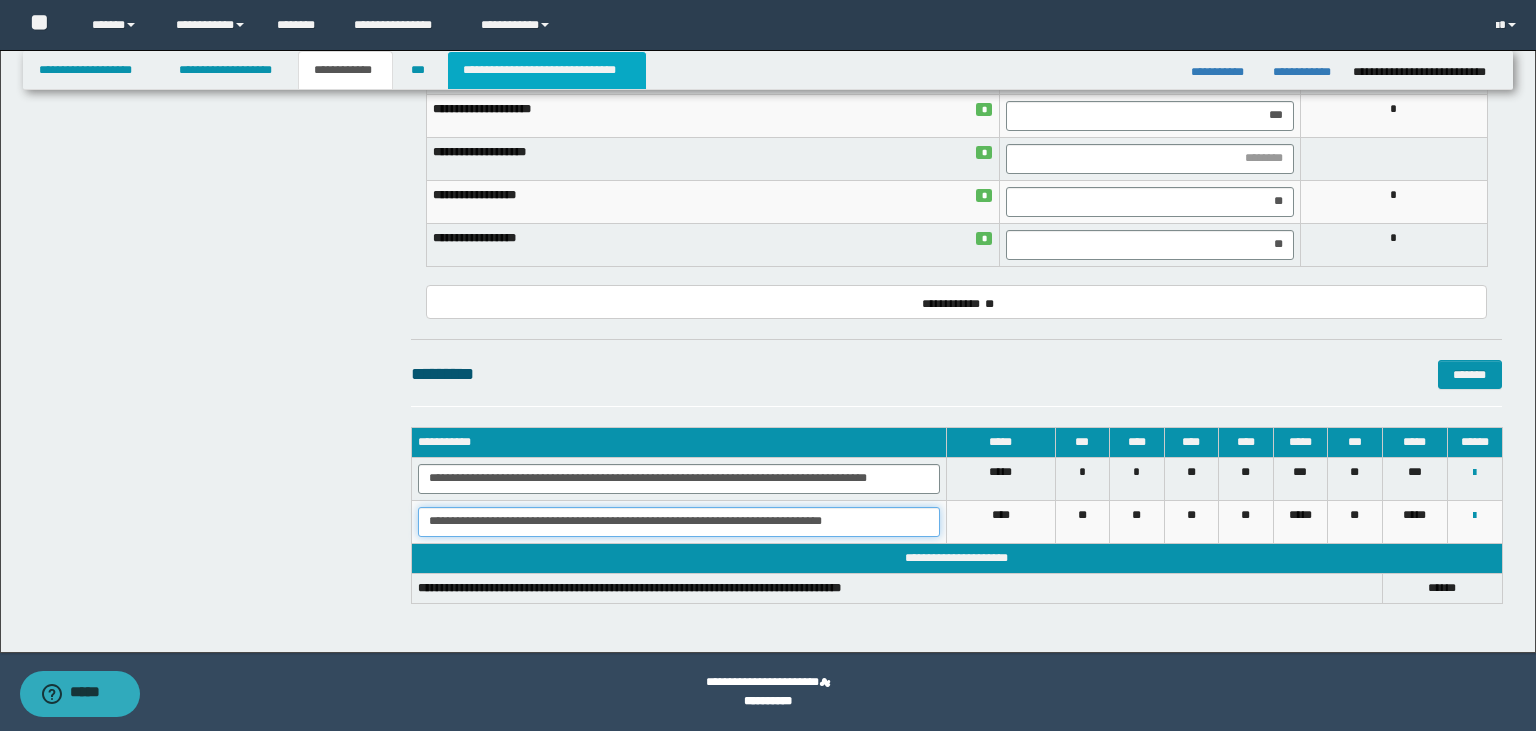 type on "**********" 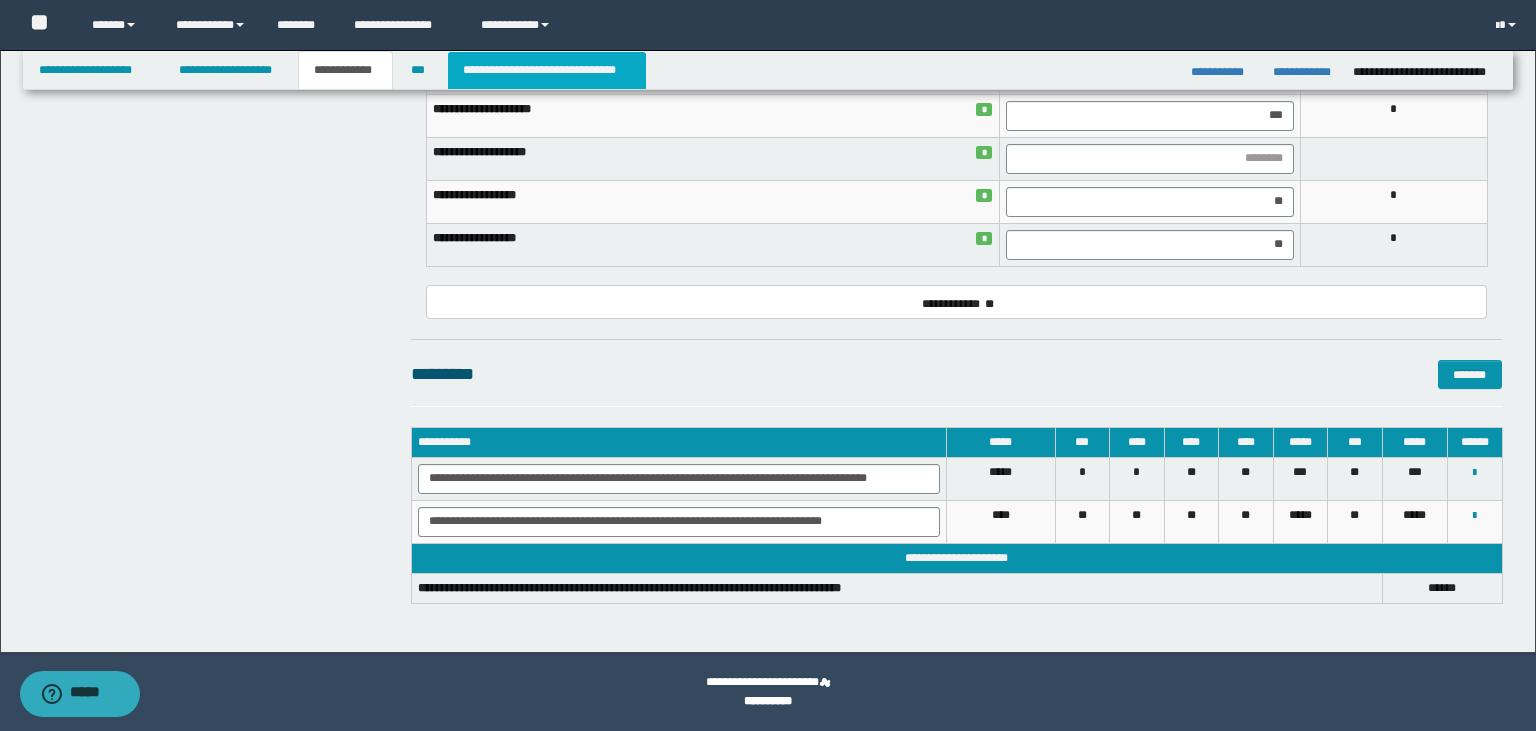 click on "**********" at bounding box center [547, 70] 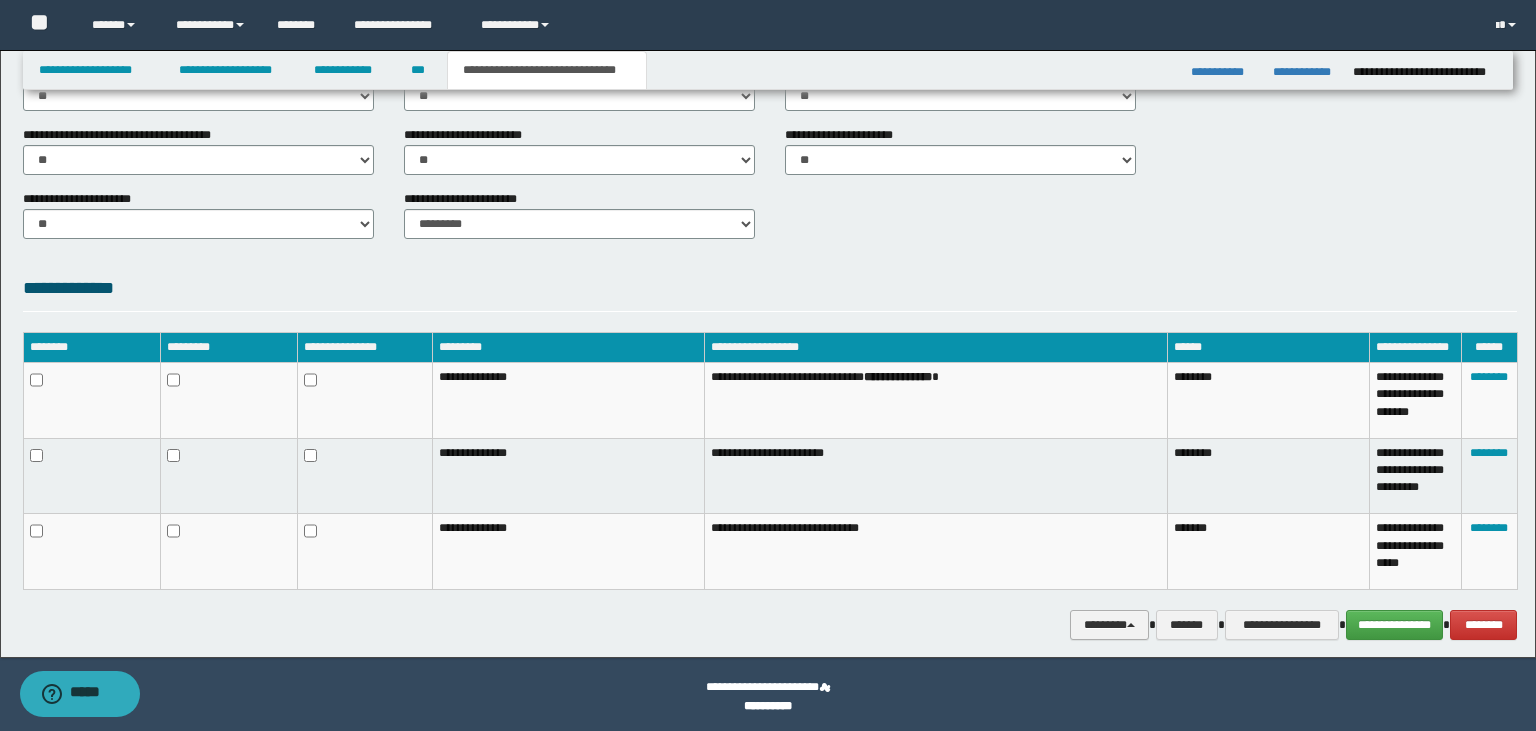 click on "********" at bounding box center [1109, 625] 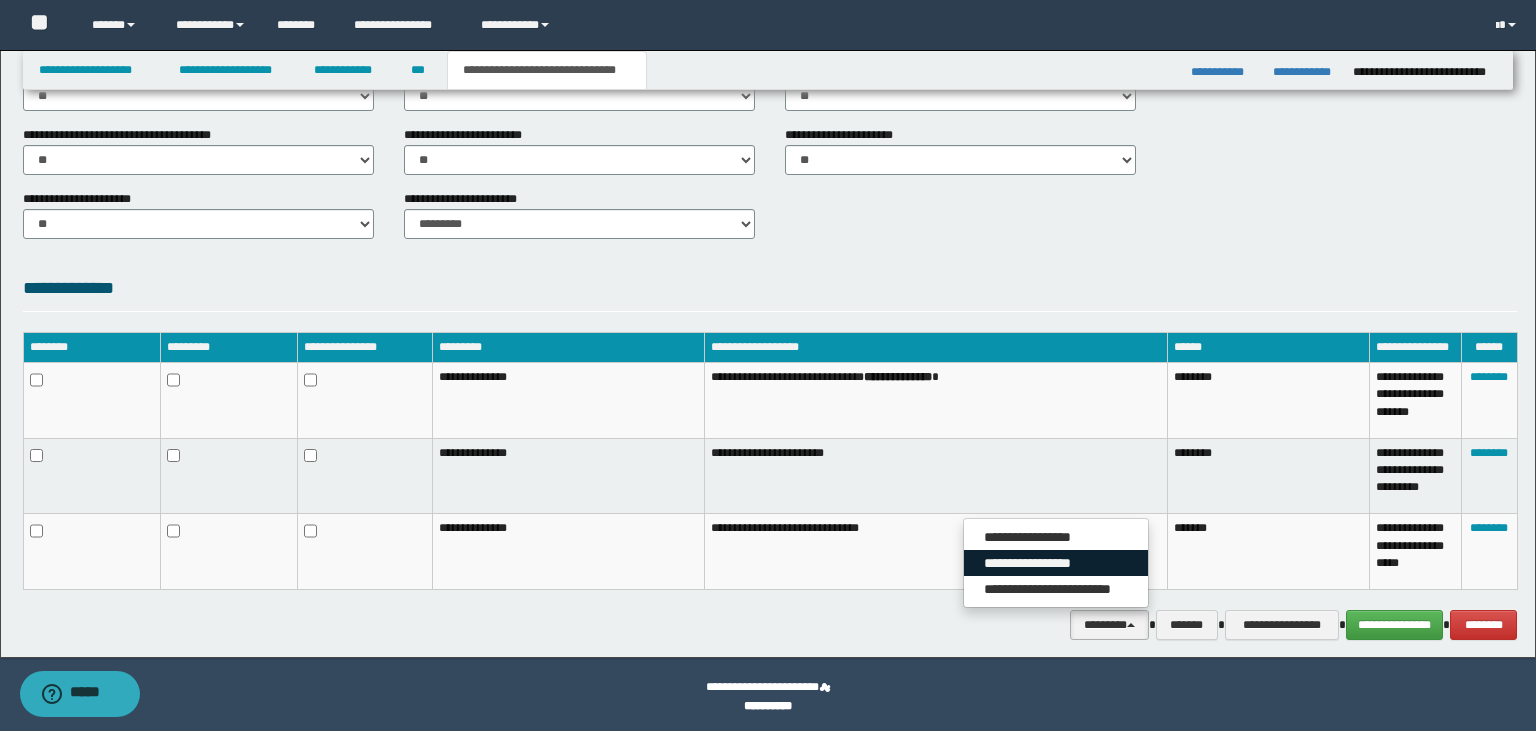click on "**********" at bounding box center (1056, 563) 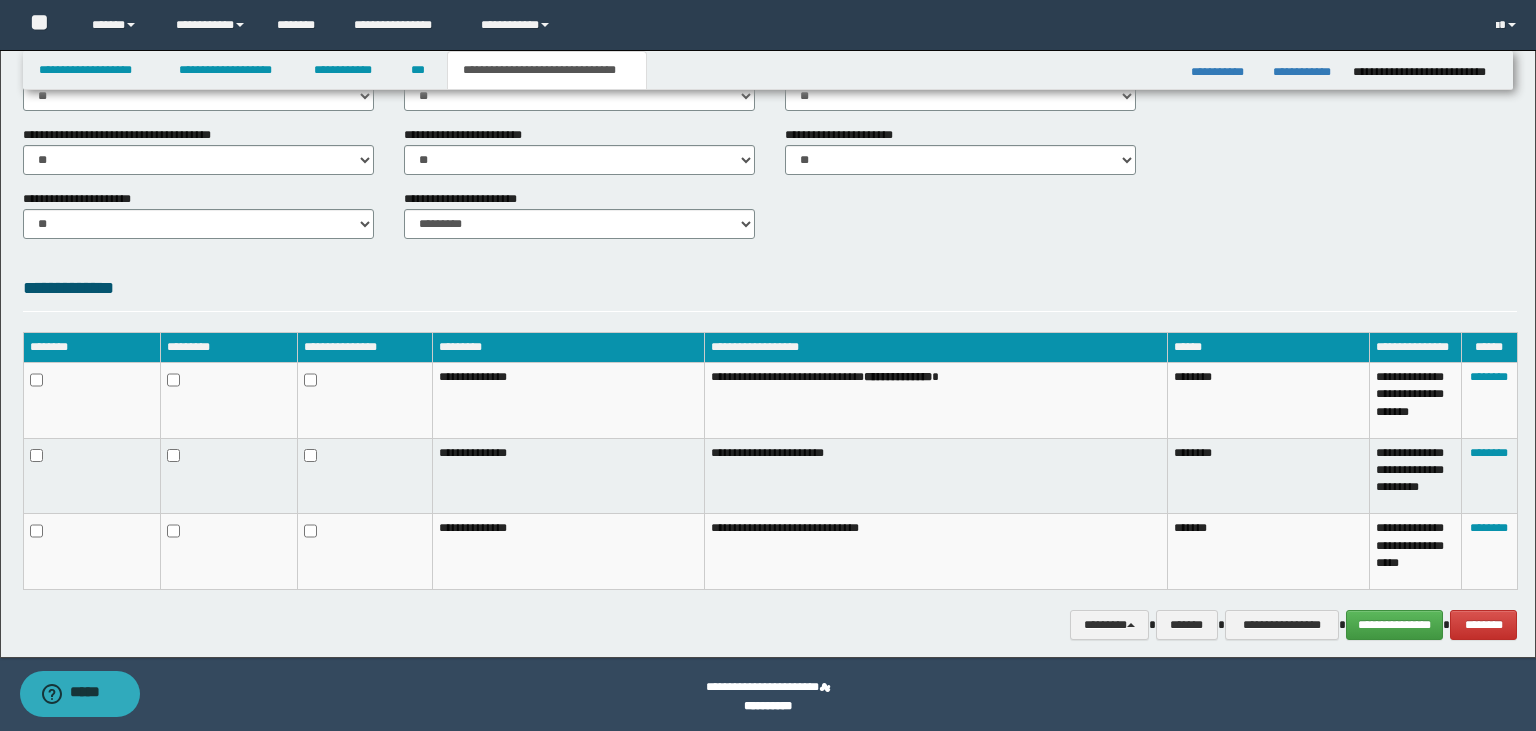 click on "**********" at bounding box center [770, 471] 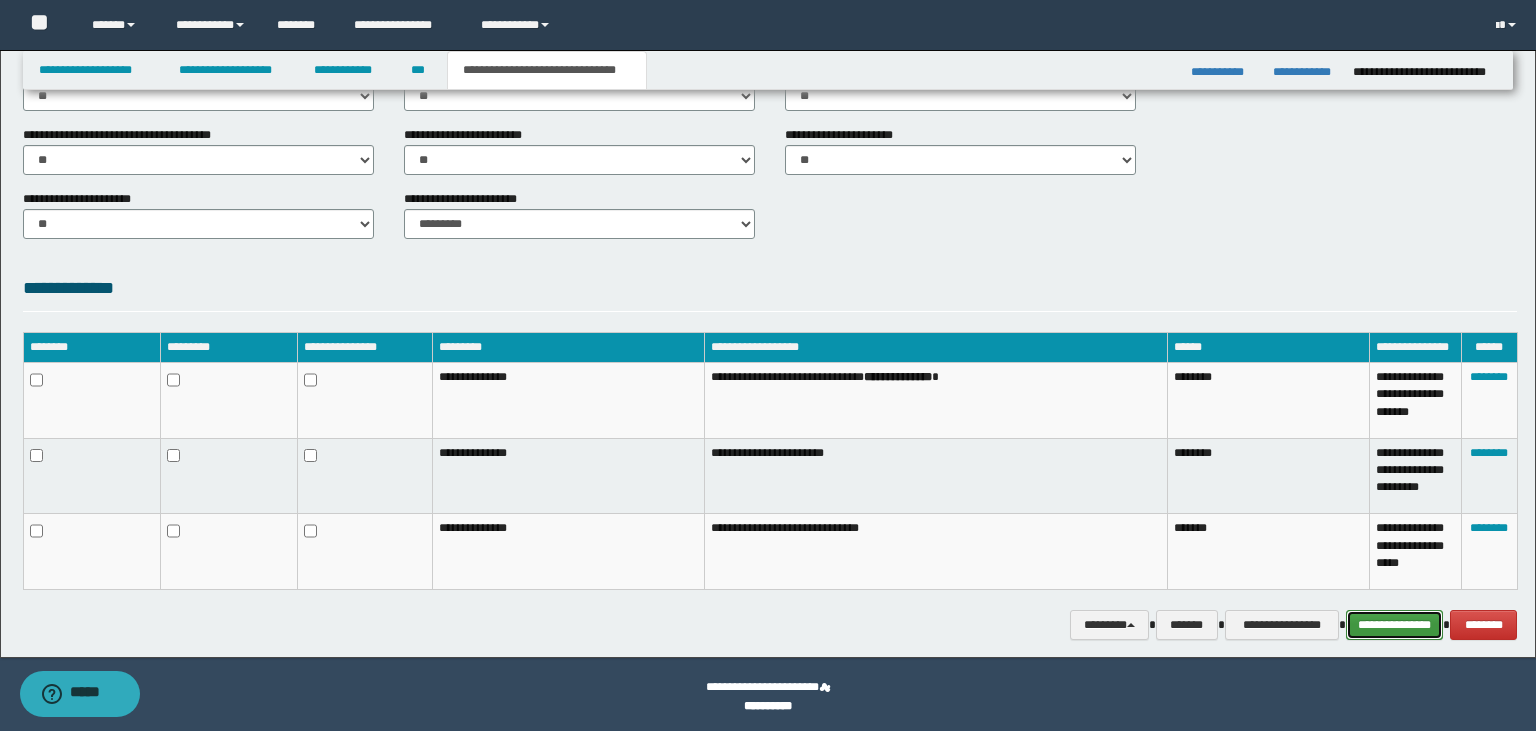 click on "**********" at bounding box center [1395, 625] 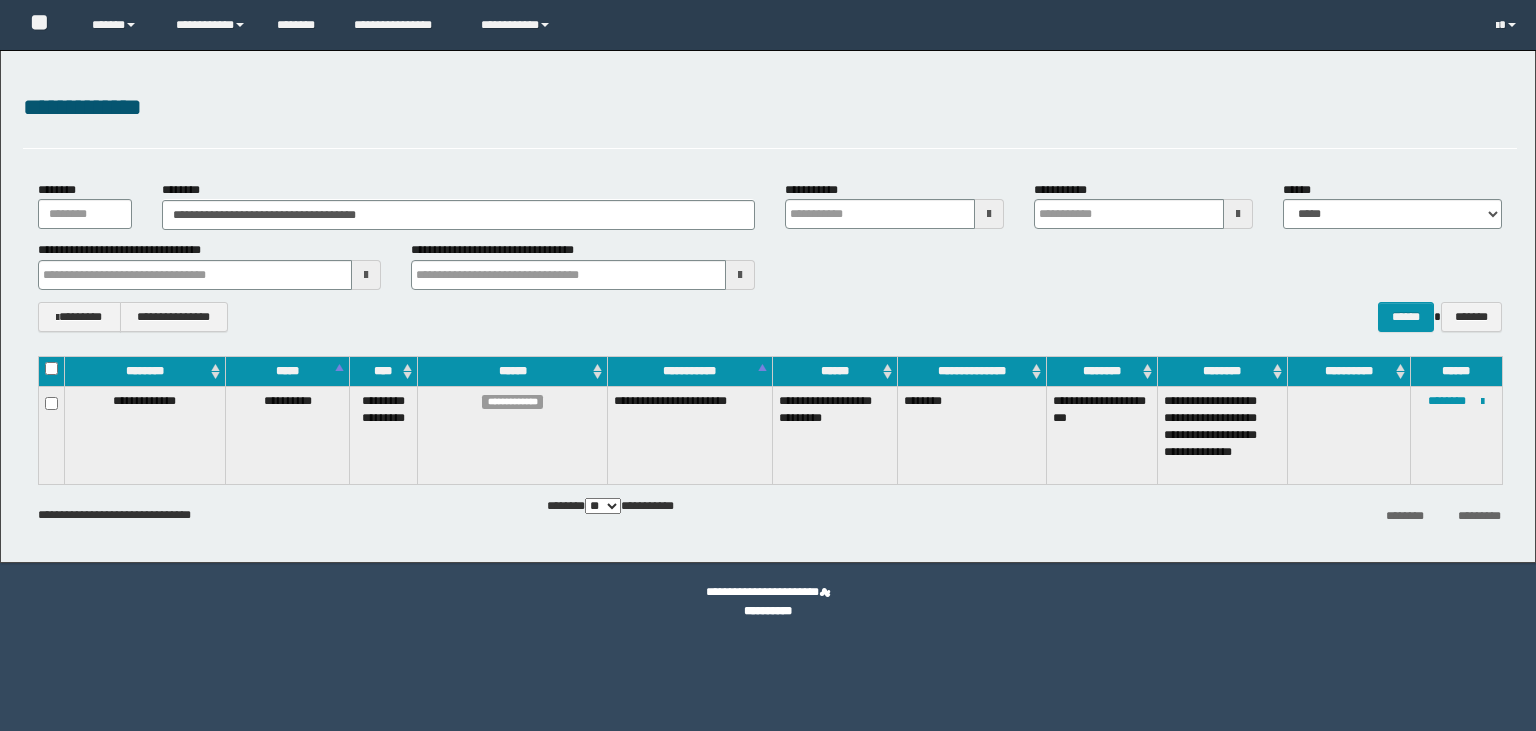 scroll, scrollTop: 0, scrollLeft: 0, axis: both 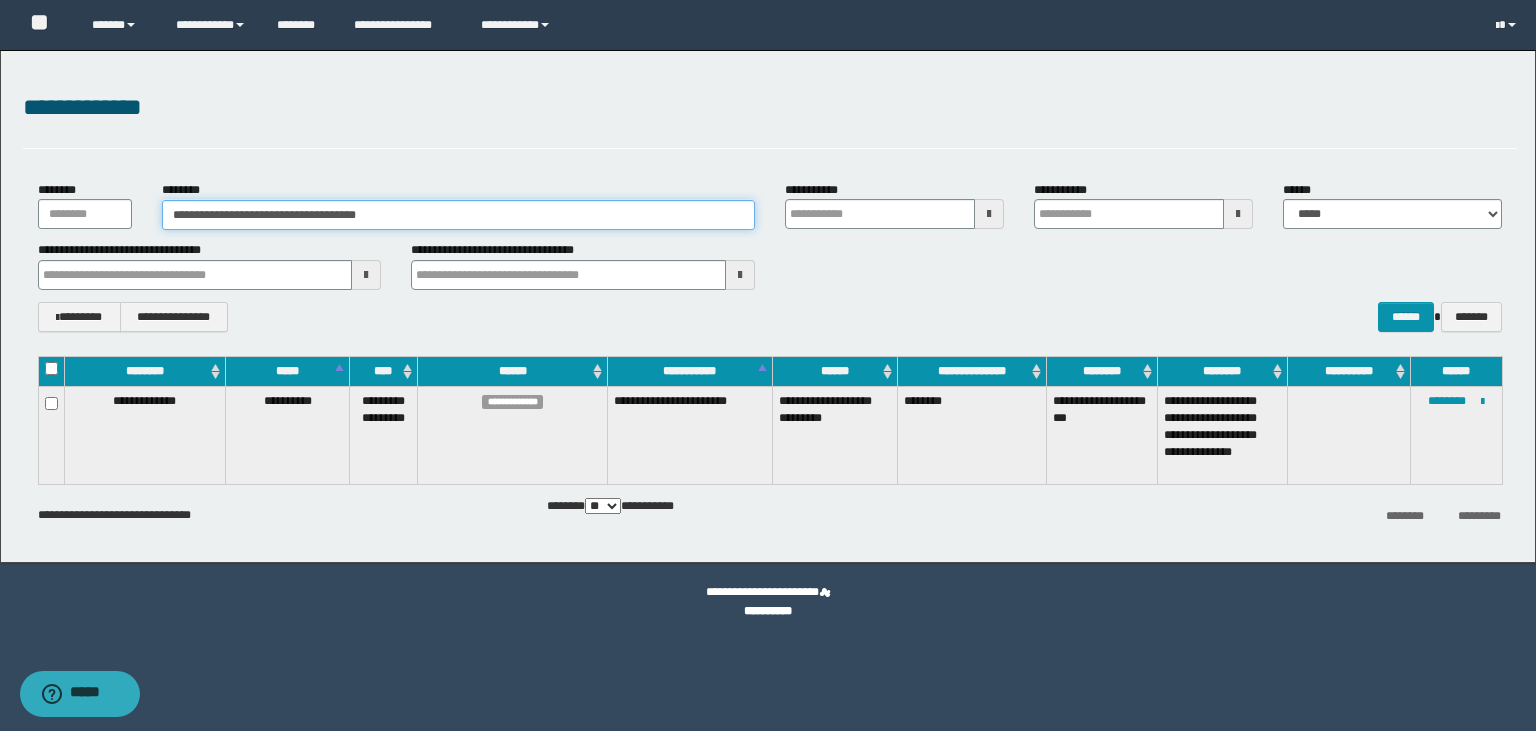 drag, startPoint x: 404, startPoint y: 212, endPoint x: 154, endPoint y: 217, distance: 250.04999 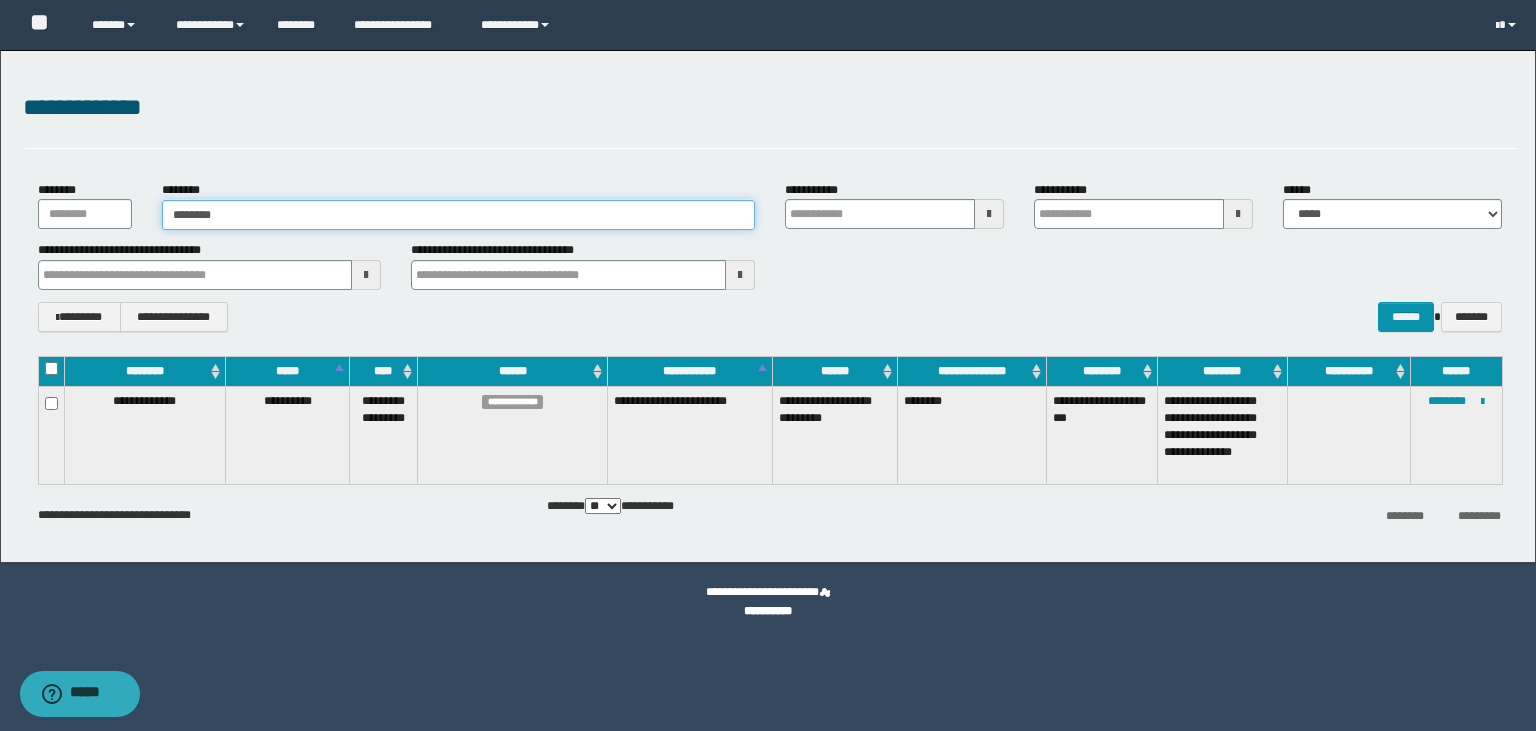 click on "********" at bounding box center (458, 215) 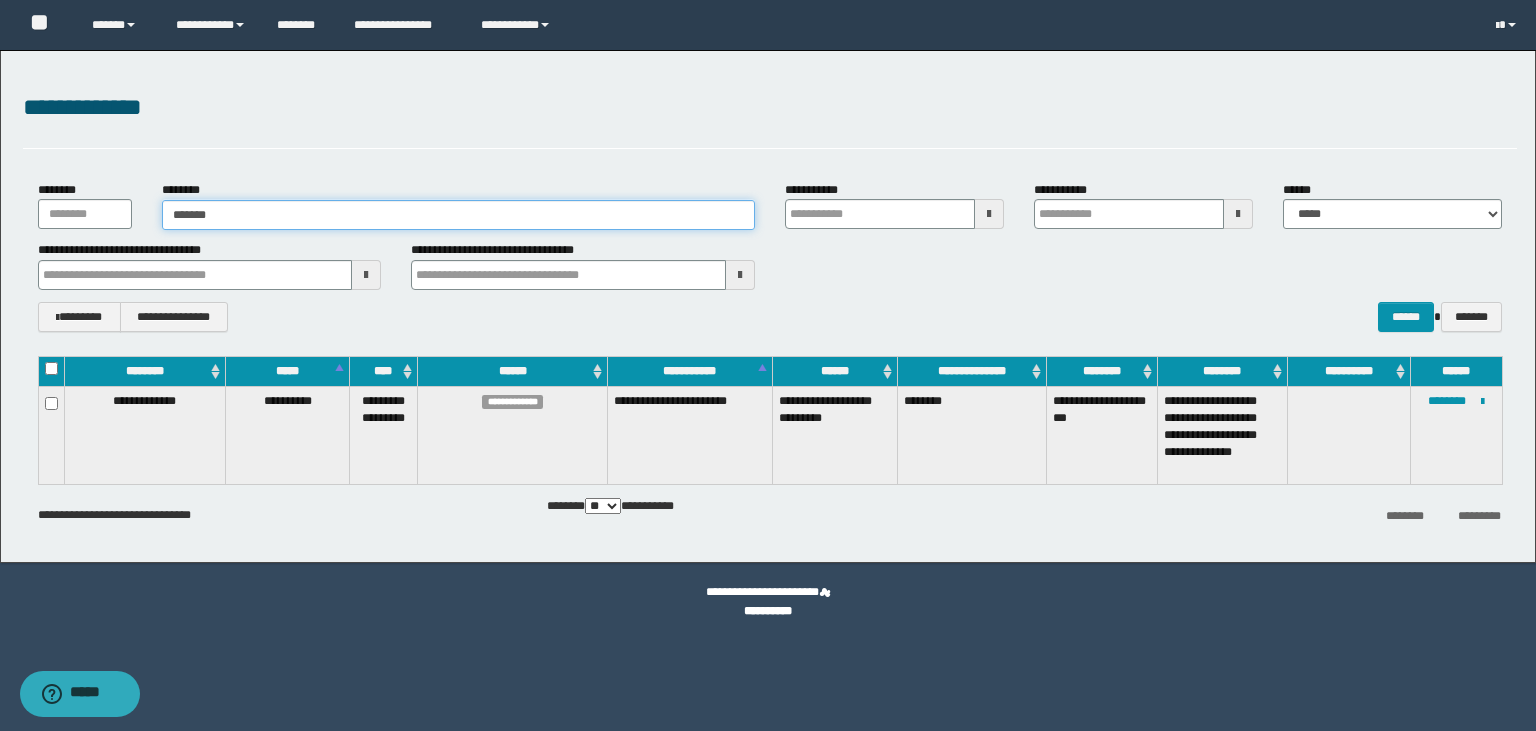 type on "*******" 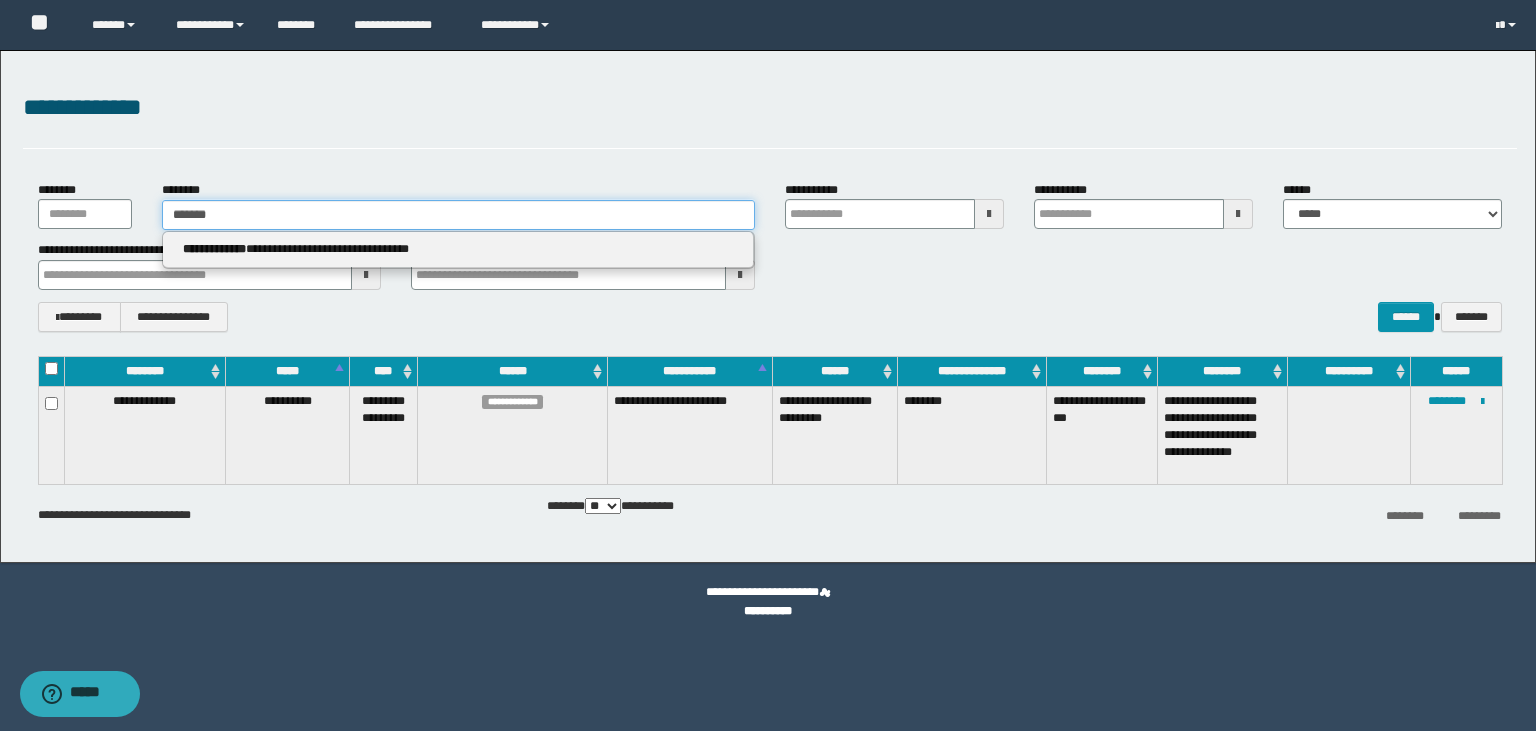 click on "*******" at bounding box center [458, 215] 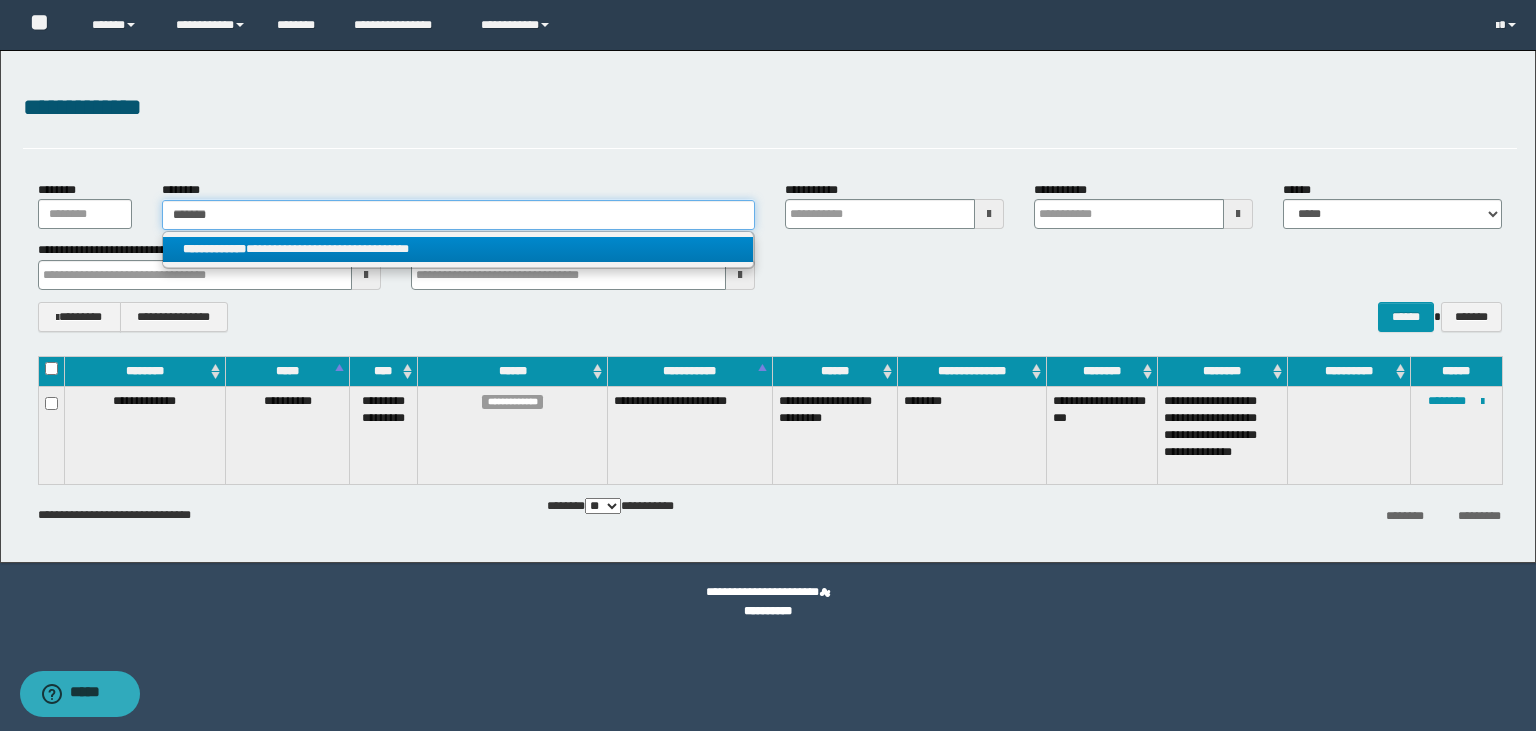 type on "*******" 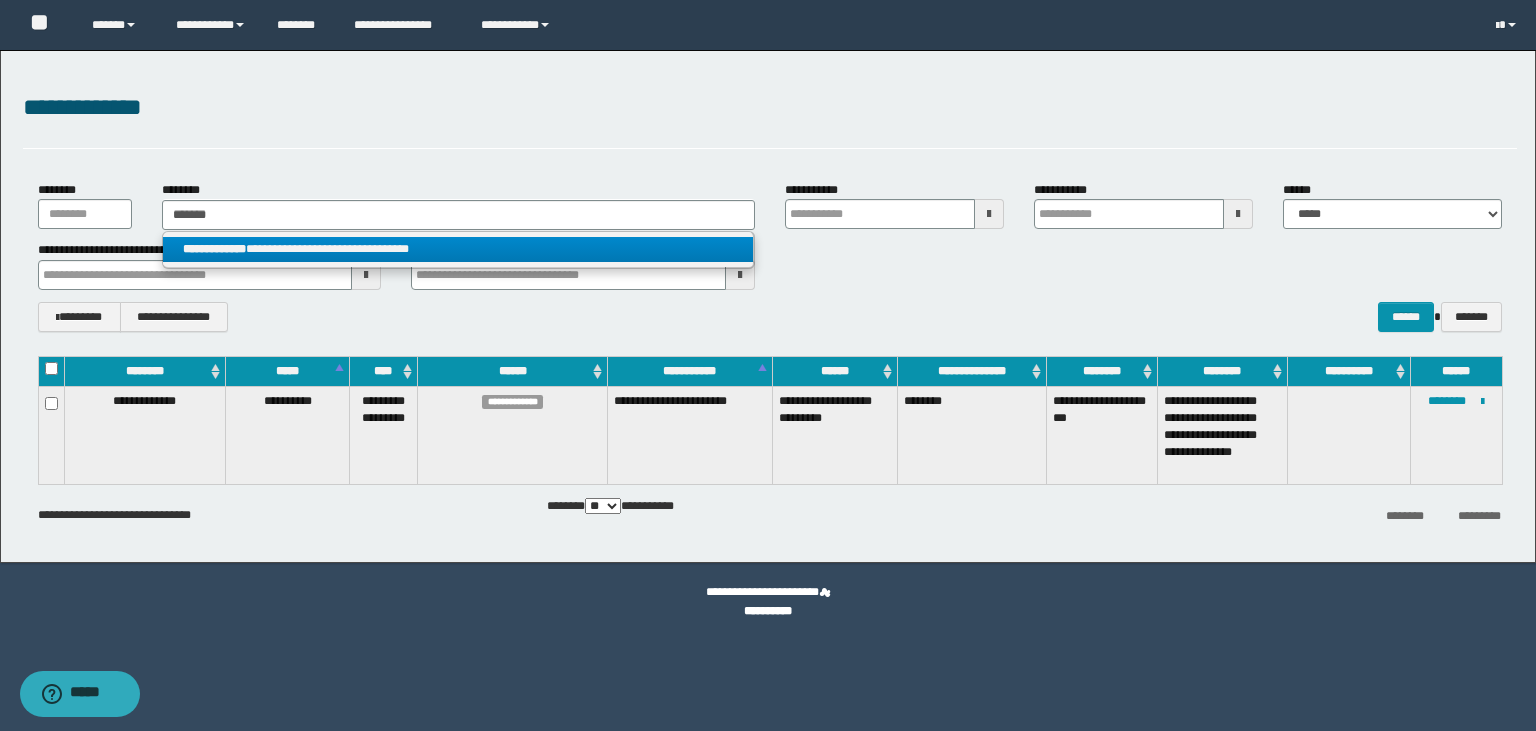 click on "**********" at bounding box center [214, 249] 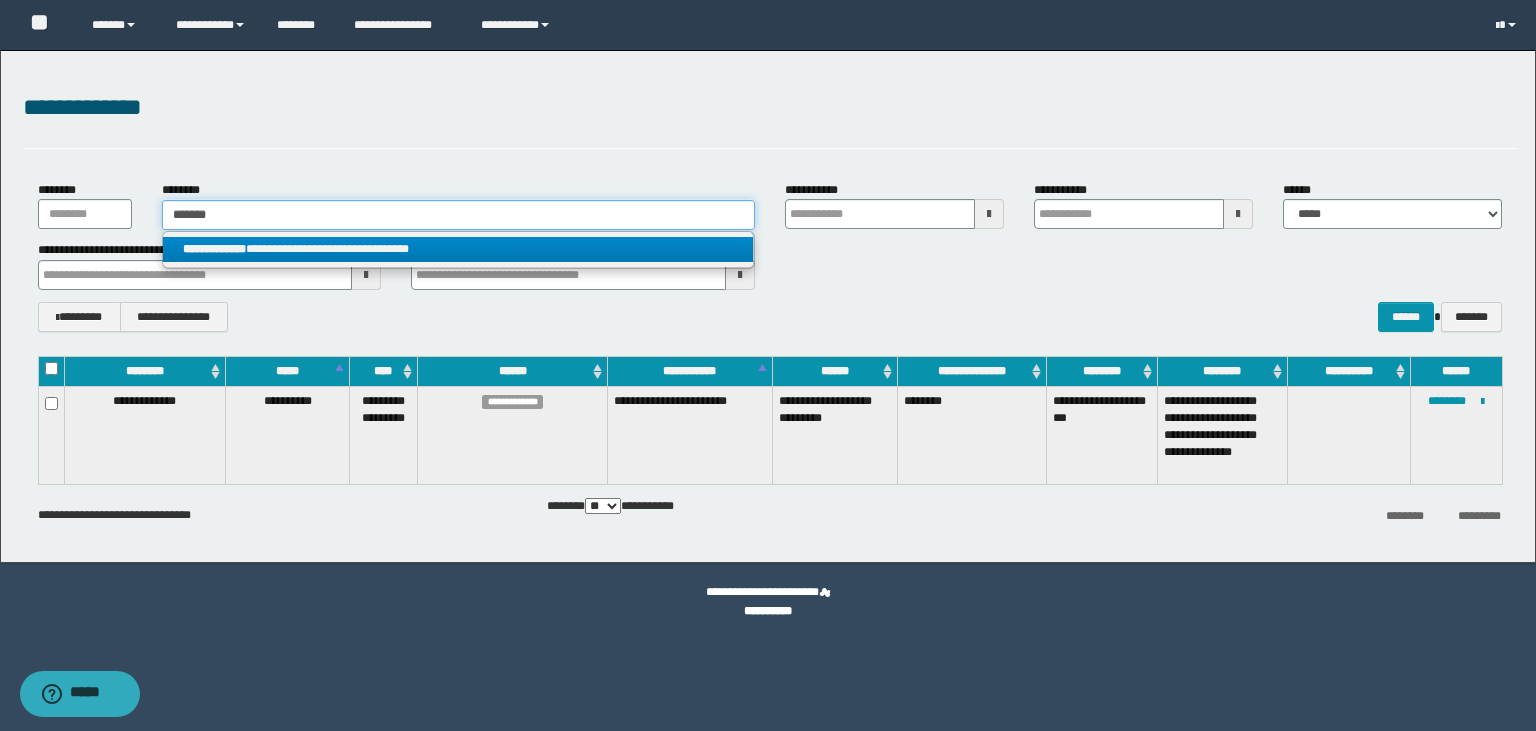 type 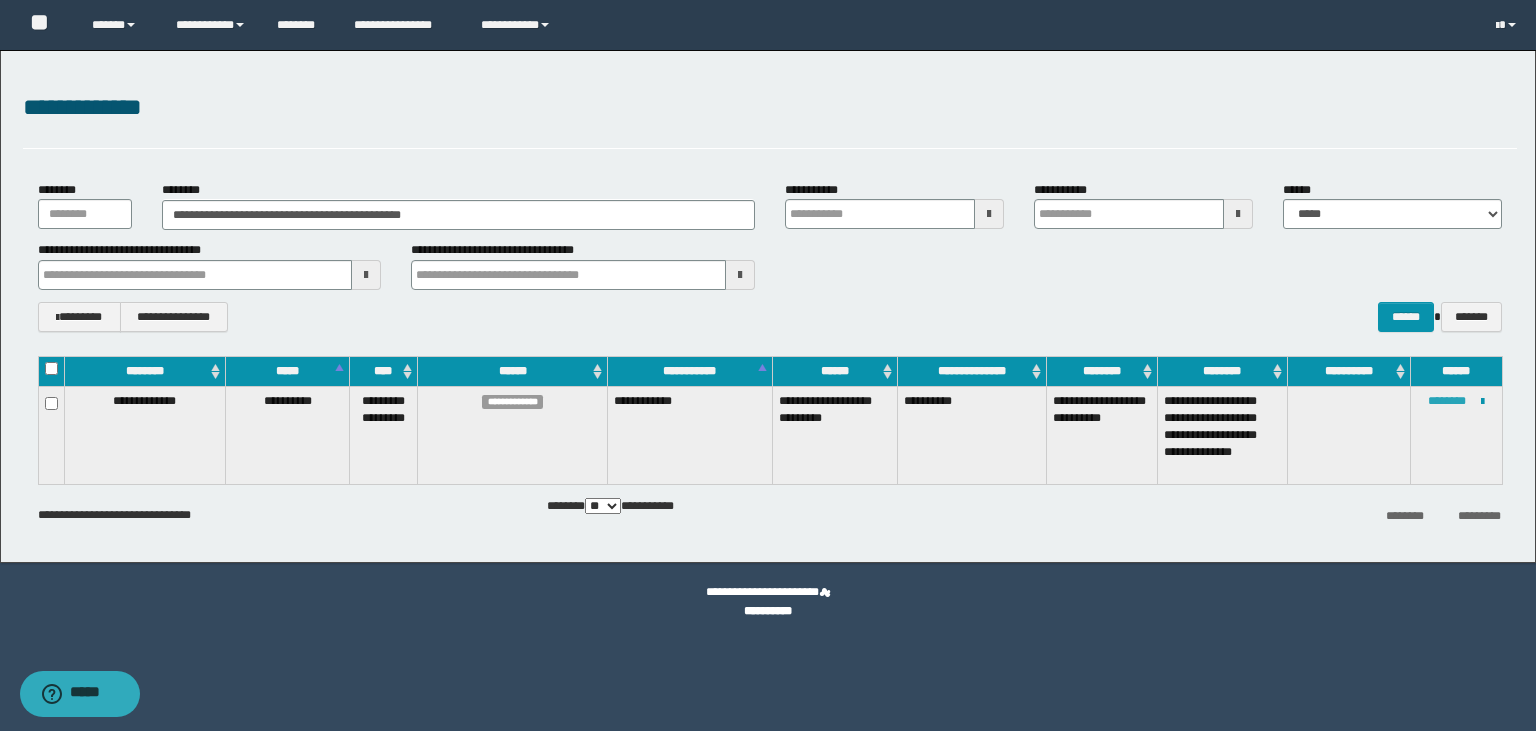 click on "********" at bounding box center [1447, 401] 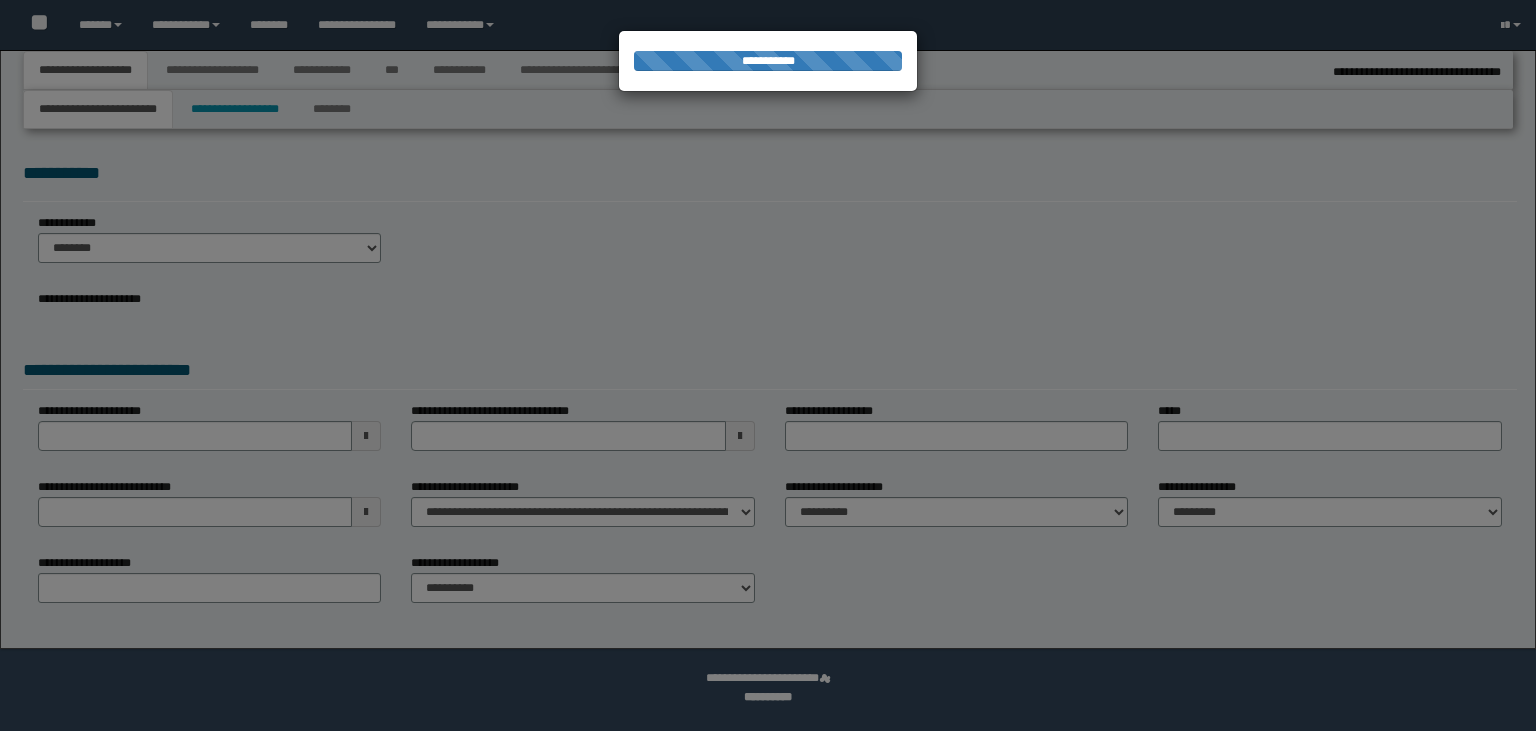 select on "*" 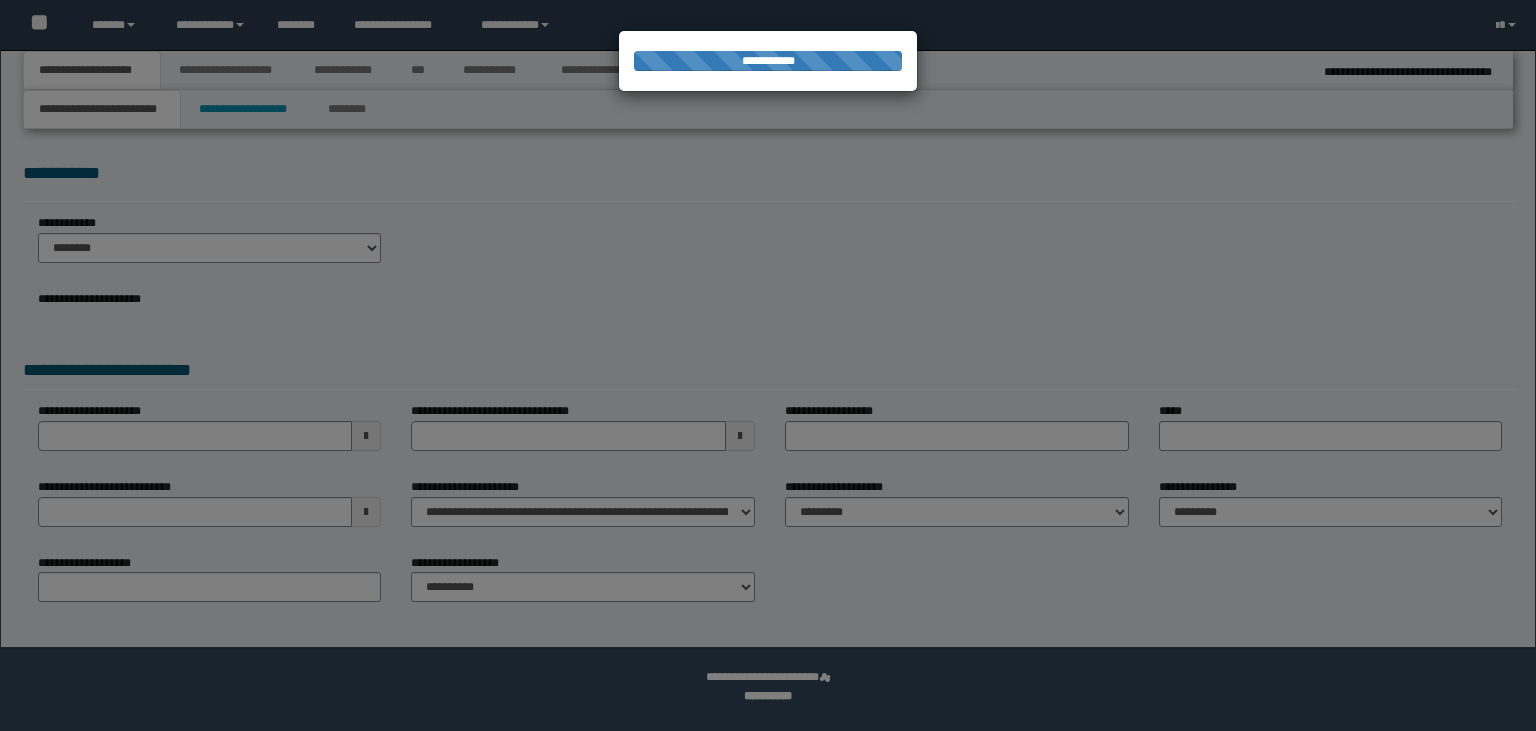 scroll, scrollTop: 0, scrollLeft: 0, axis: both 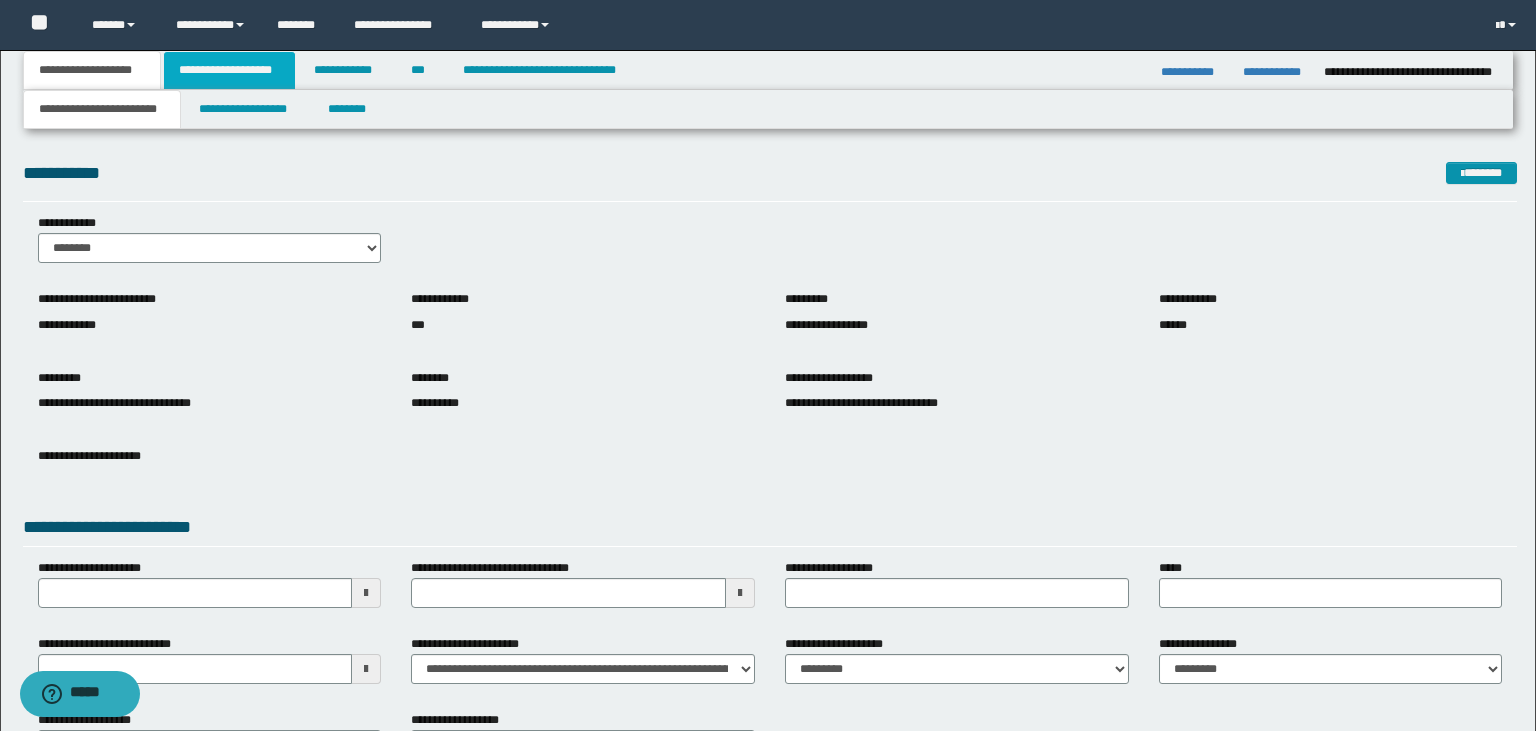 click on "**********" at bounding box center (229, 70) 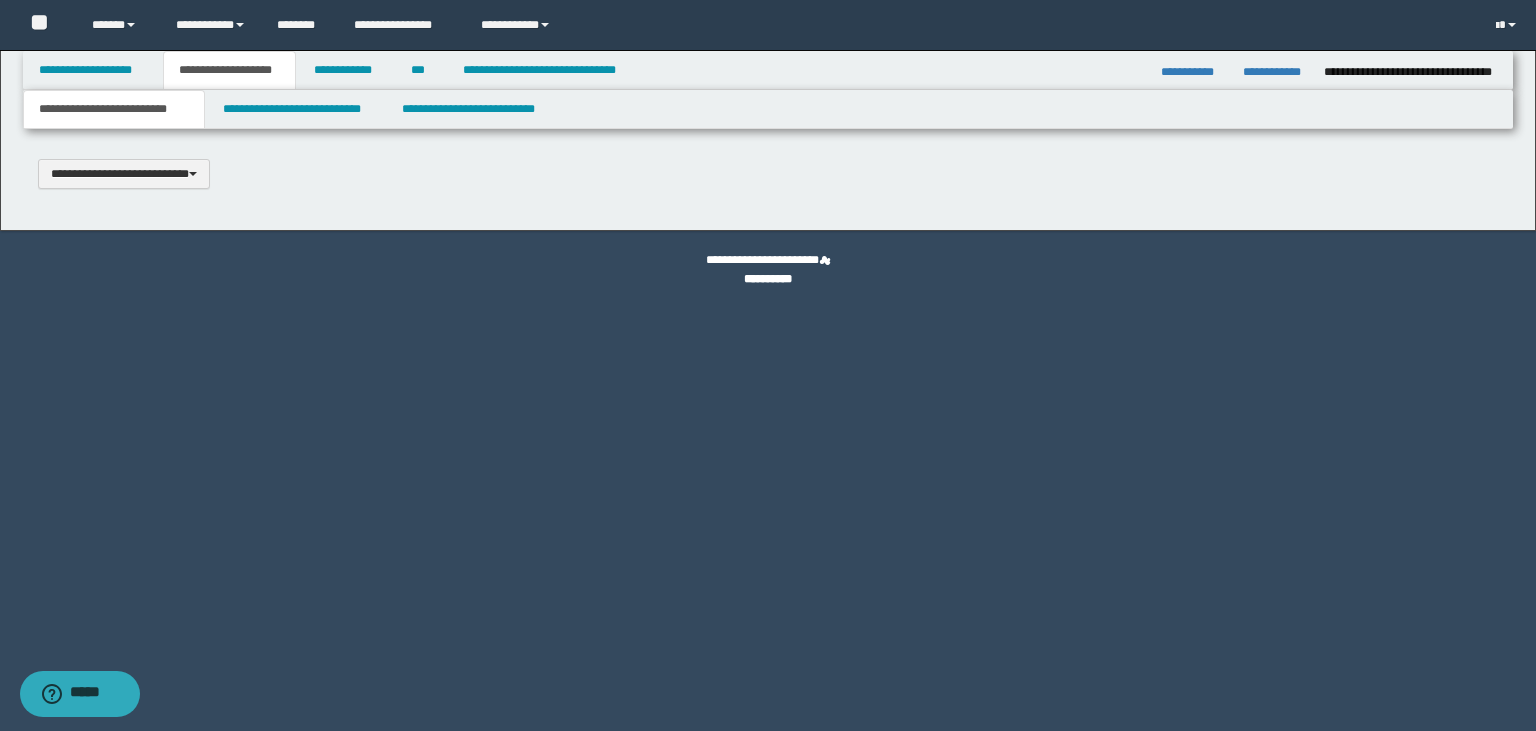 type 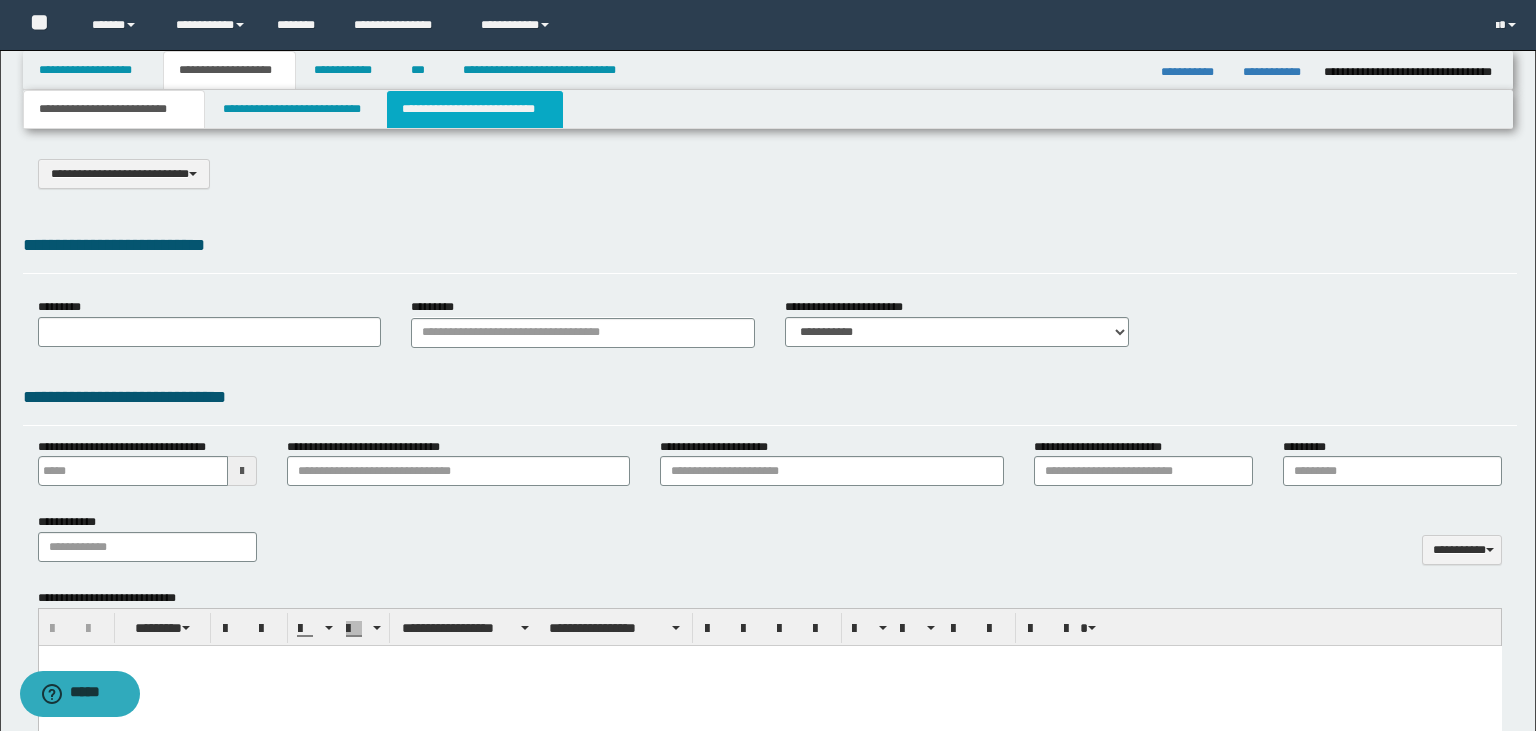 select on "*" 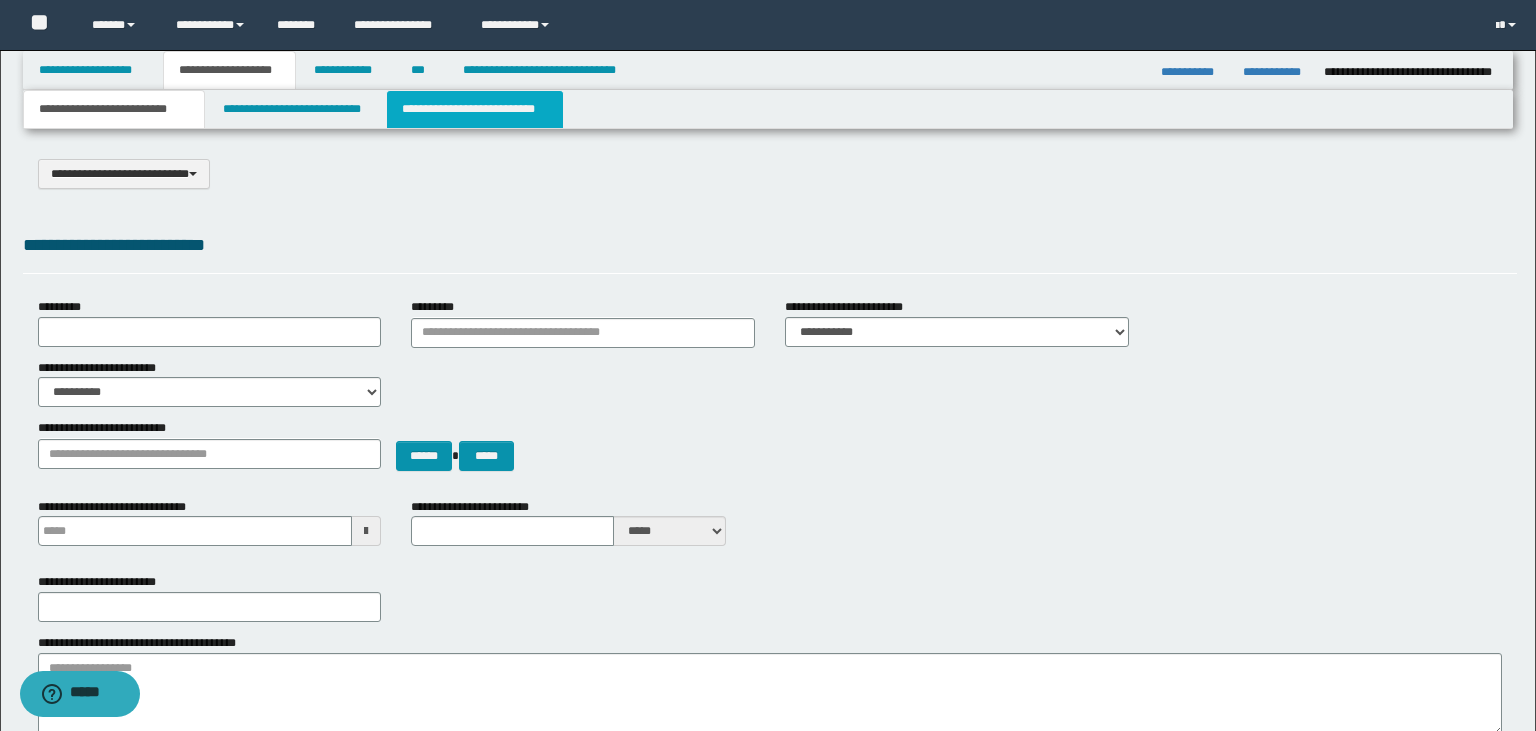 click on "**********" at bounding box center [475, 109] 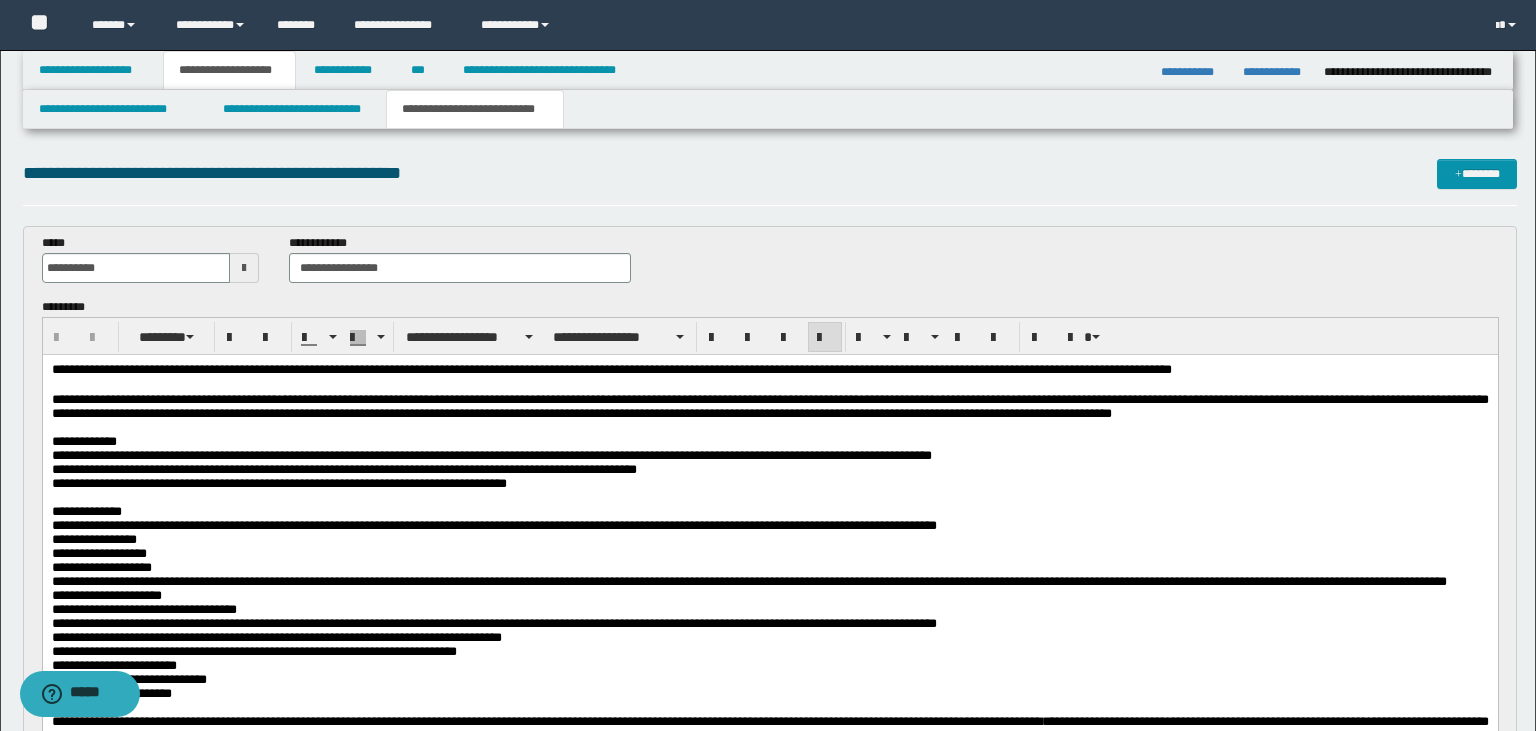 scroll, scrollTop: 0, scrollLeft: 0, axis: both 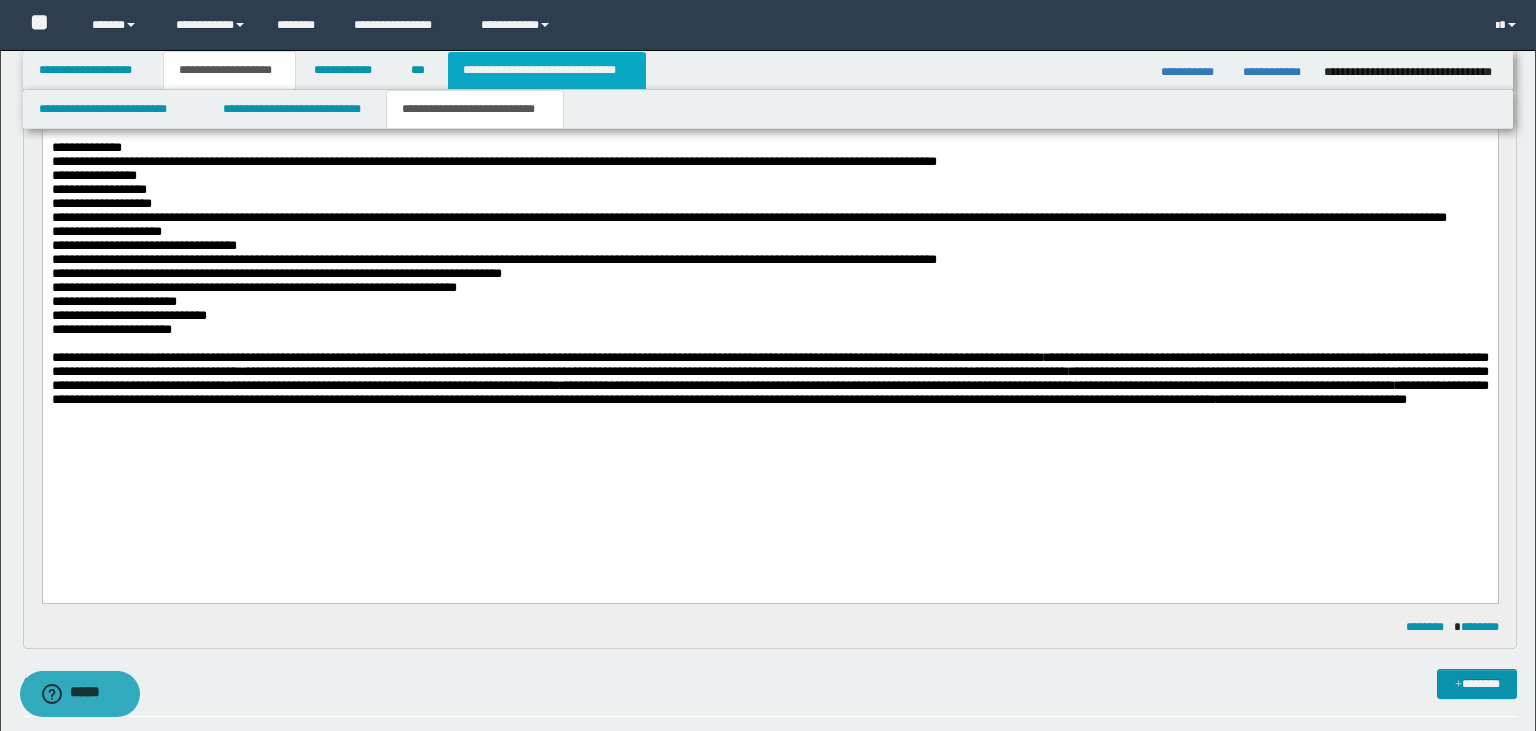 click on "**********" at bounding box center [547, 70] 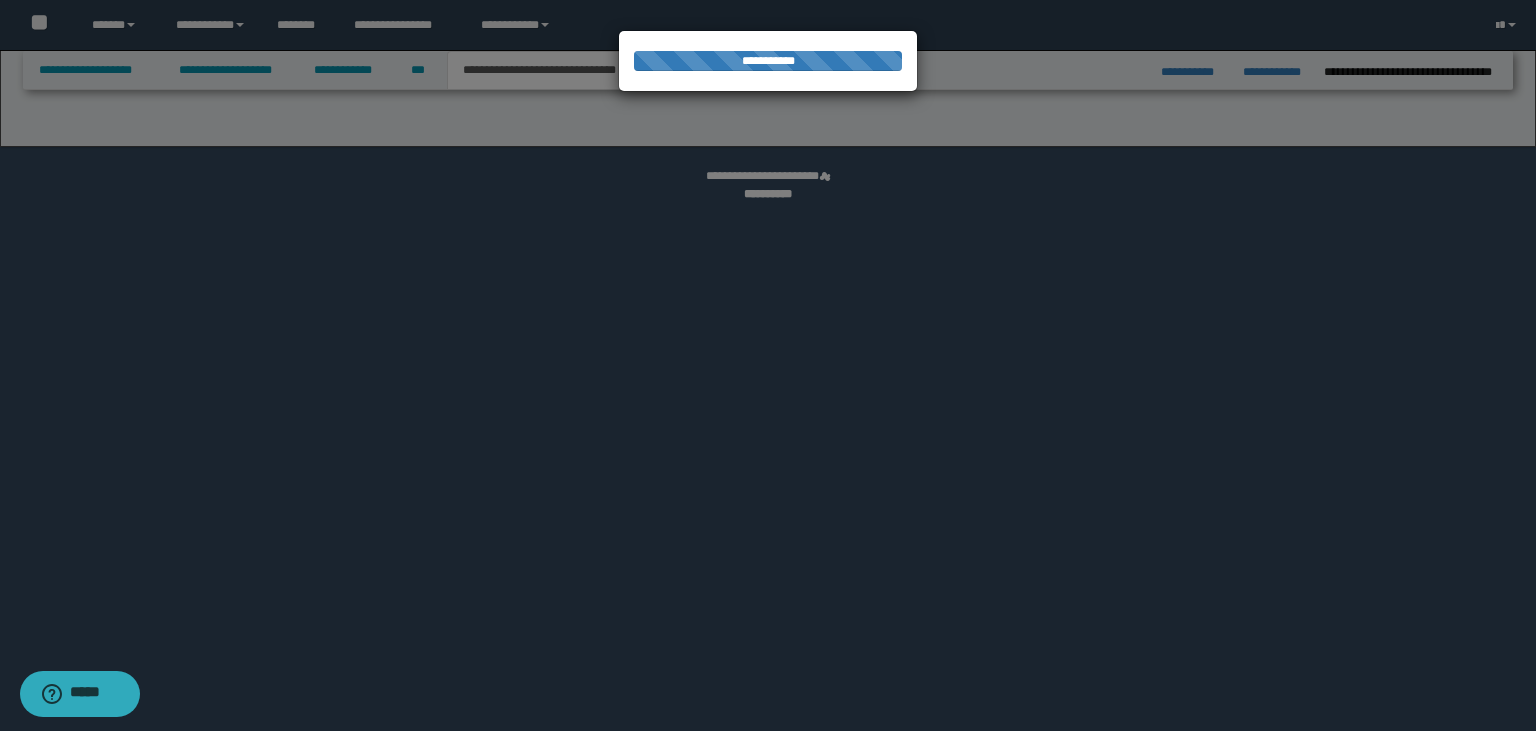 select on "*" 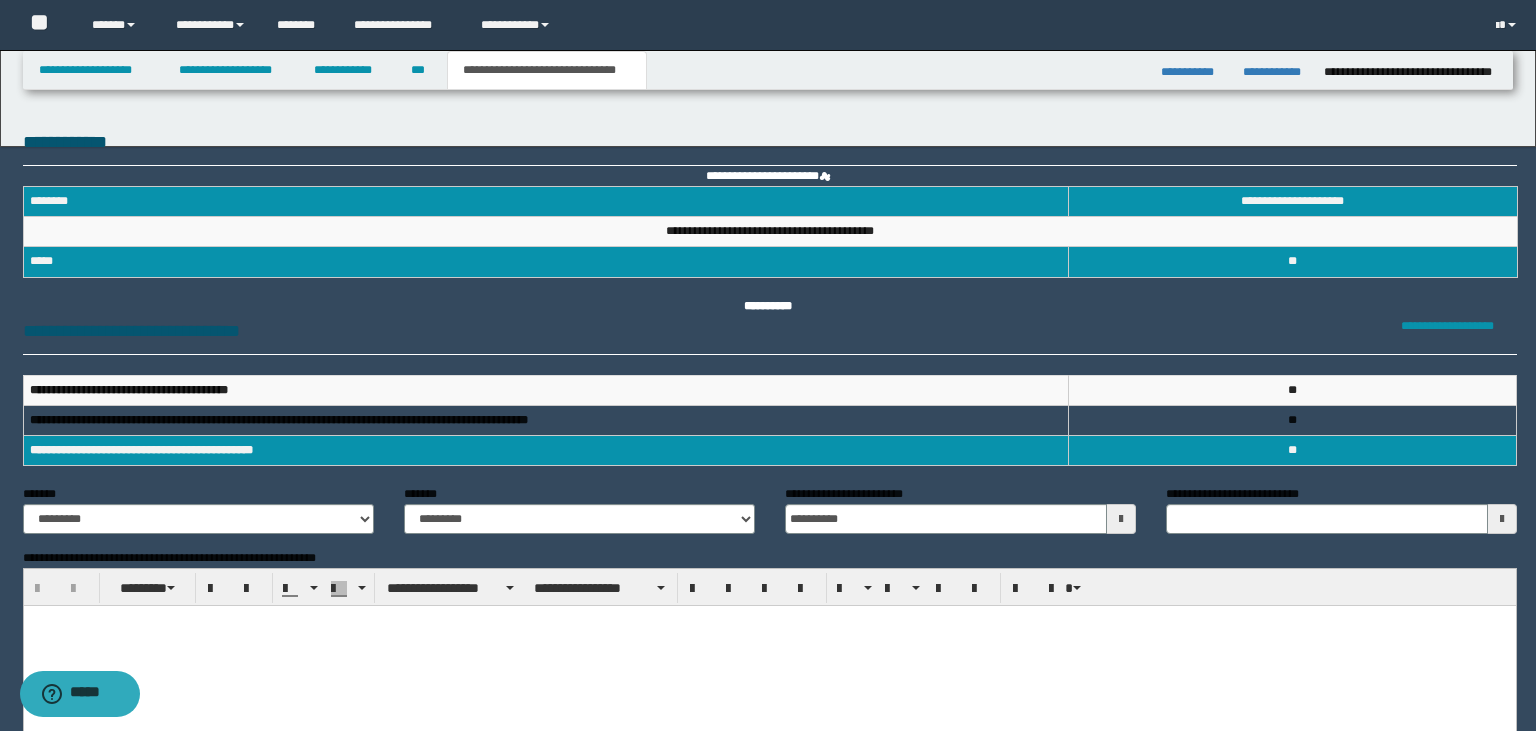 type 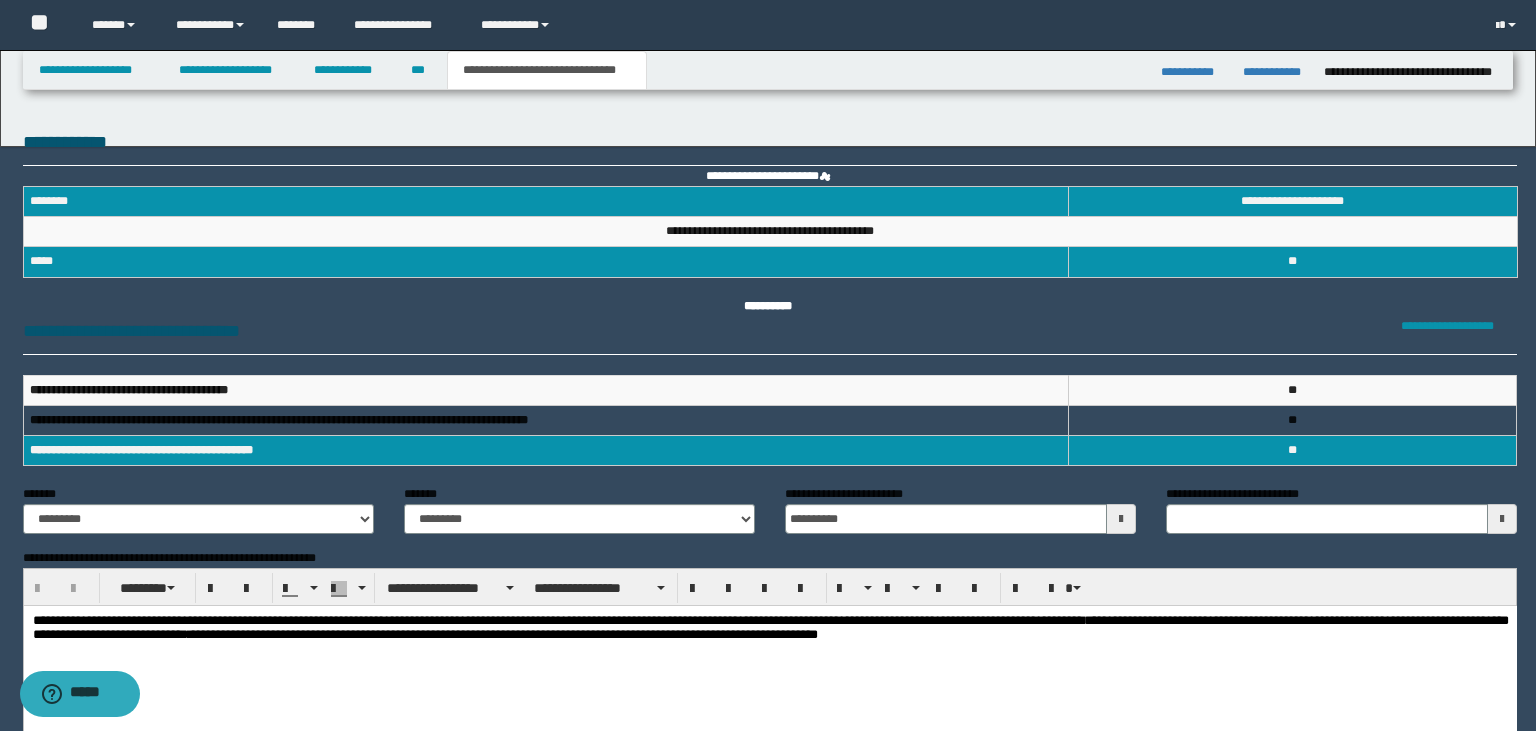 scroll, scrollTop: 0, scrollLeft: 0, axis: both 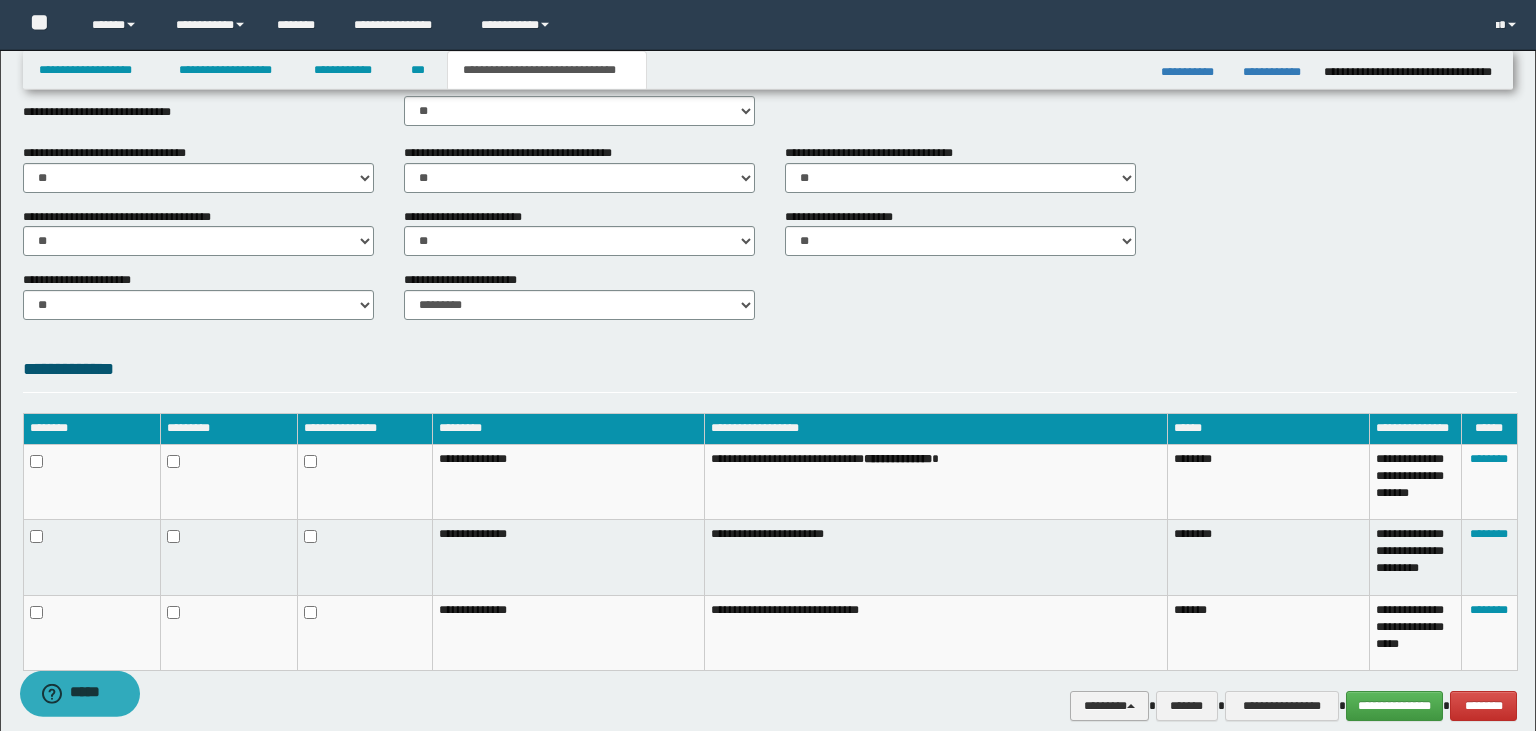 click on "********" at bounding box center (1109, 706) 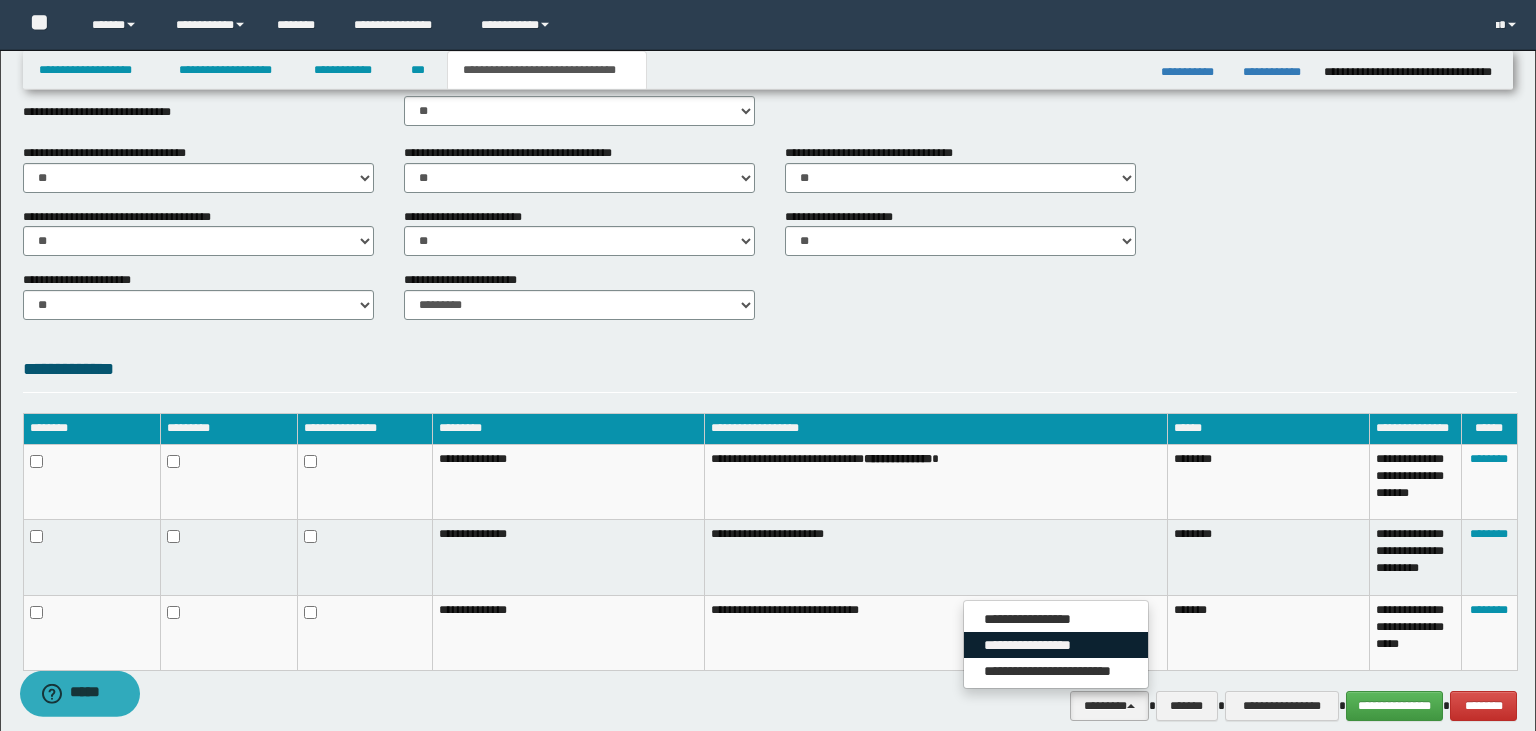 click on "**********" at bounding box center (1056, 645) 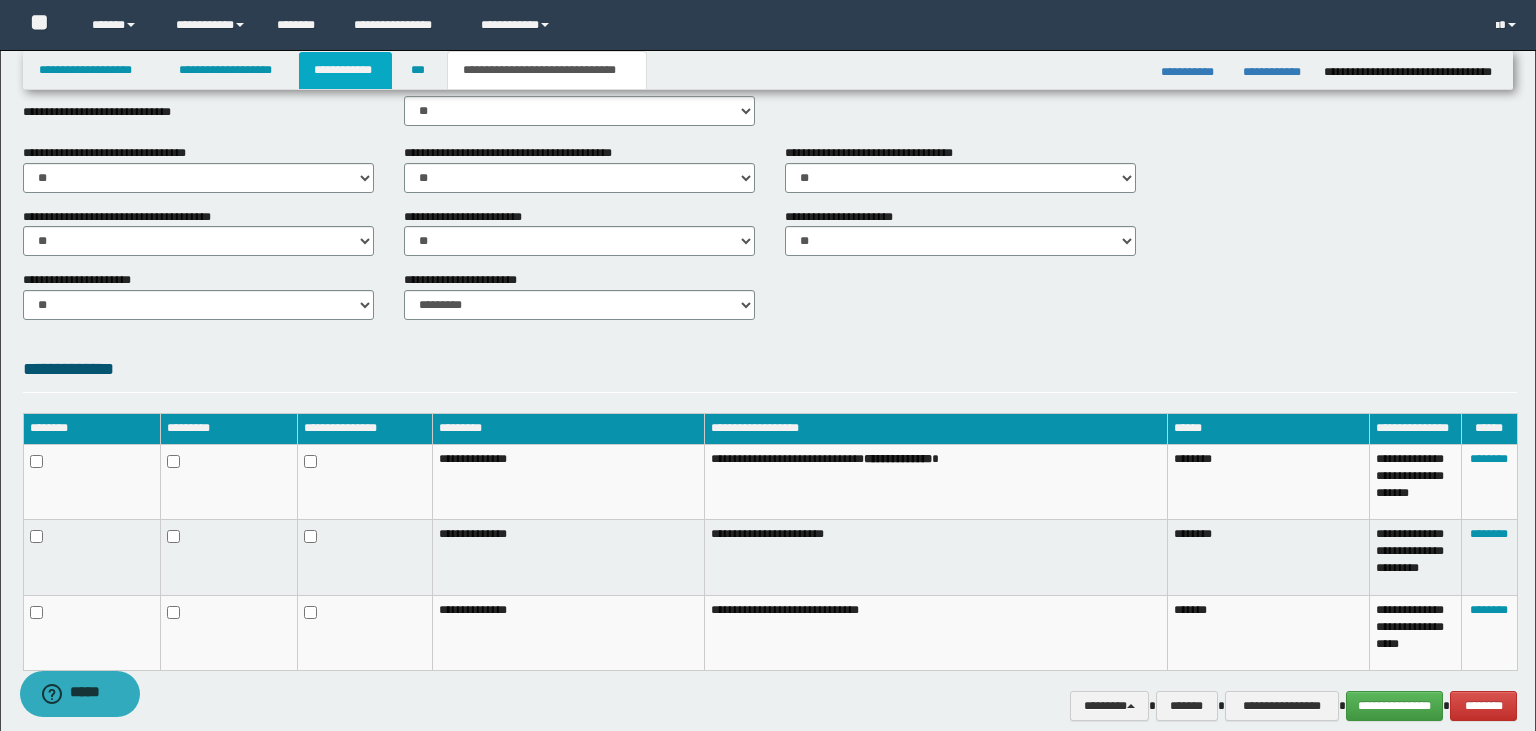 click on "**********" at bounding box center [346, 70] 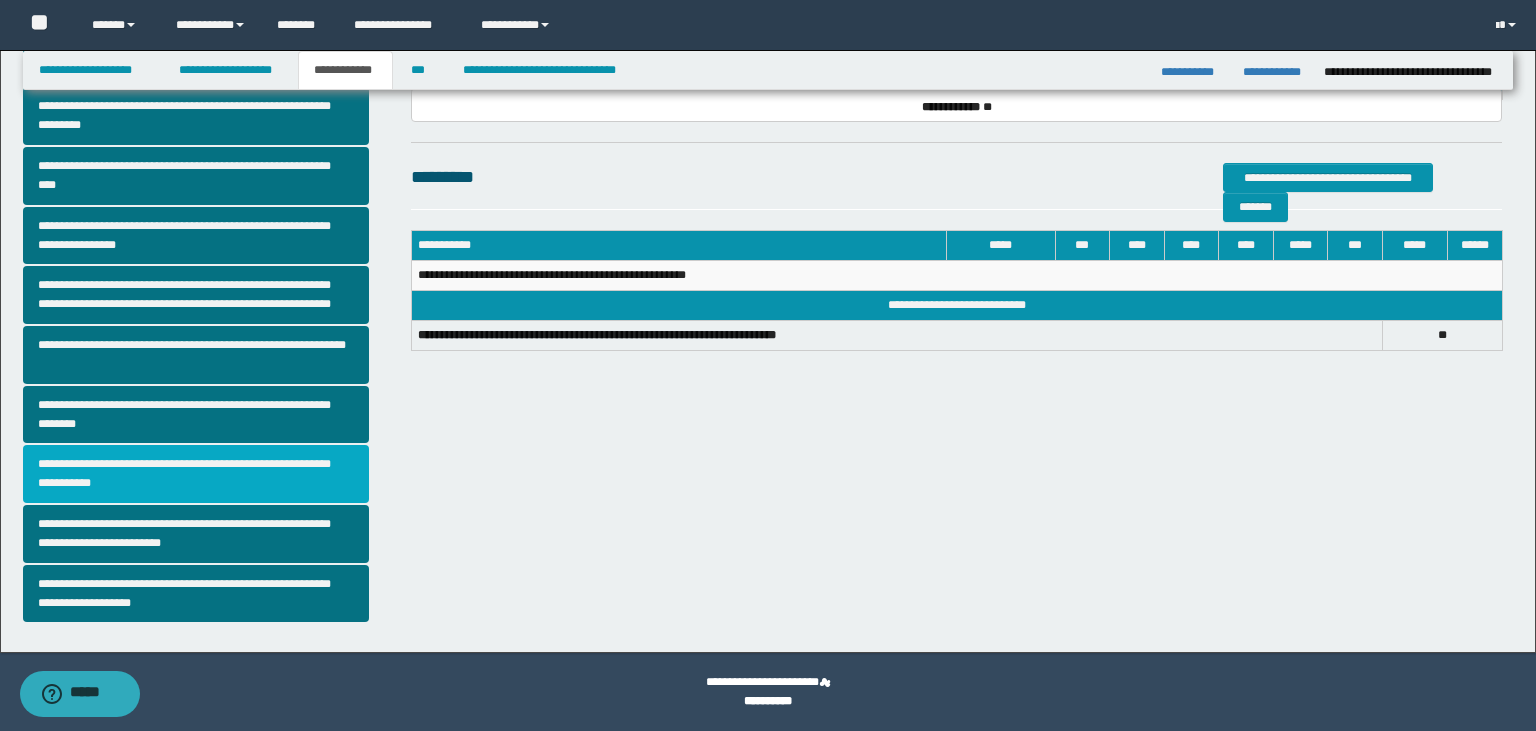 click on "**********" at bounding box center (196, 474) 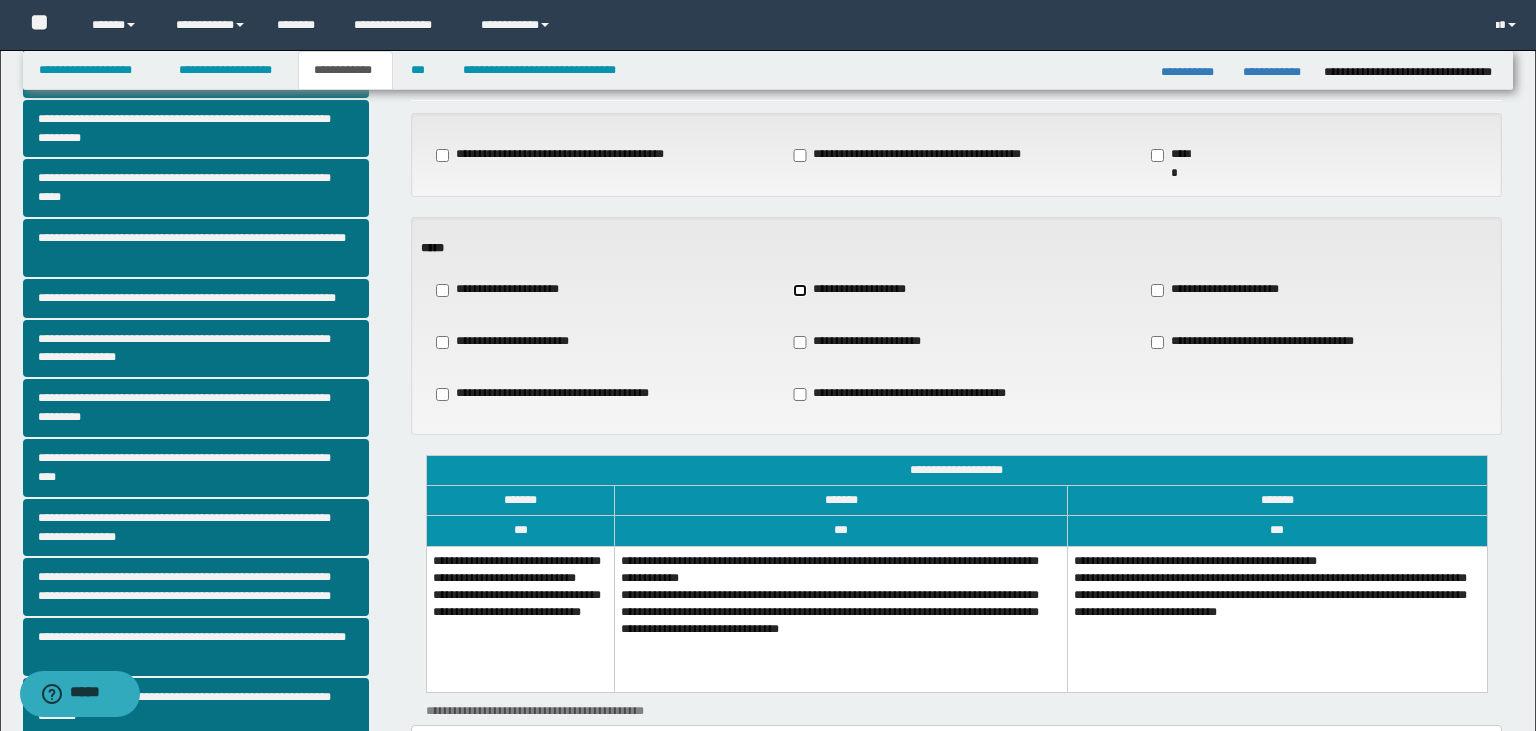 scroll, scrollTop: 123, scrollLeft: 0, axis: vertical 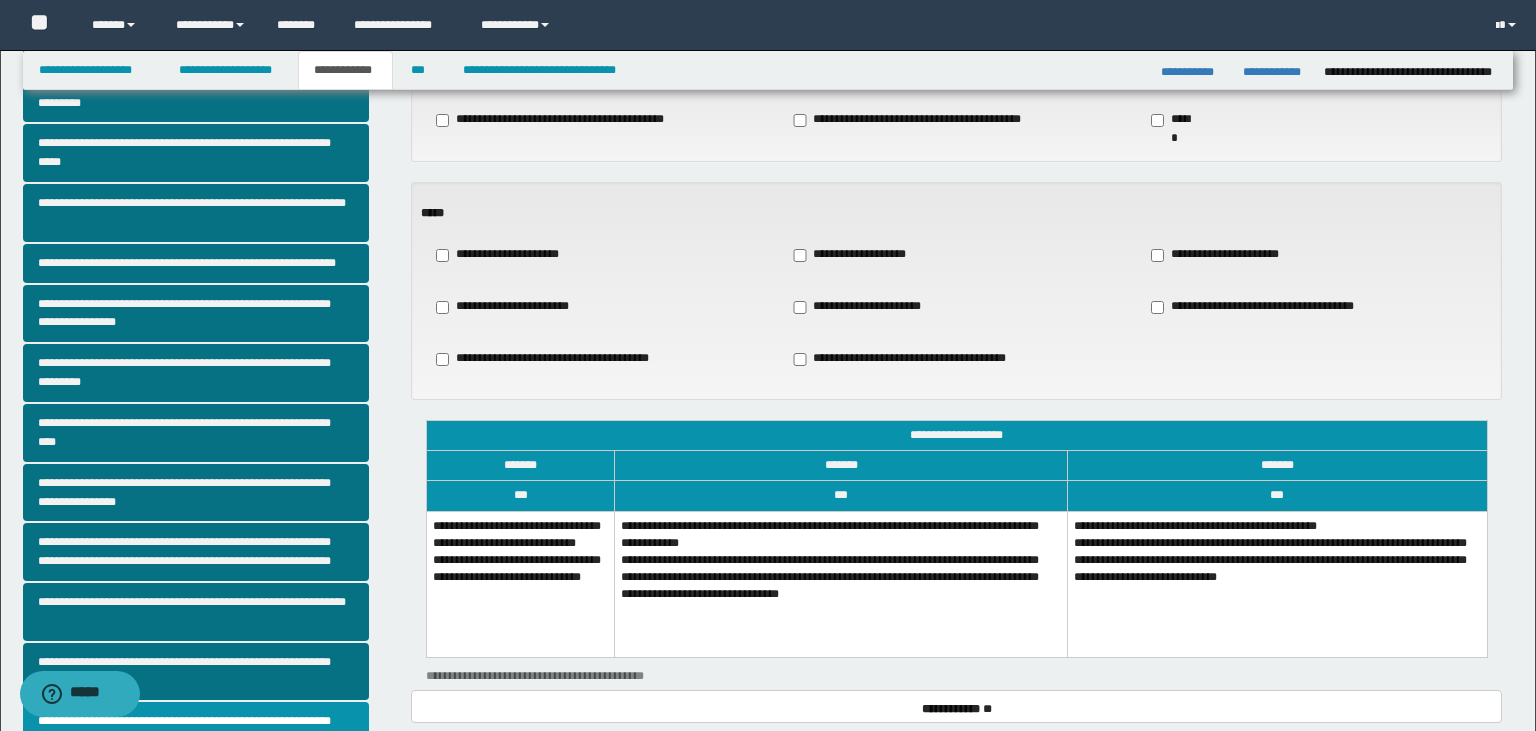 click on "**********" at bounding box center (841, 584) 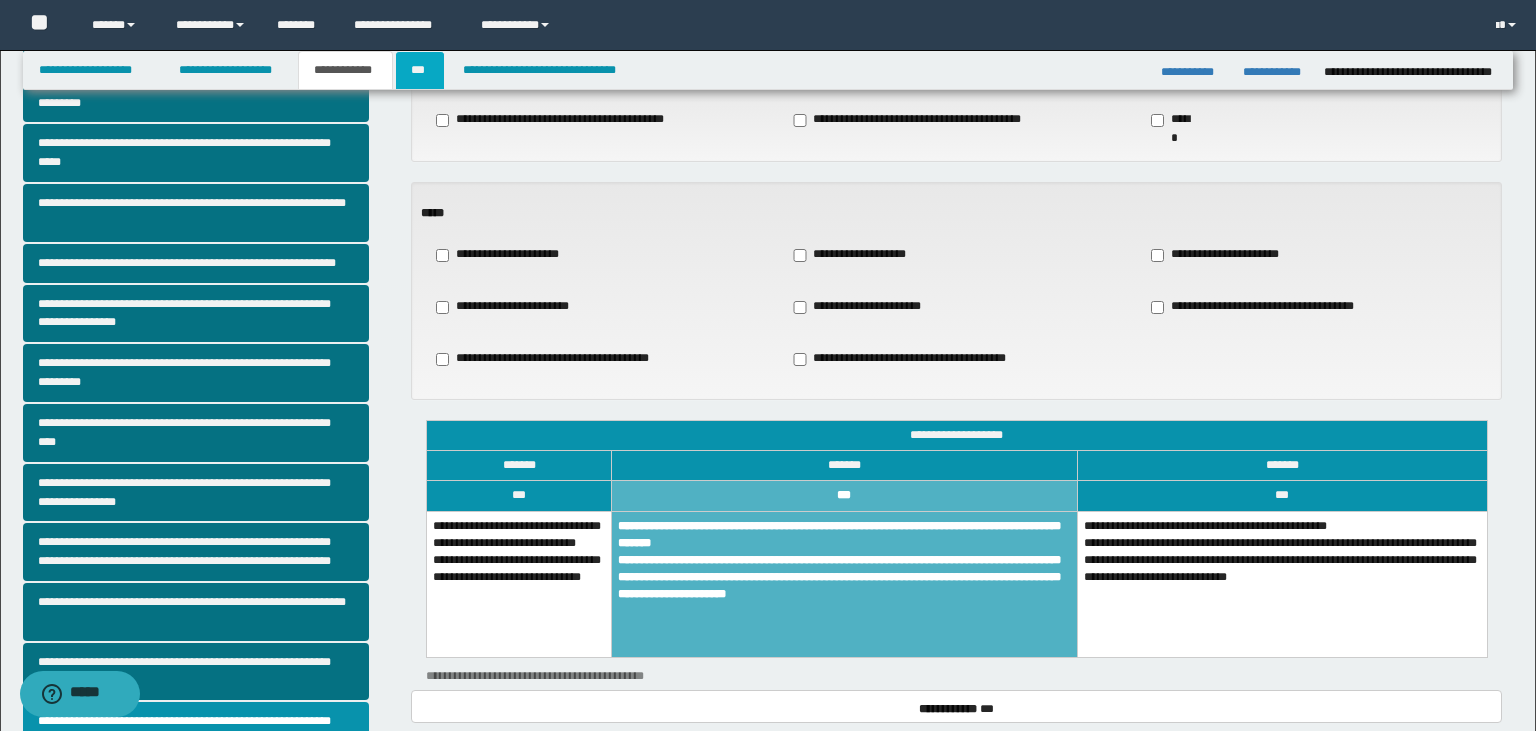 click on "***" at bounding box center [419, 70] 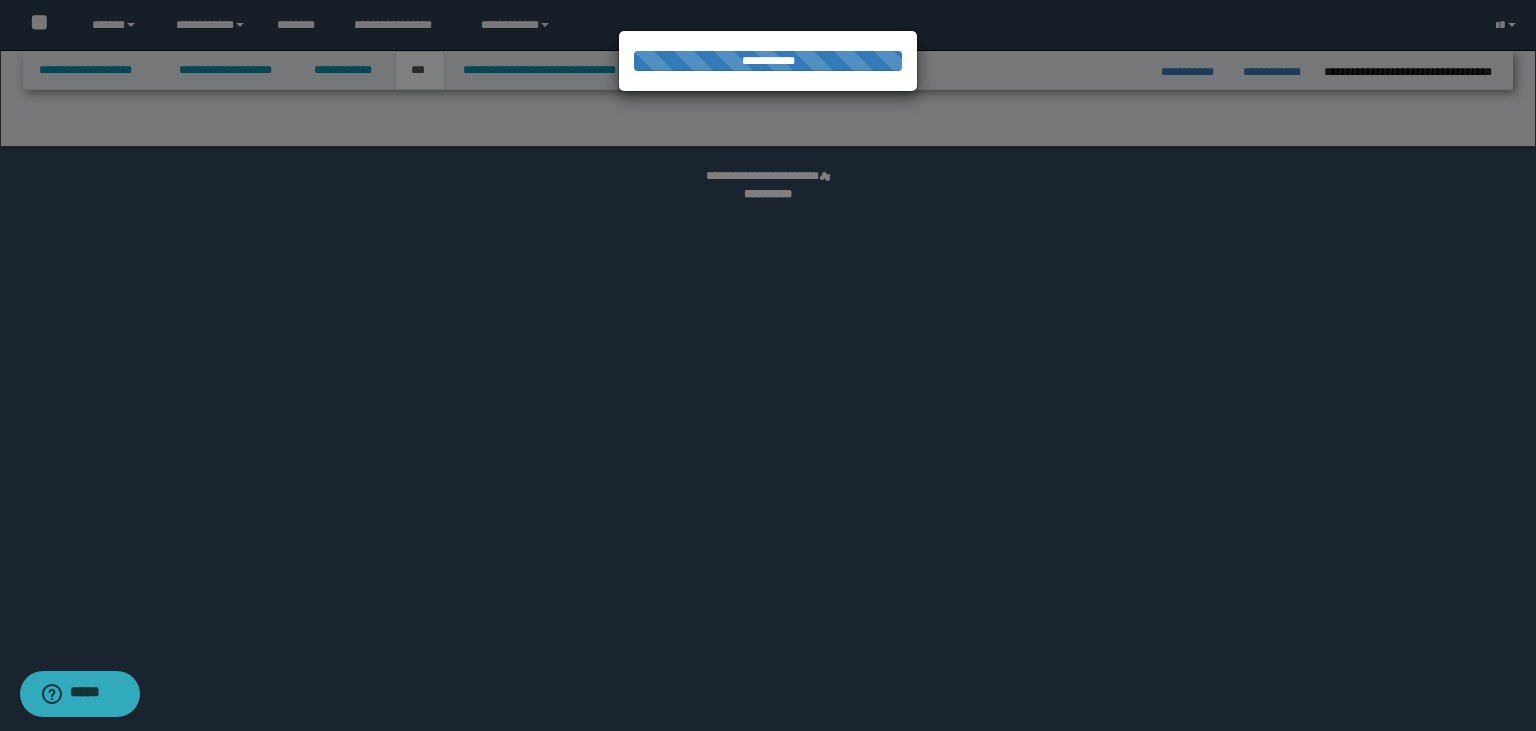 select on "**" 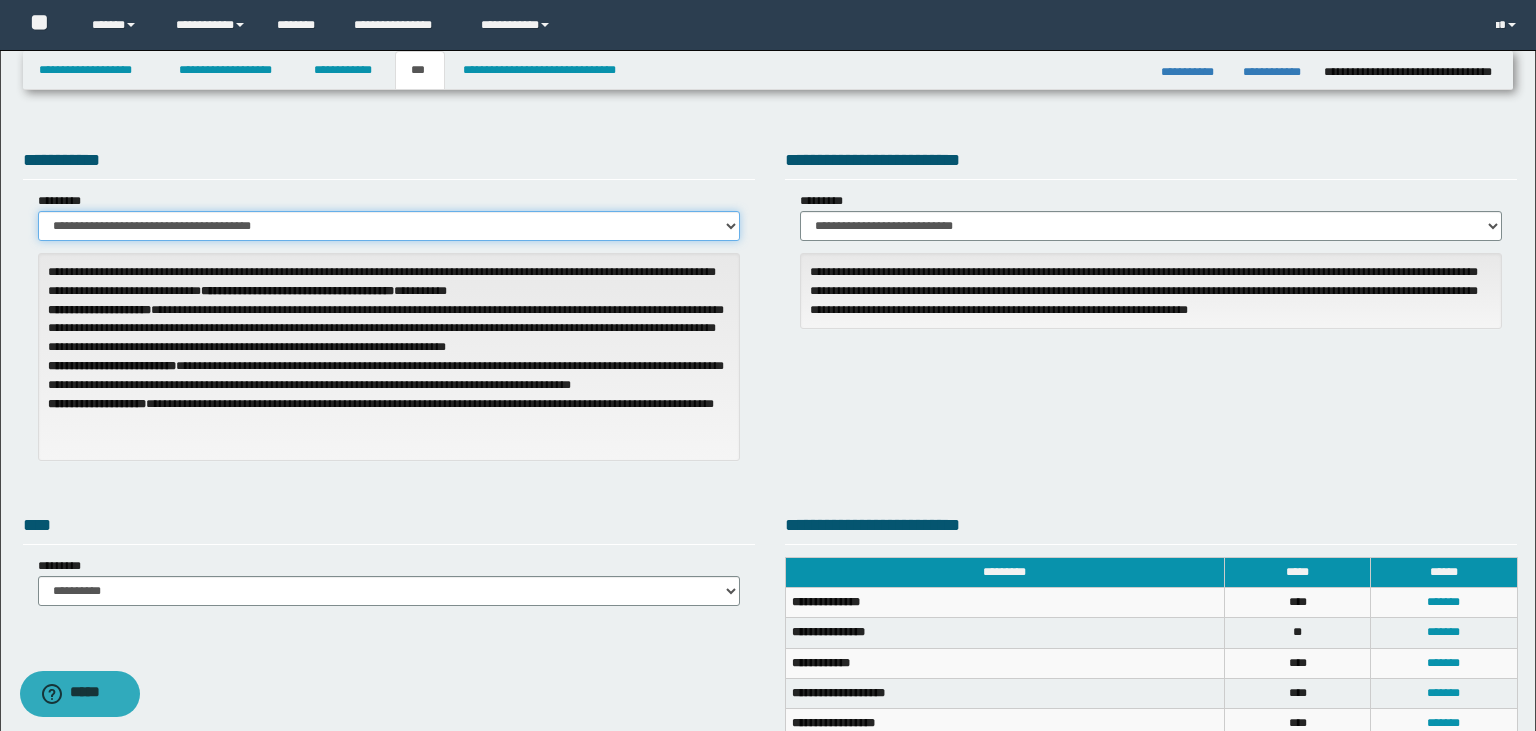 select on "**" 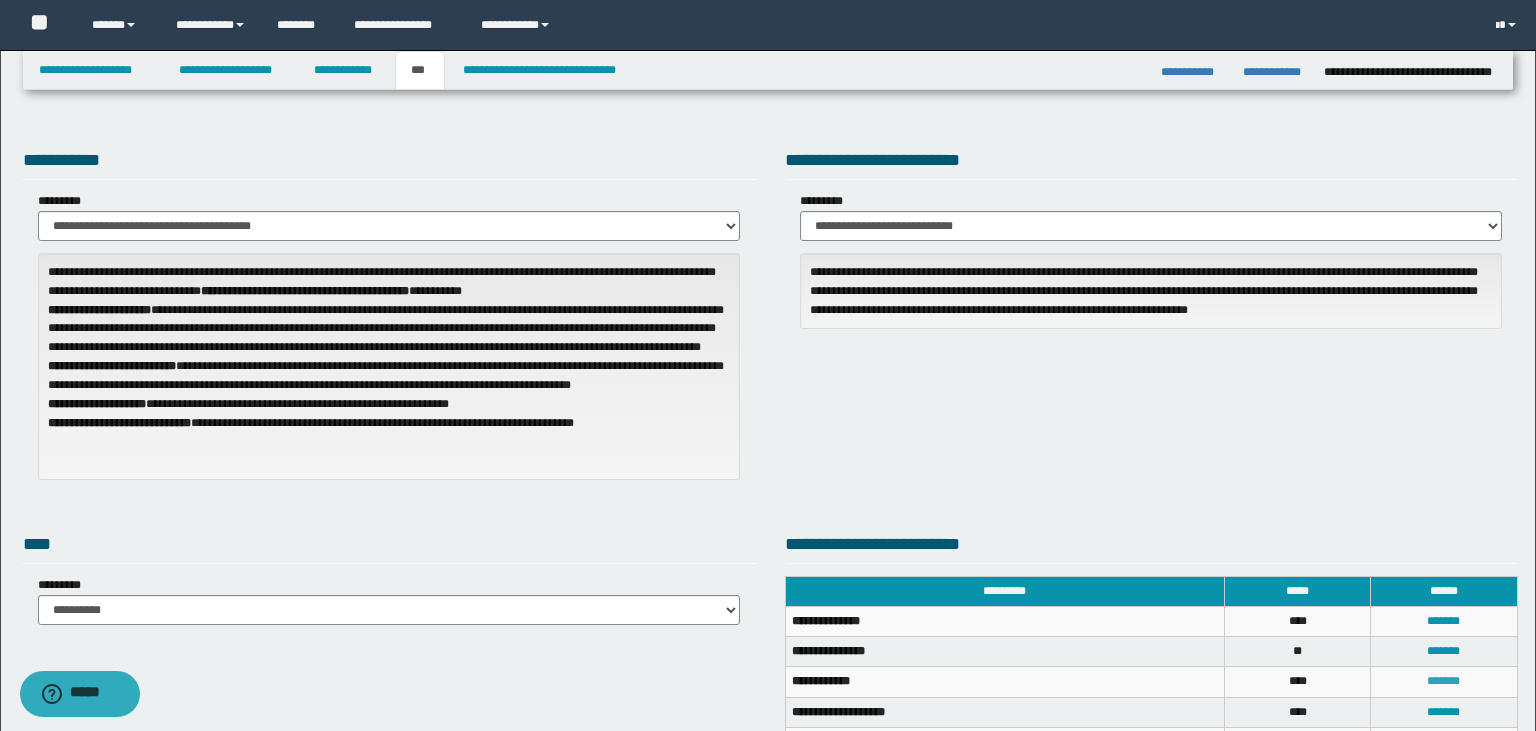 click on "*******" at bounding box center (1443, 681) 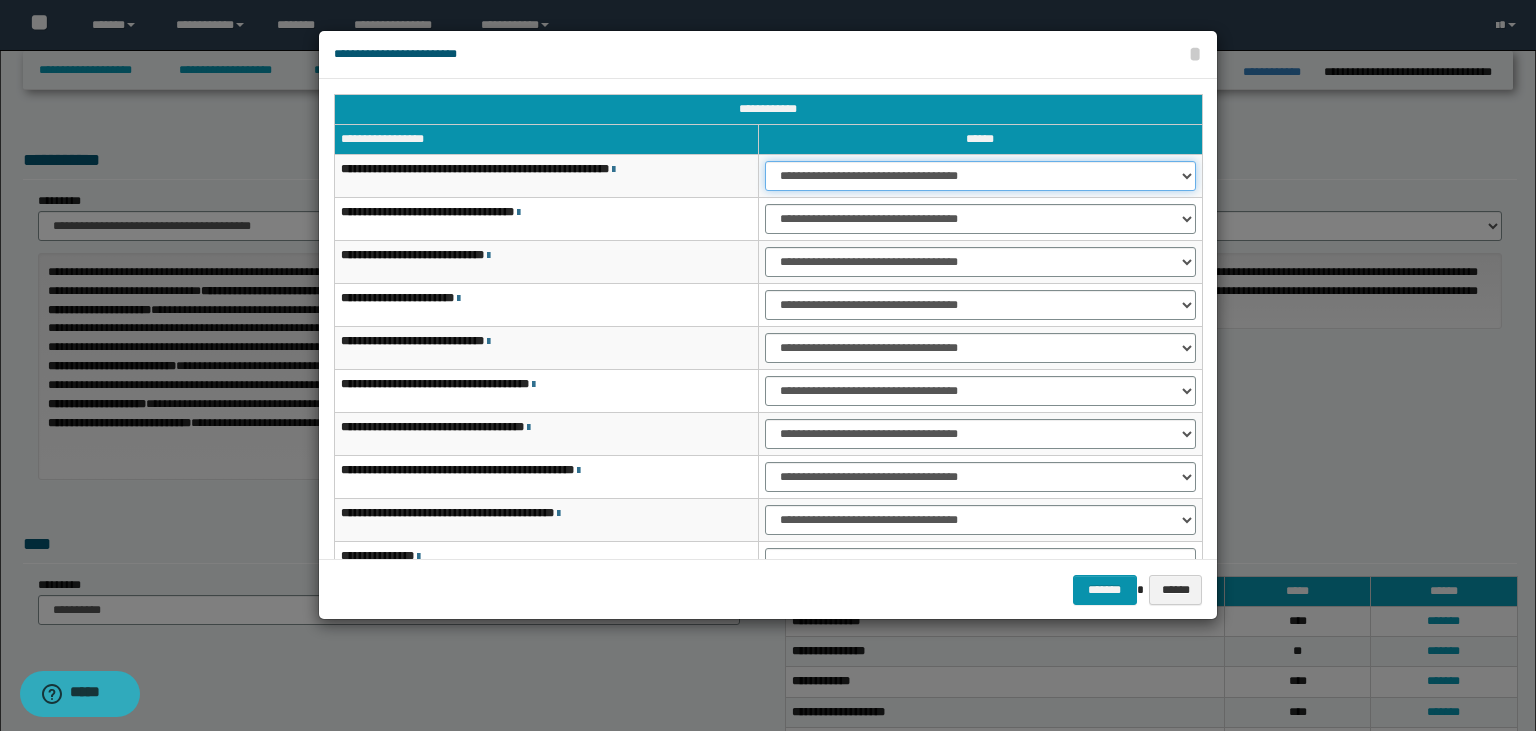 click on "**********" at bounding box center (980, 176) 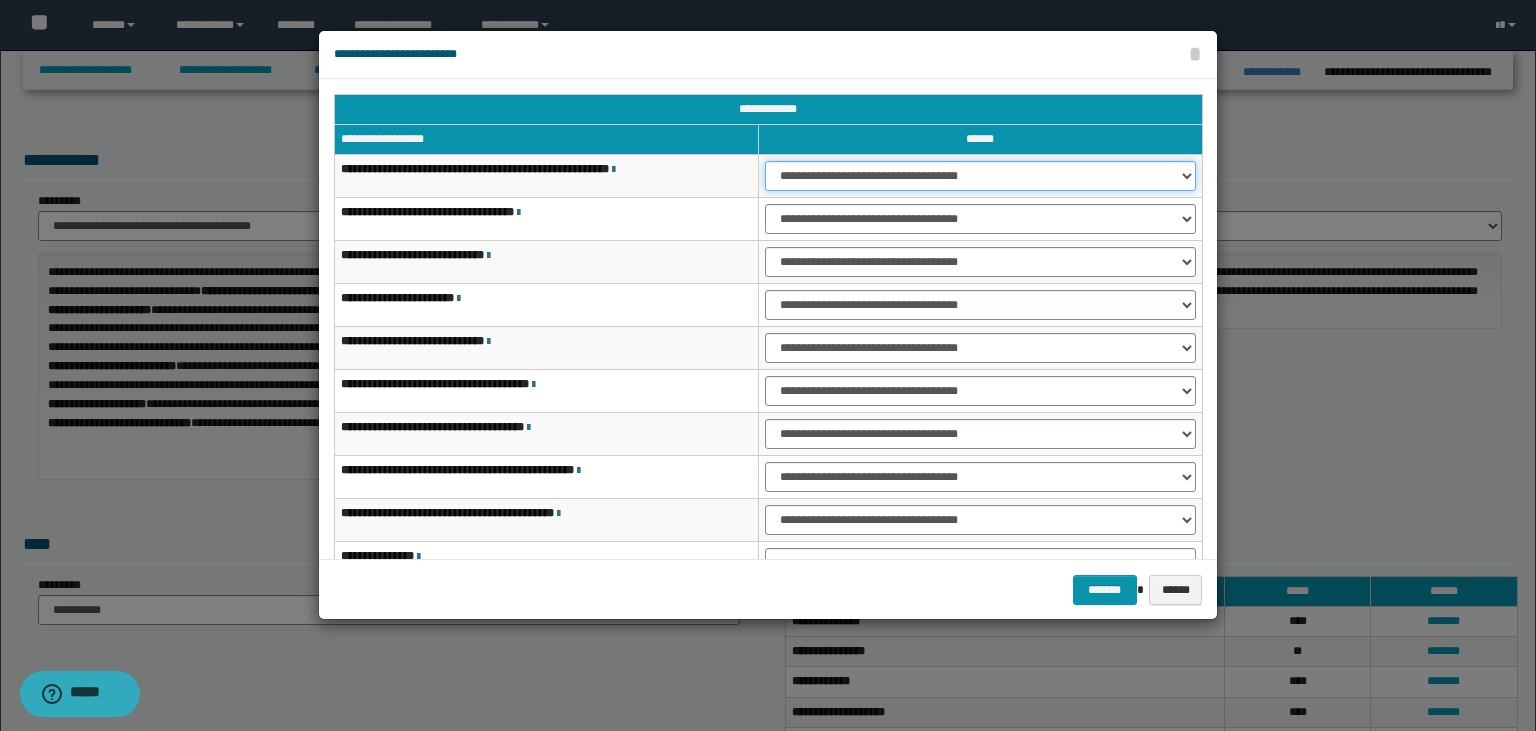 select on "***" 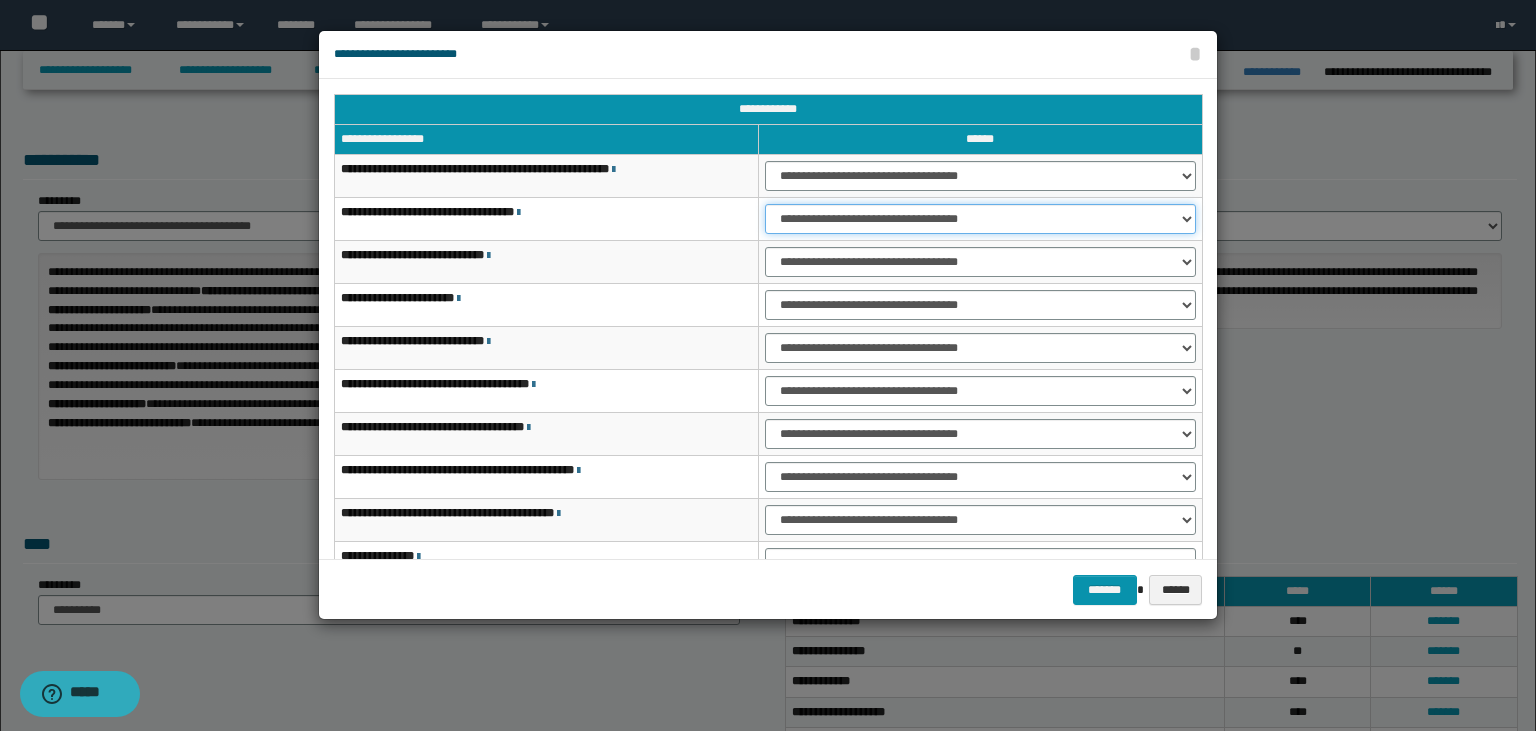 click on "**********" at bounding box center (980, 219) 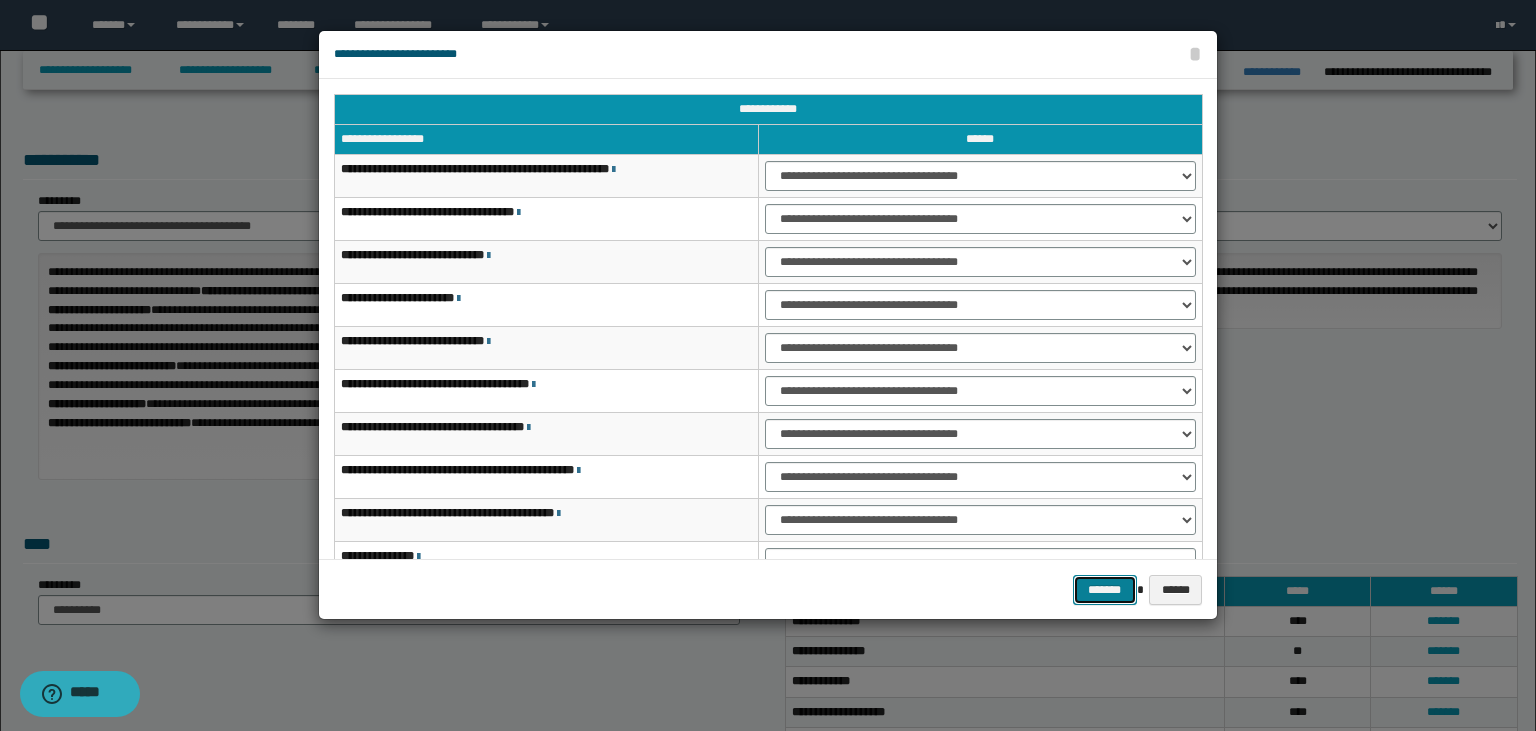 click on "*******" at bounding box center [1105, 590] 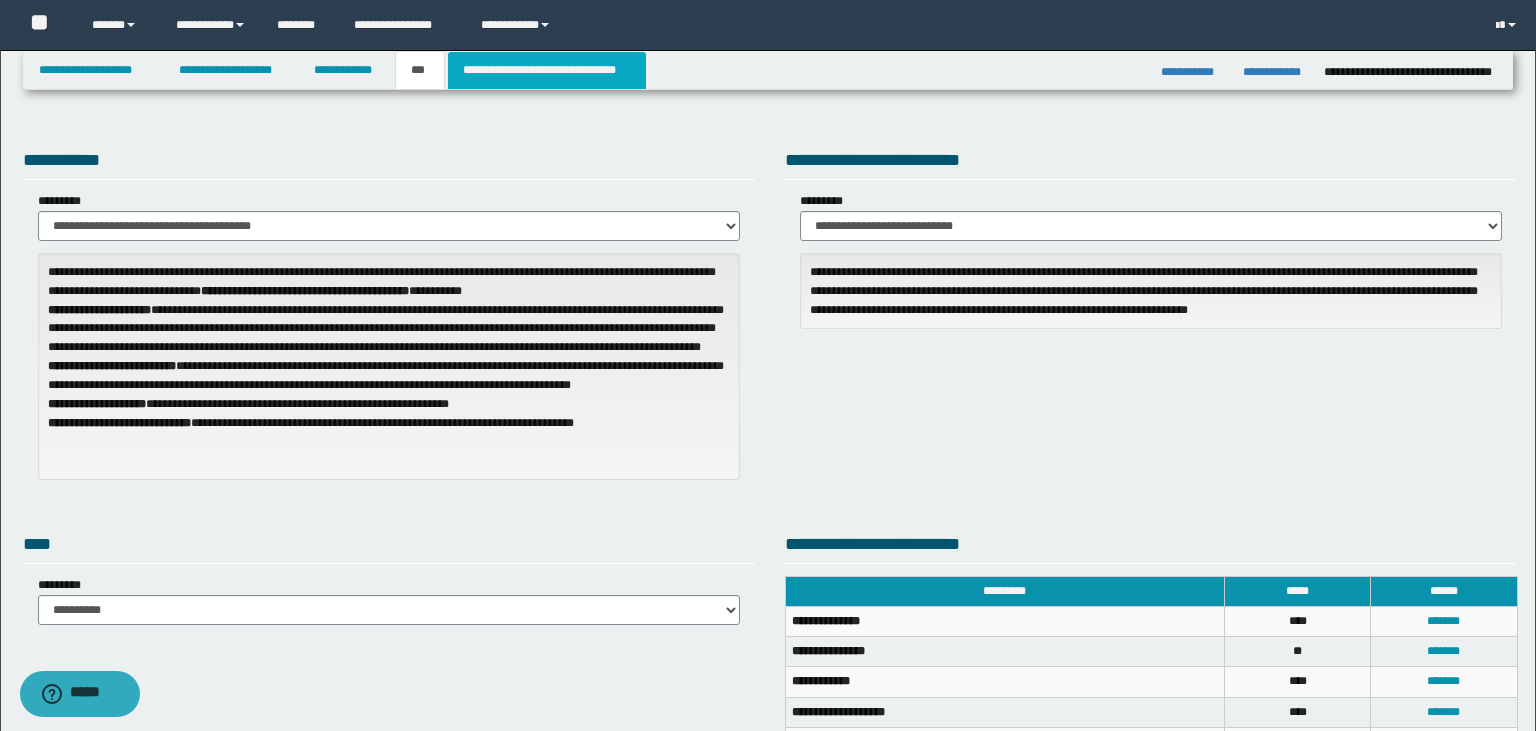 click on "**********" at bounding box center (547, 70) 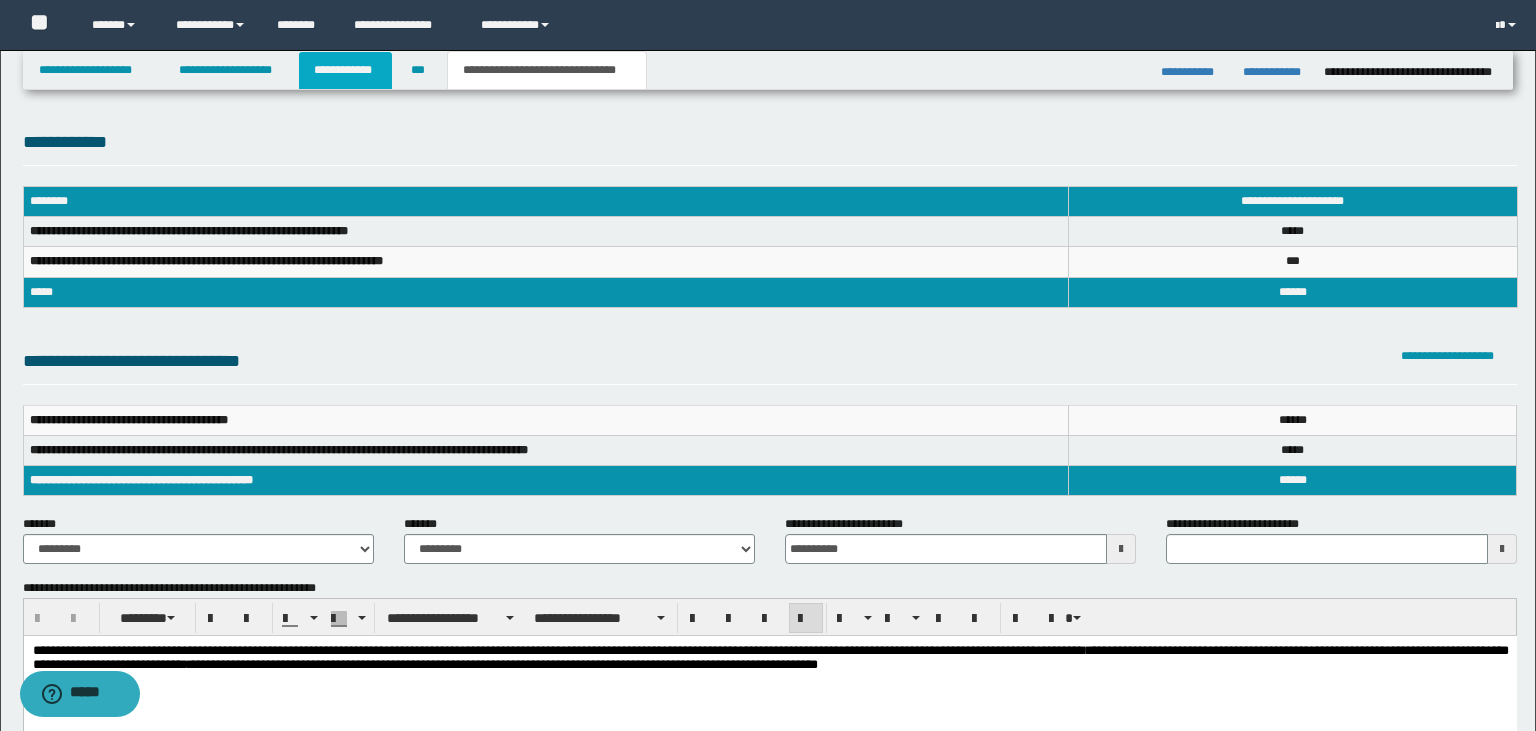 click on "**********" at bounding box center (346, 70) 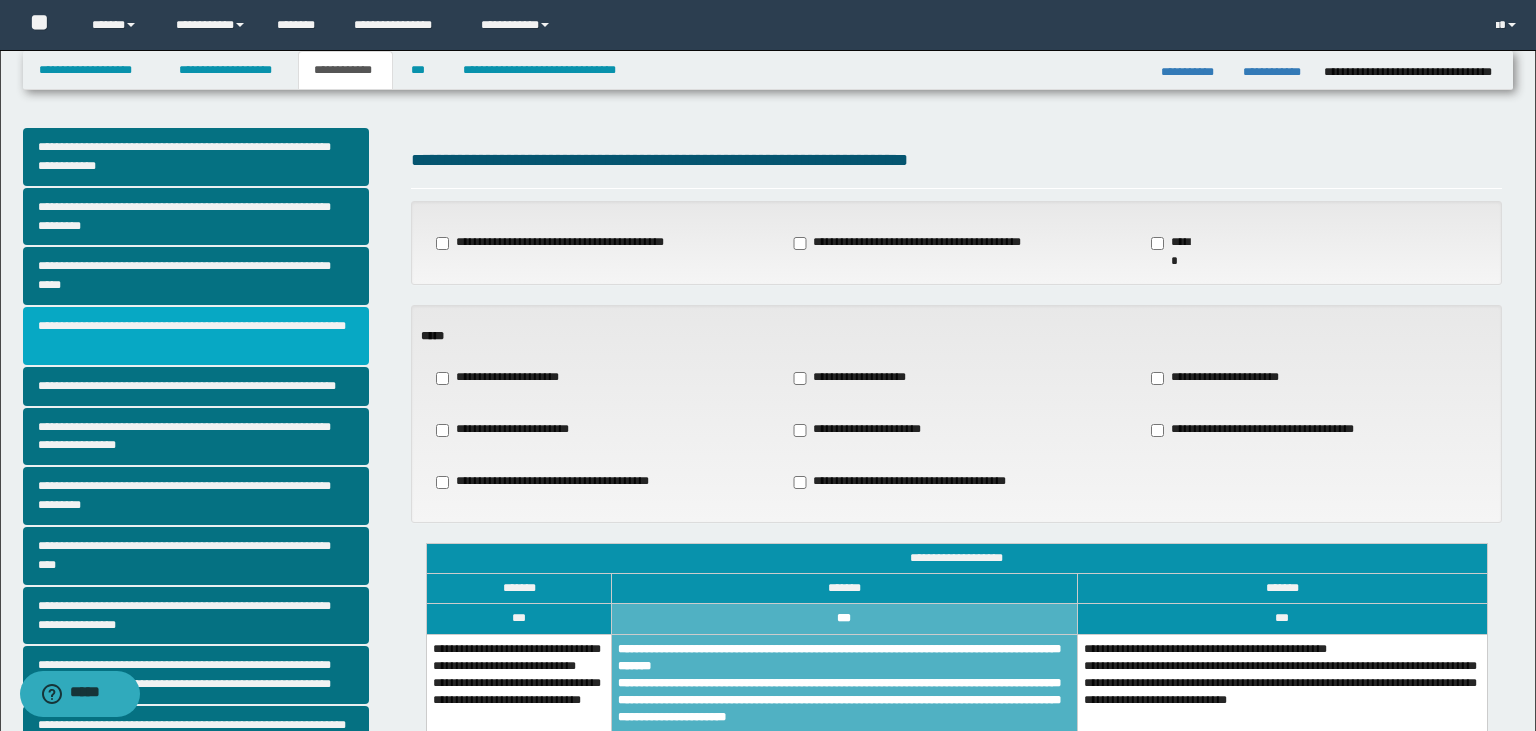 click on "**********" at bounding box center [196, 336] 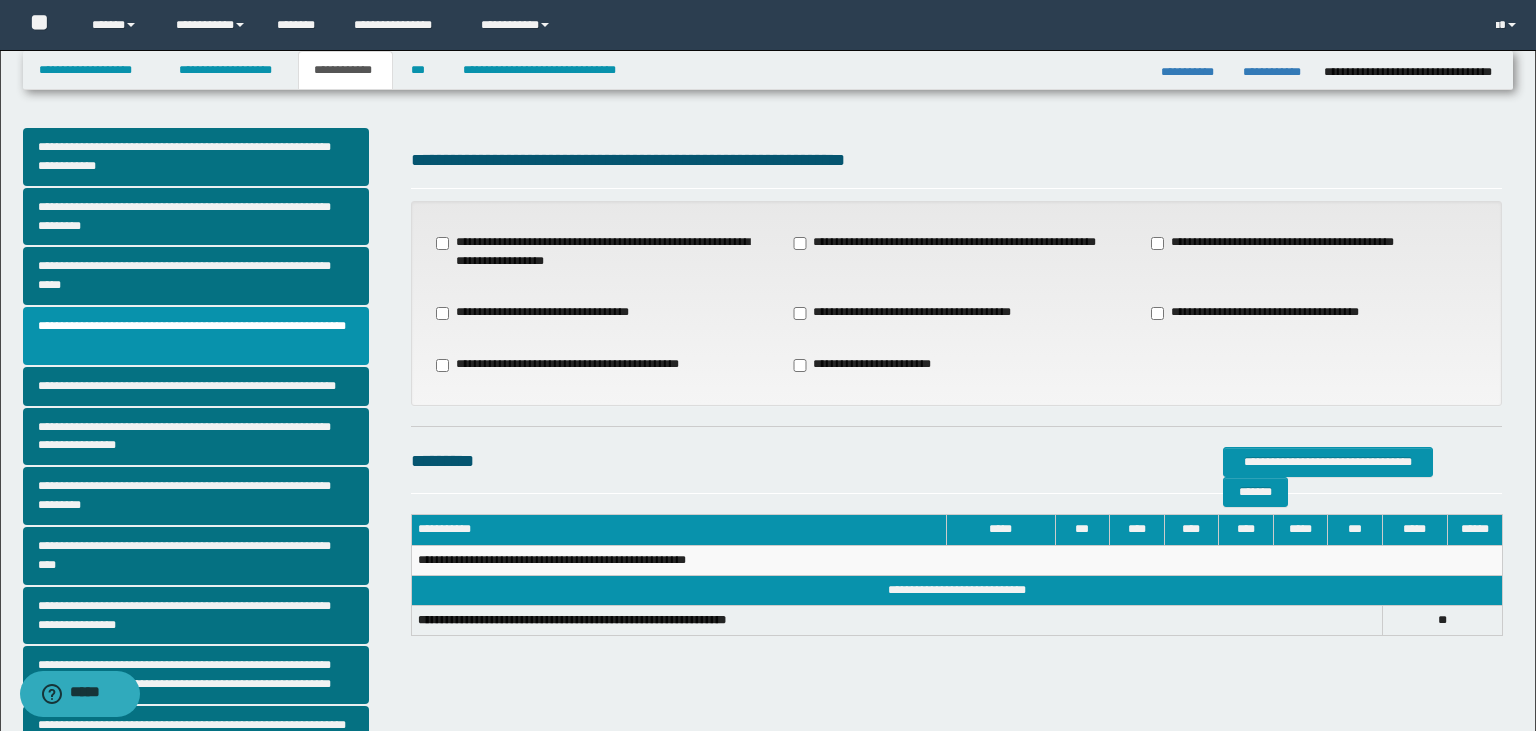 click on "**********" at bounding box center (954, 243) 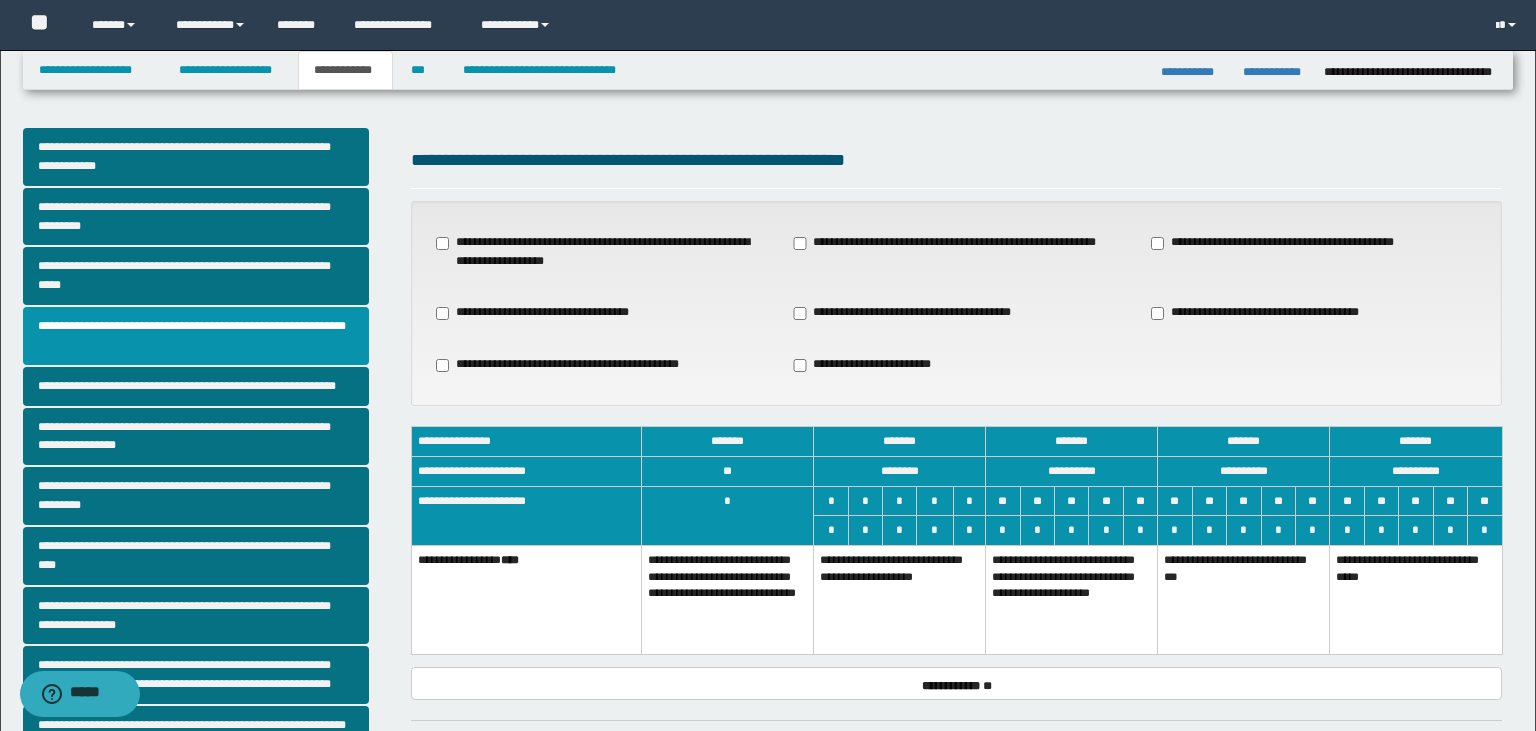 click on "**********" at bounding box center (900, 599) 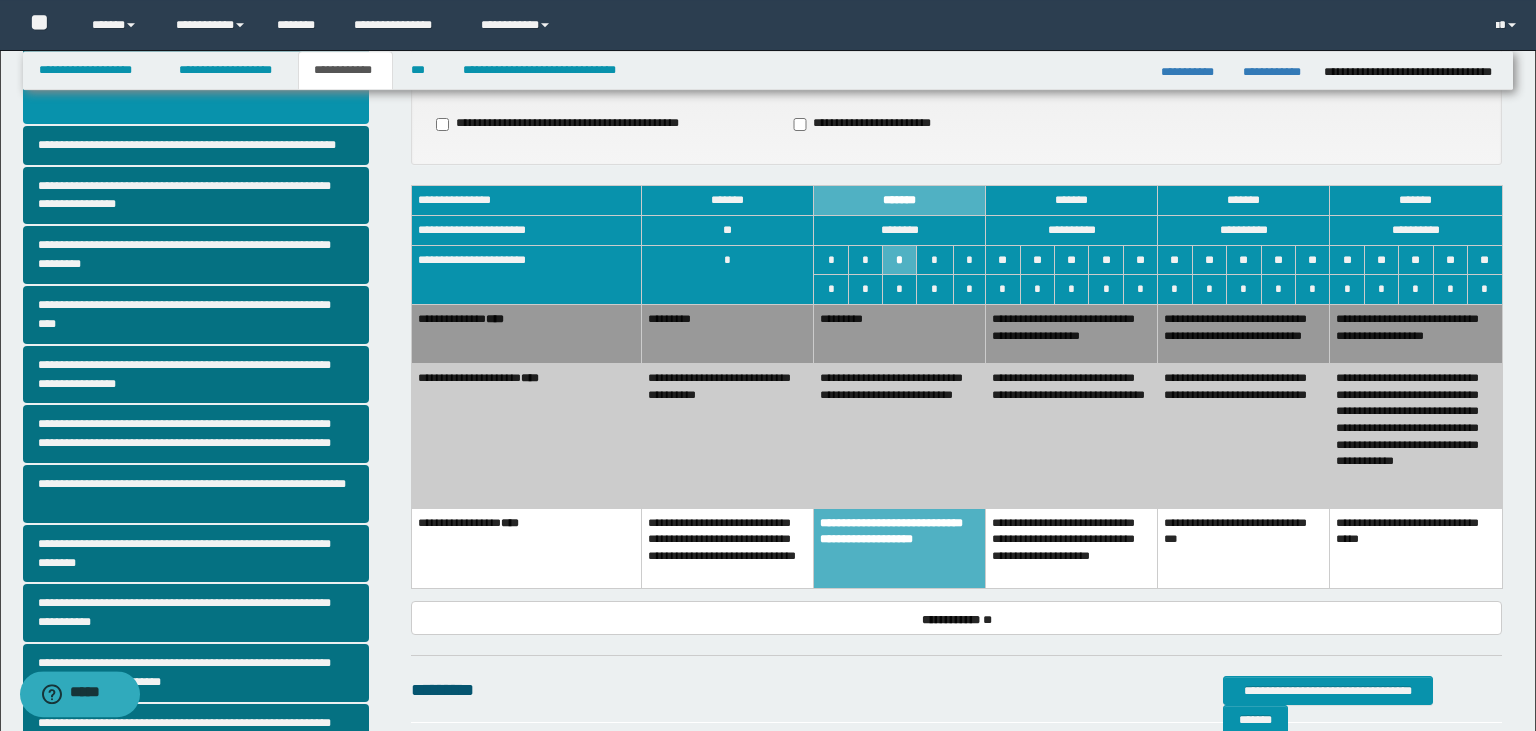 scroll, scrollTop: 244, scrollLeft: 0, axis: vertical 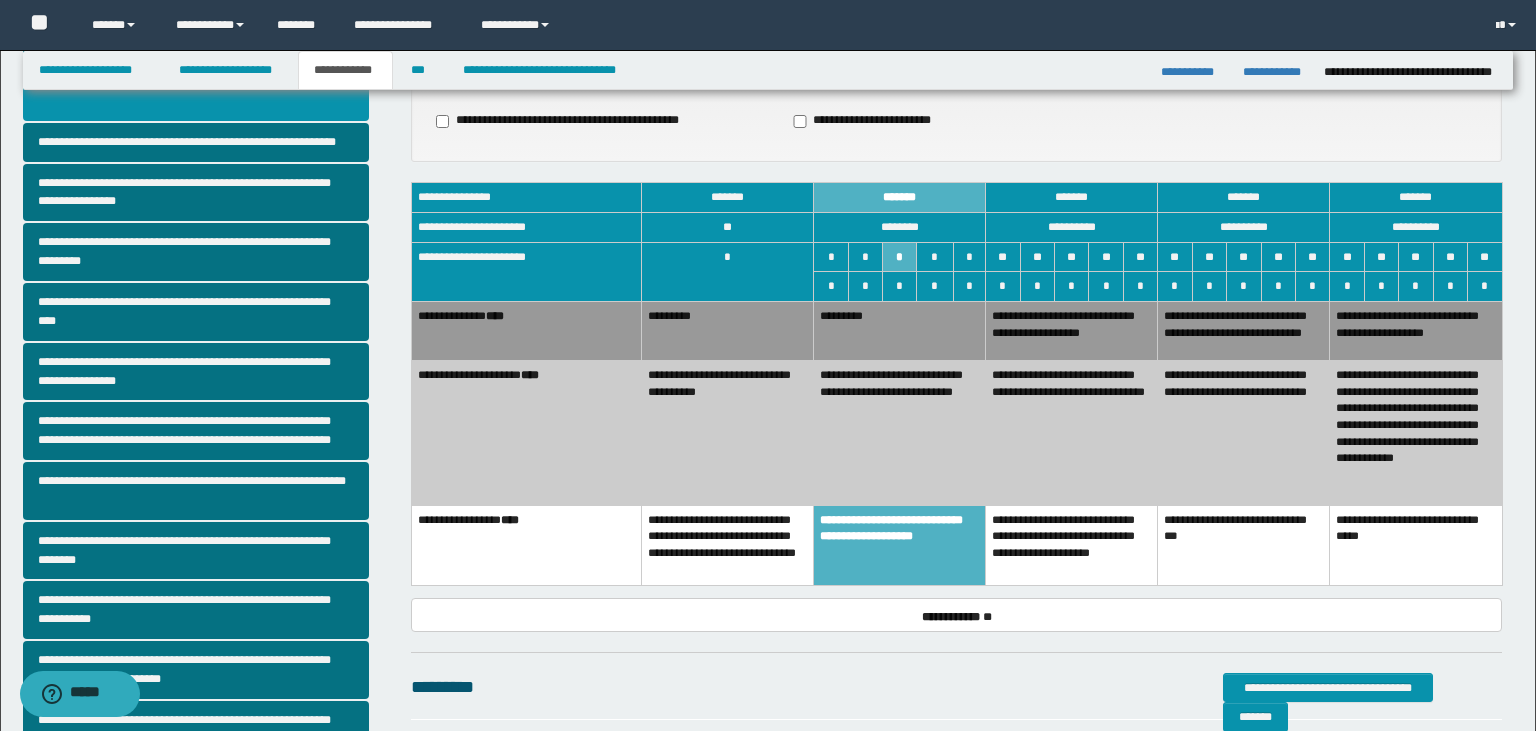 click on "**********" at bounding box center (900, 545) 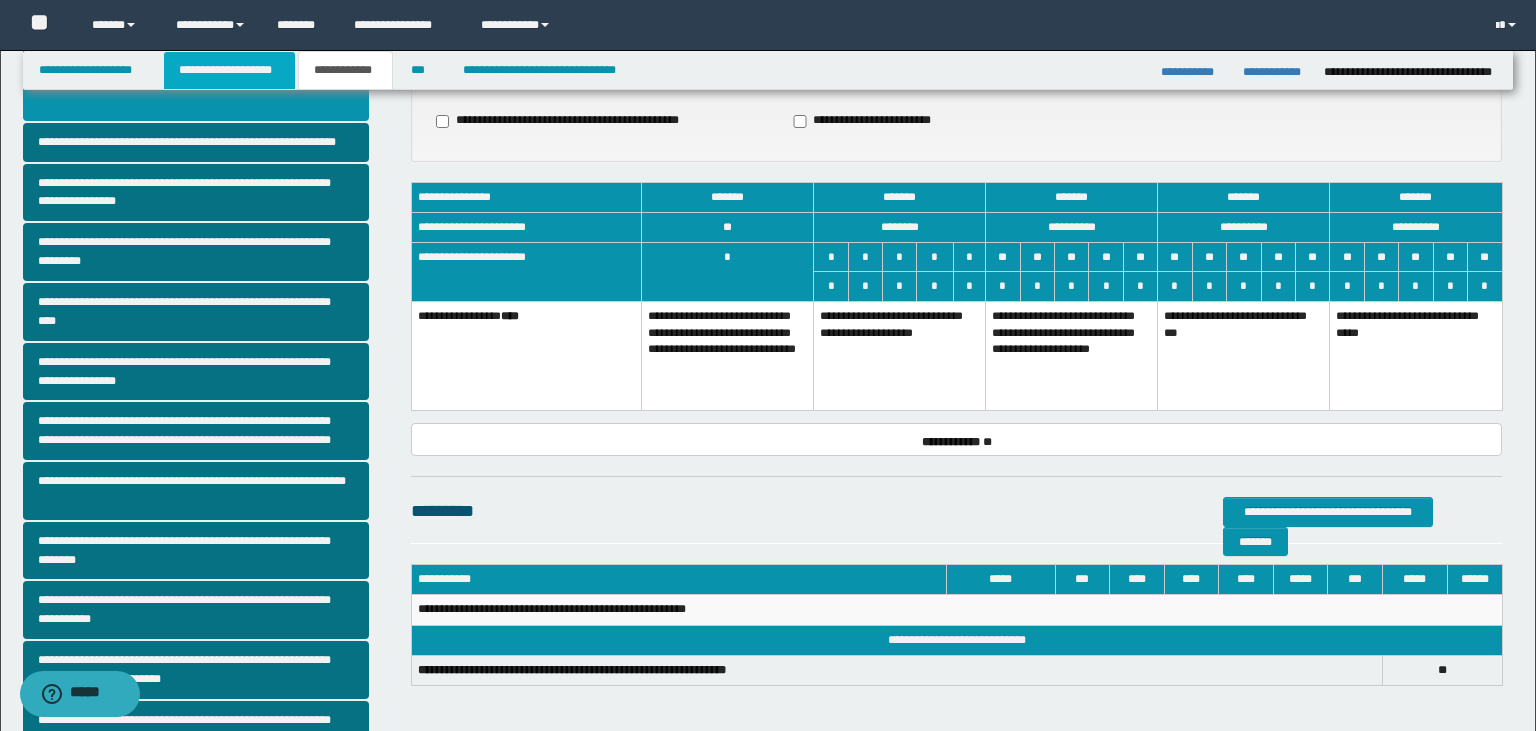 click on "**********" at bounding box center (229, 70) 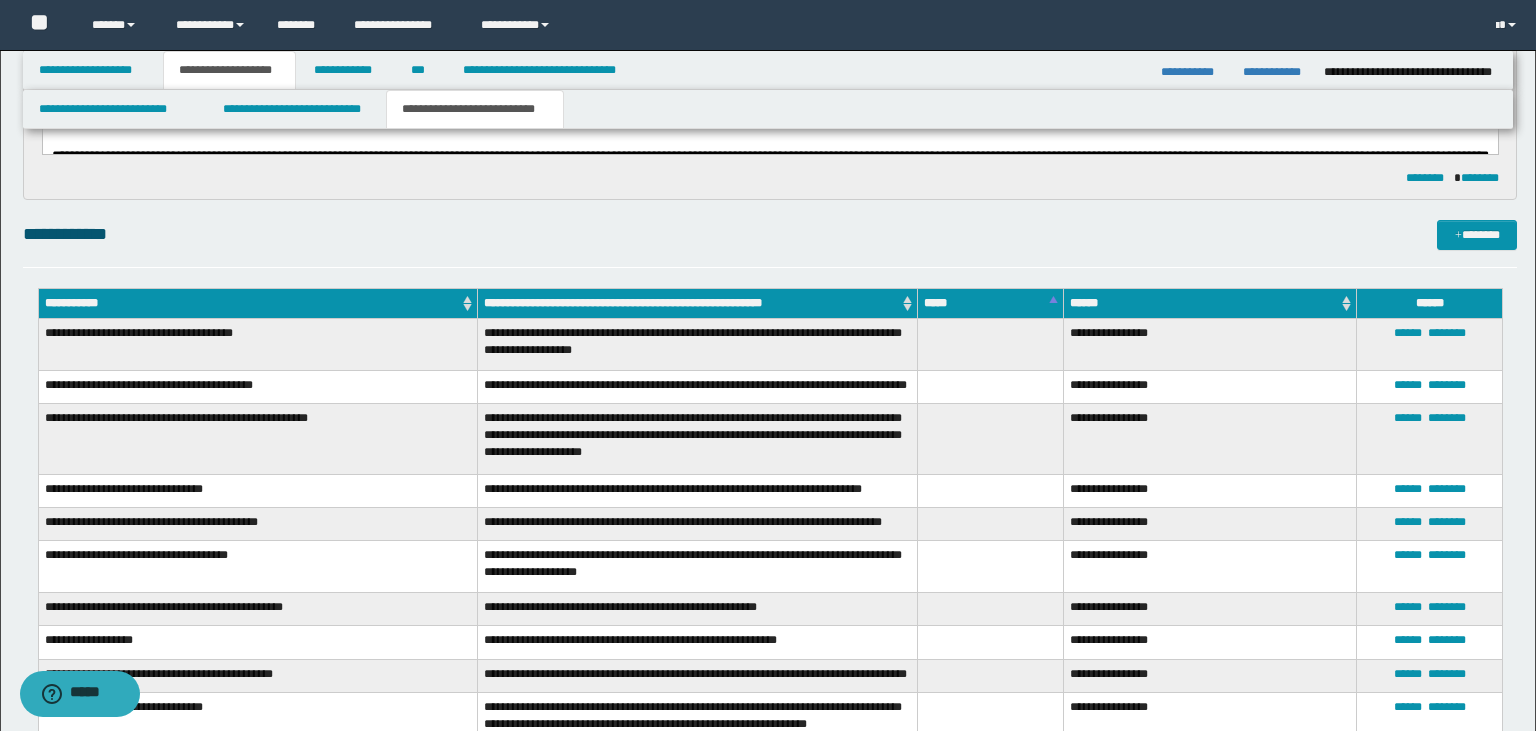scroll, scrollTop: 275, scrollLeft: 0, axis: vertical 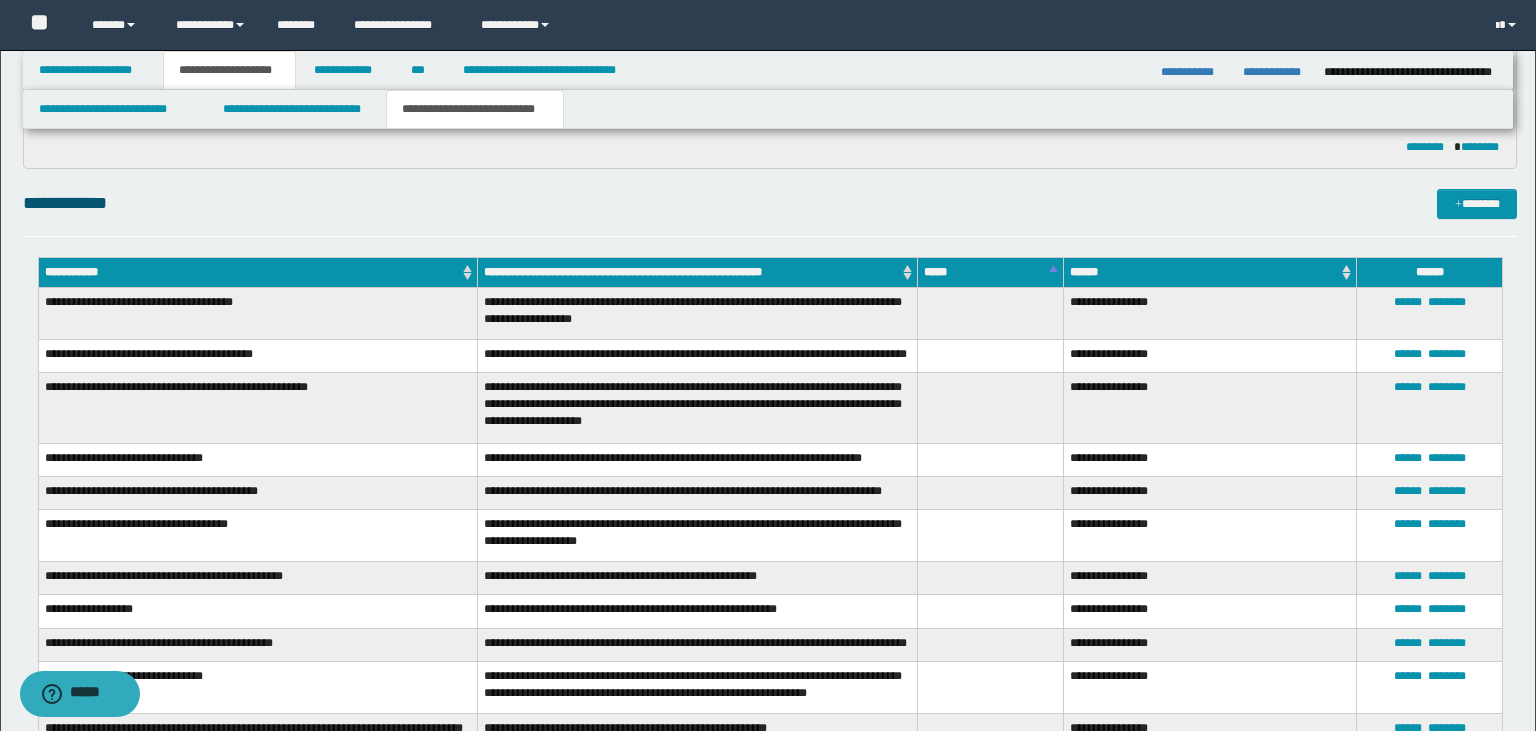 click on "**********" at bounding box center [770, 212] 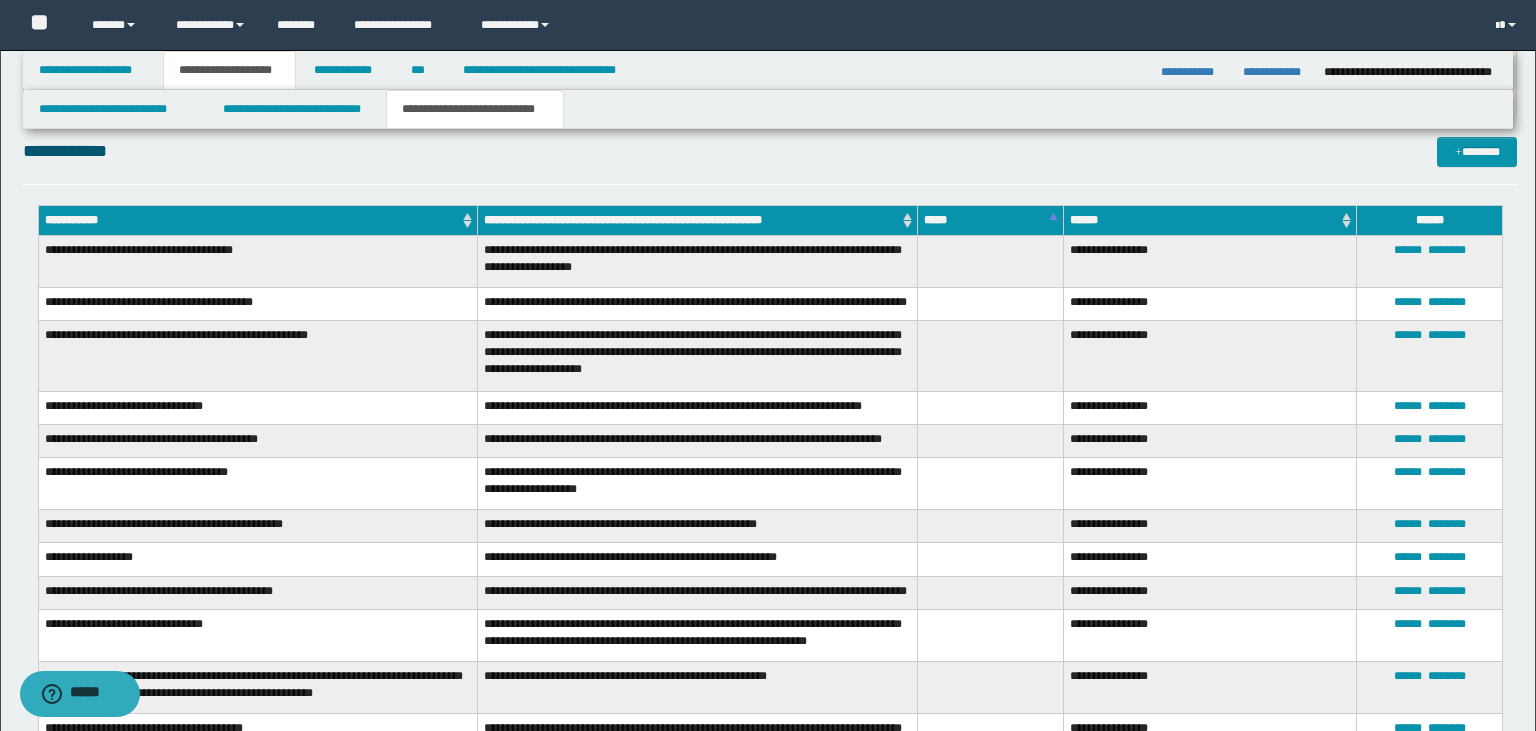 scroll, scrollTop: 486, scrollLeft: 0, axis: vertical 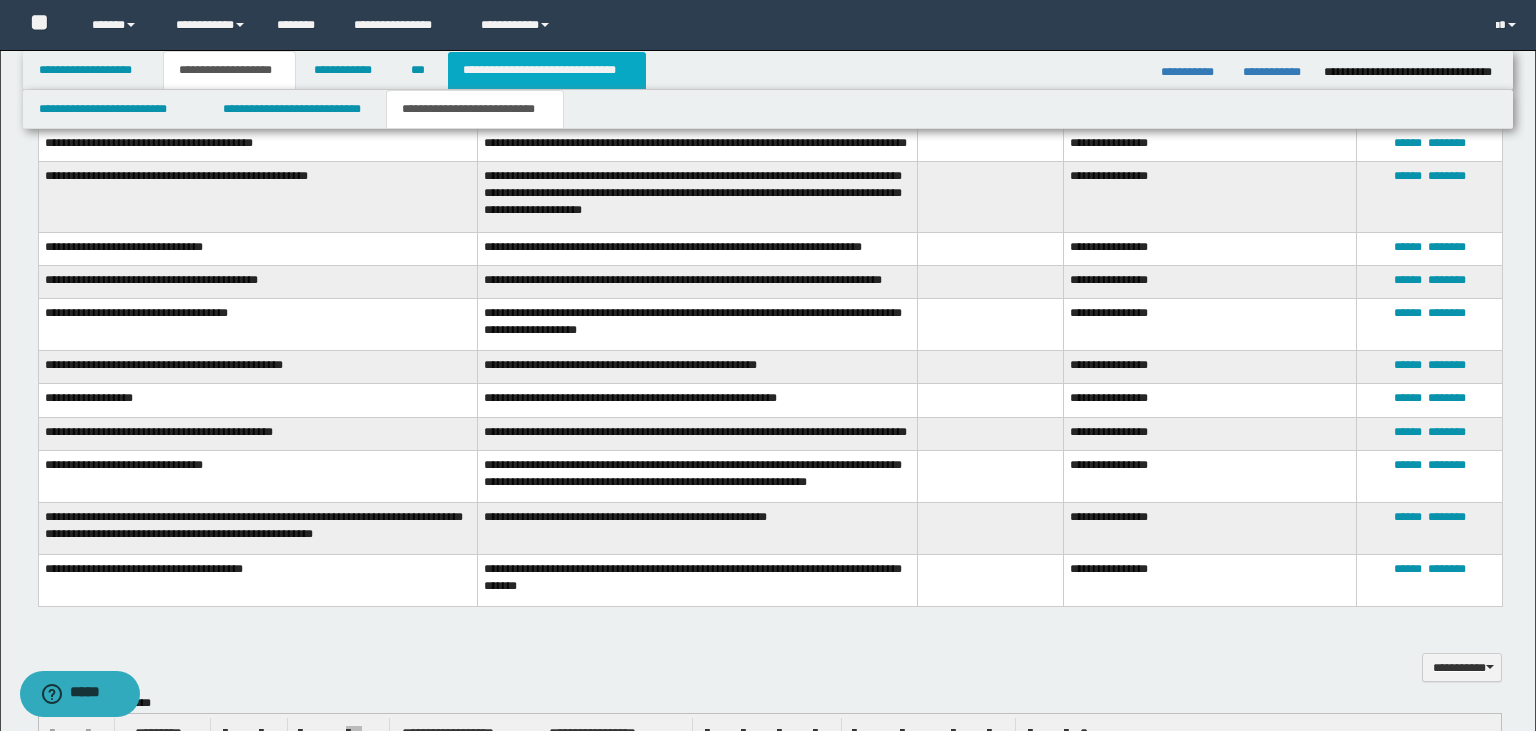 click on "**********" at bounding box center (547, 70) 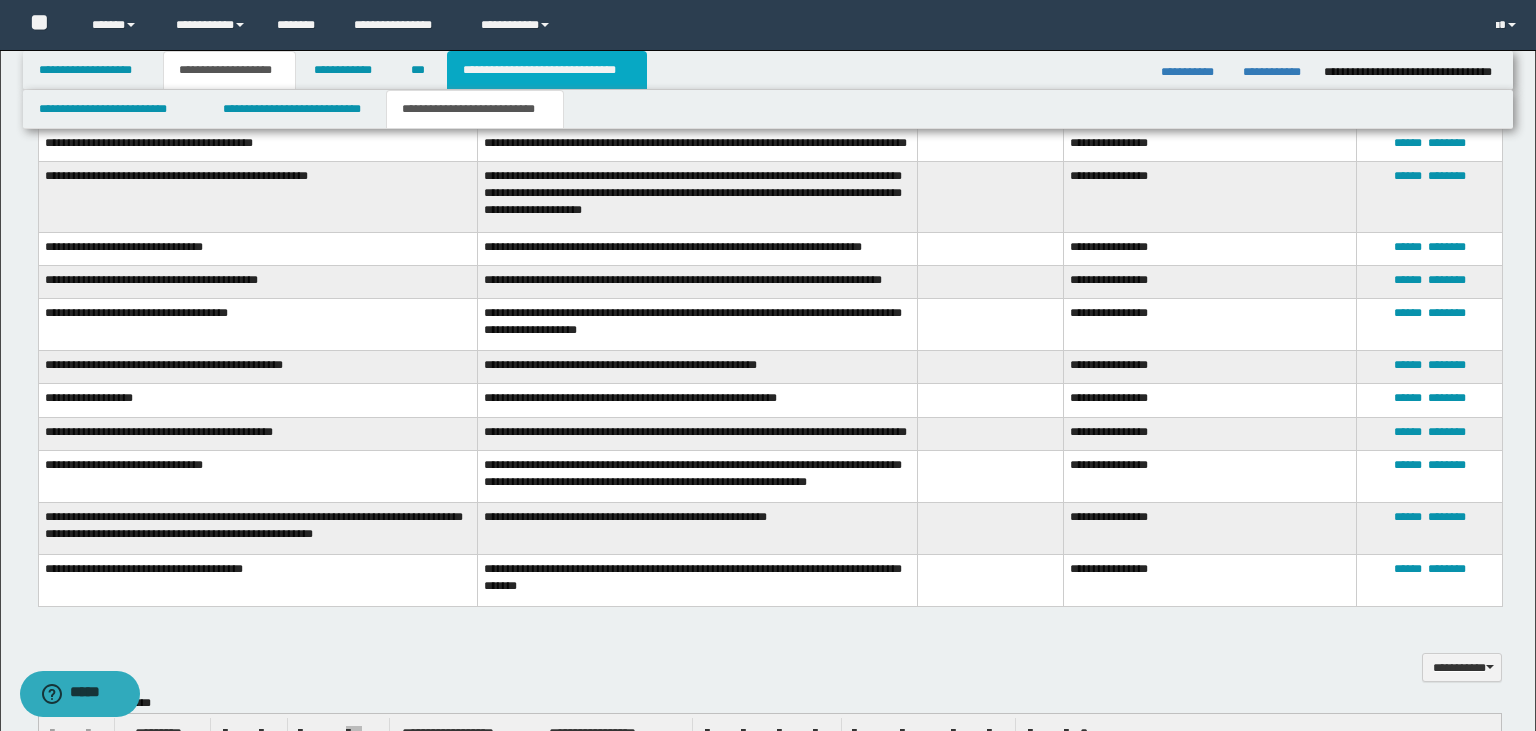 scroll, scrollTop: 455, scrollLeft: 0, axis: vertical 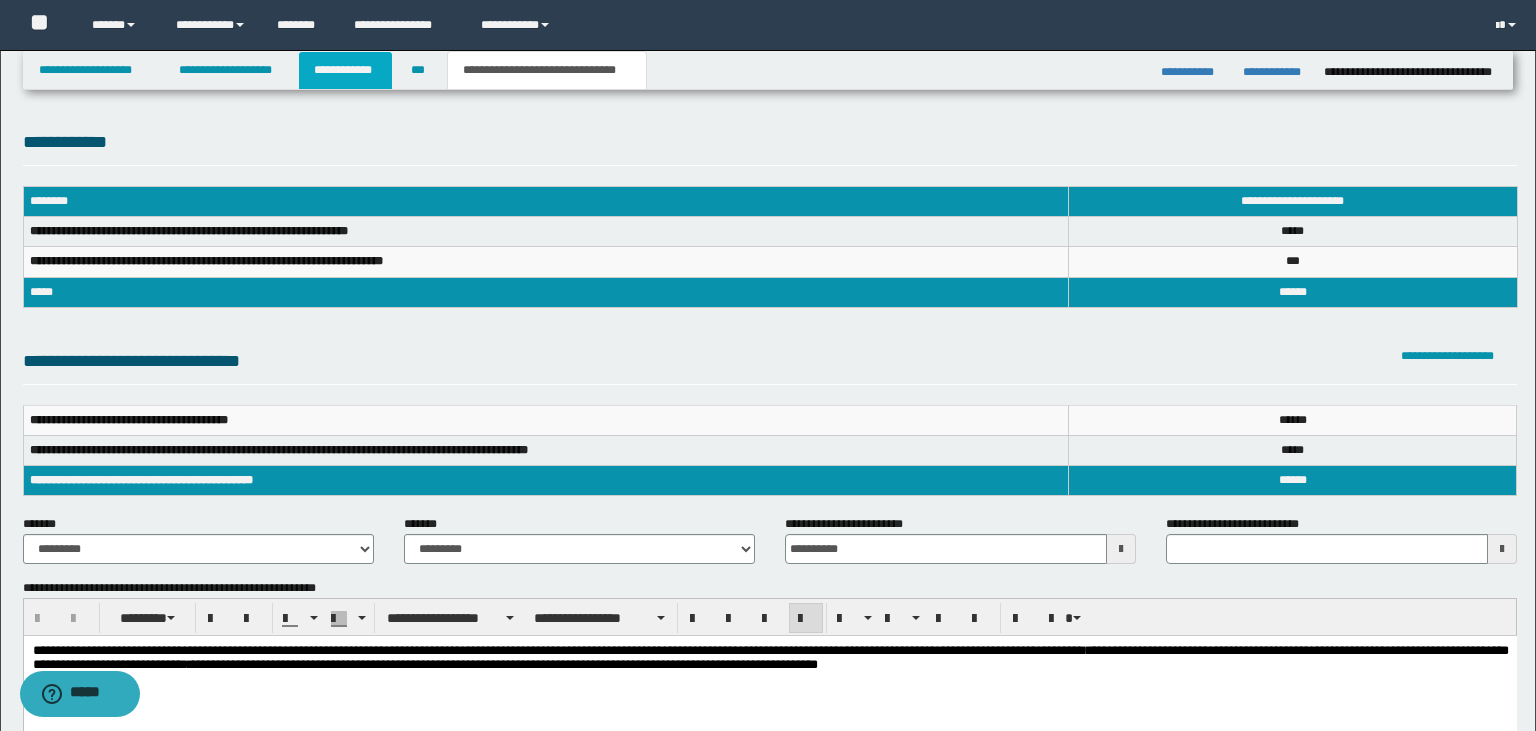 click on "**********" at bounding box center (346, 70) 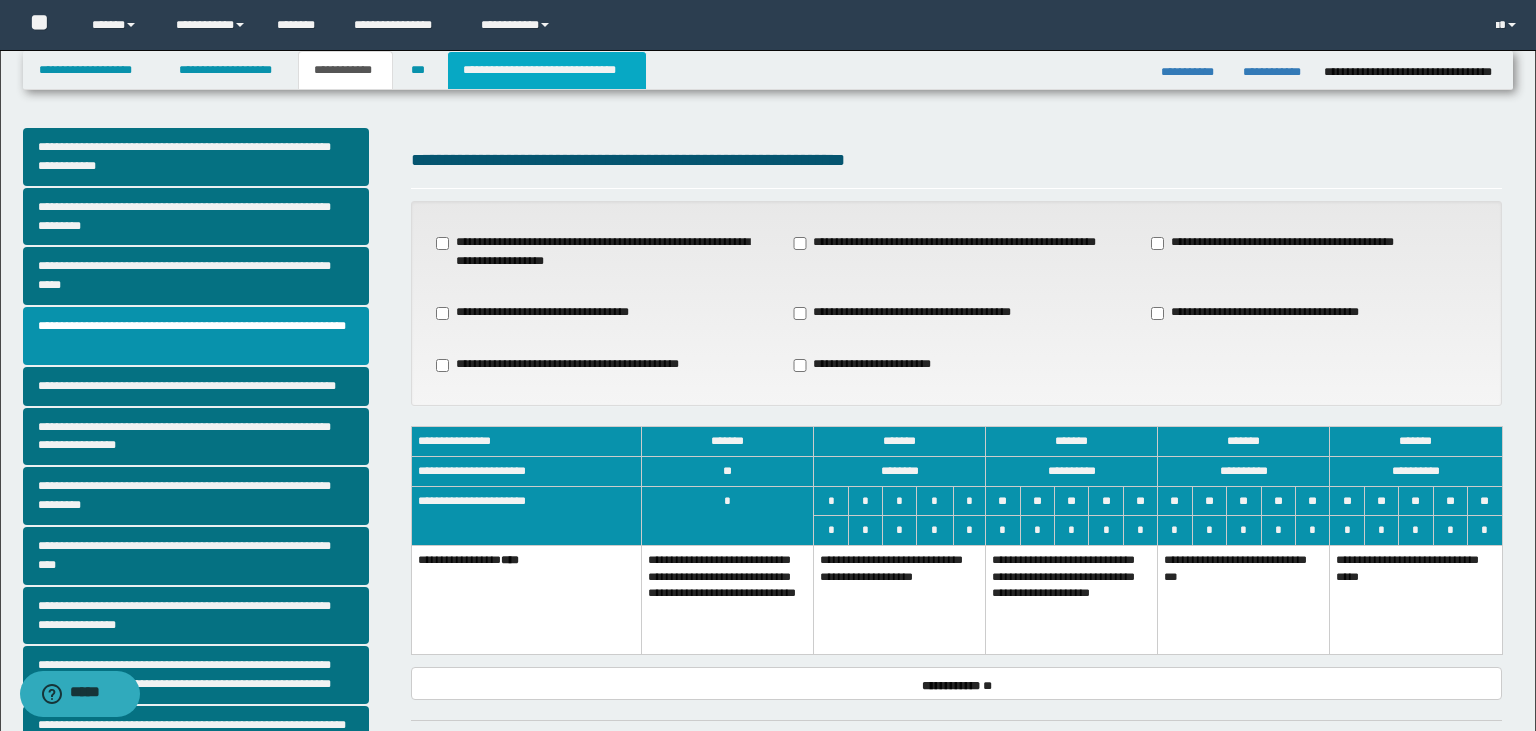 click on "**********" at bounding box center (547, 70) 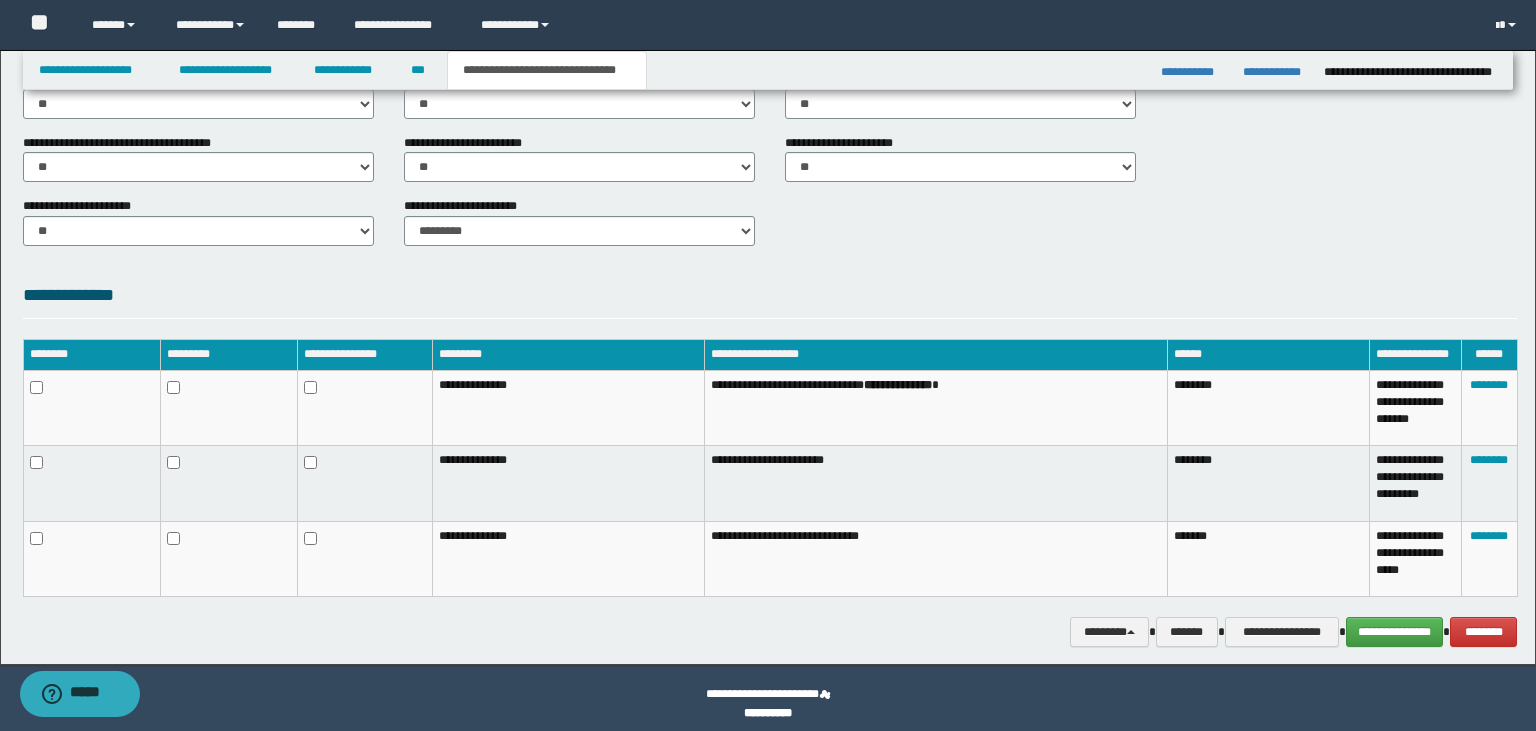 scroll, scrollTop: 832, scrollLeft: 0, axis: vertical 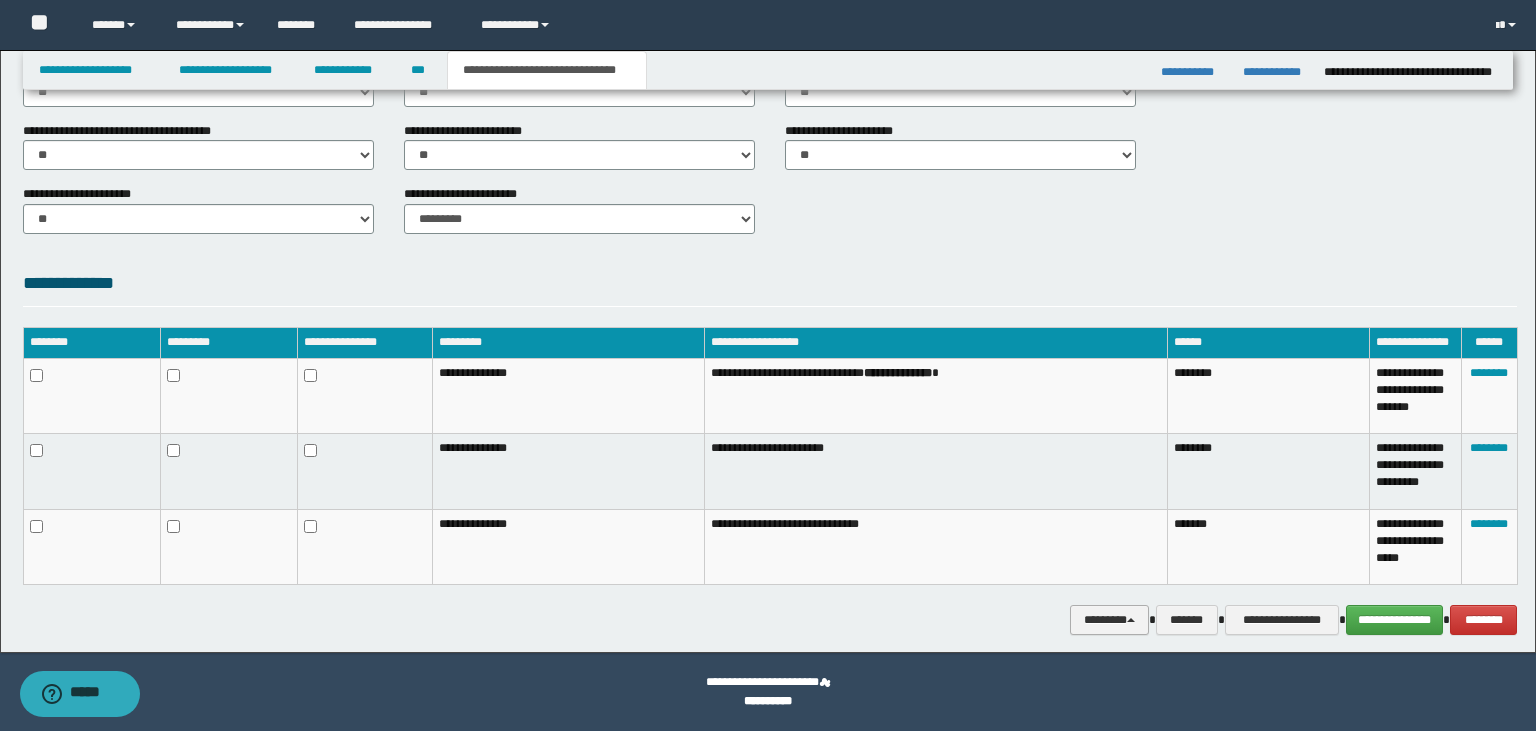 click on "********" at bounding box center (1109, 620) 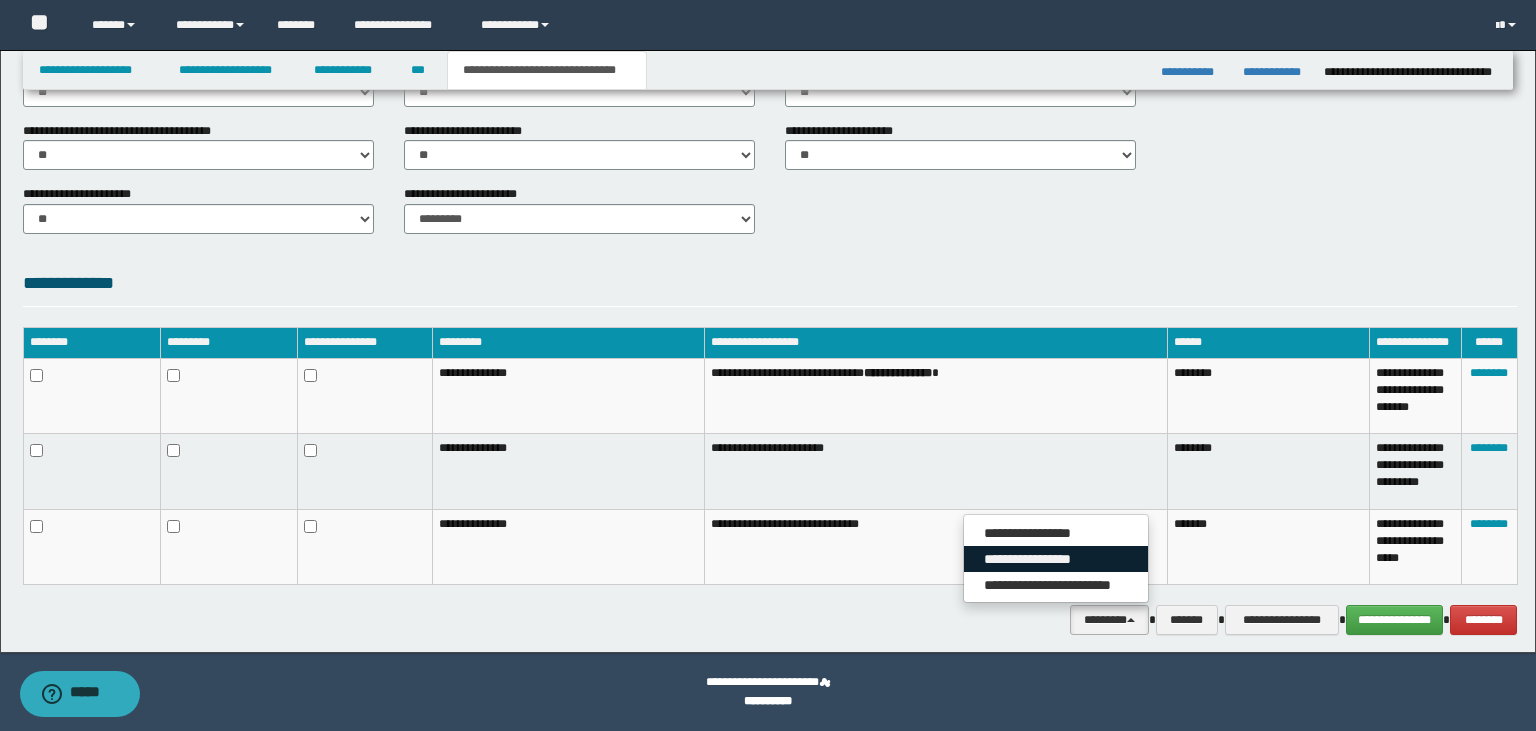 click on "**********" at bounding box center [1056, 559] 